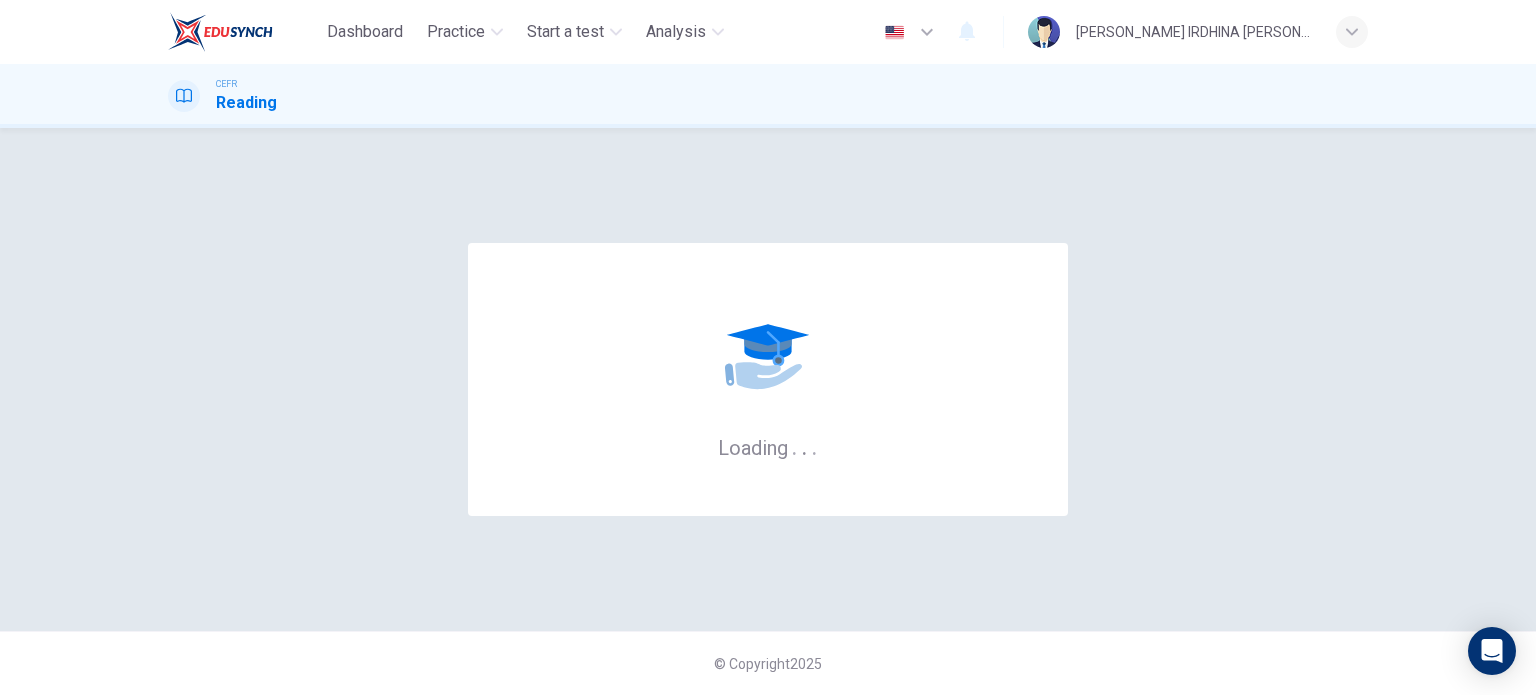 scroll, scrollTop: 0, scrollLeft: 0, axis: both 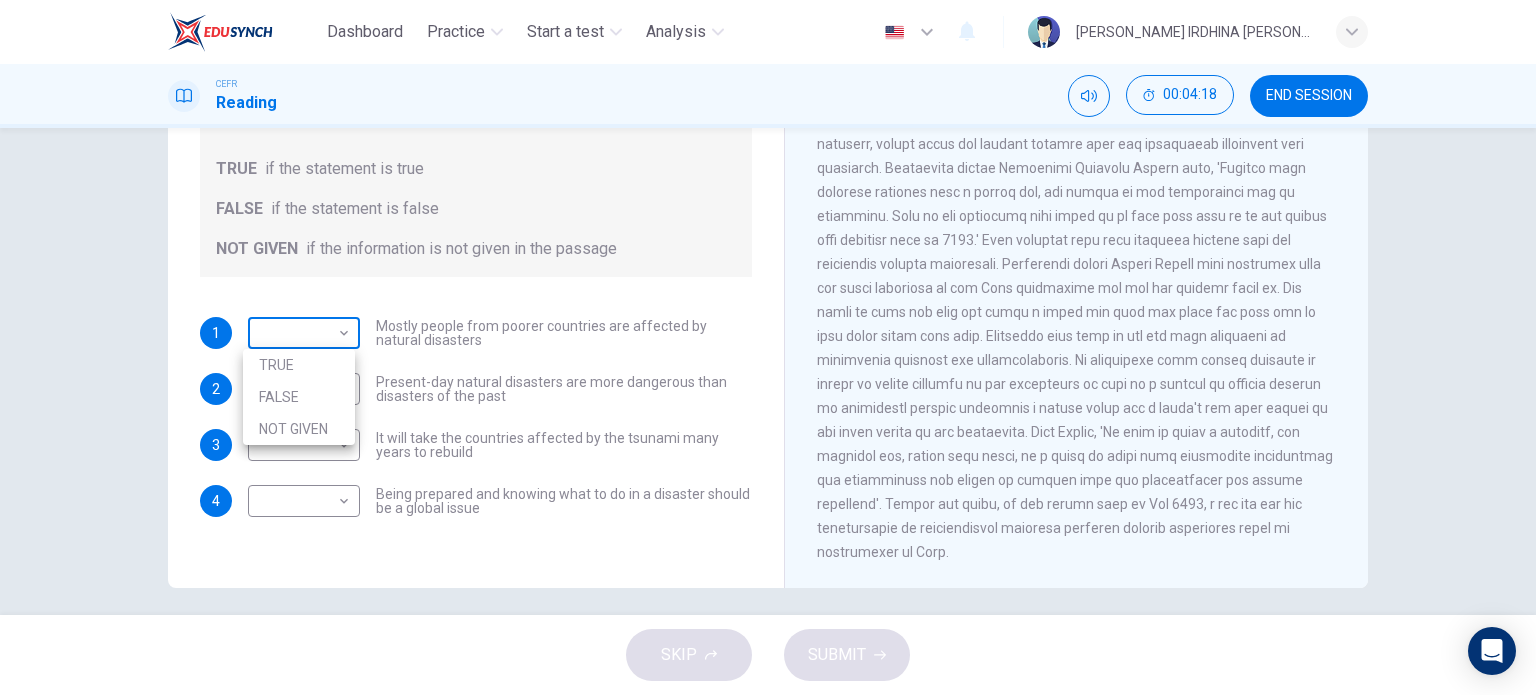 click on "Dashboard Practice Start a test Analysis English en ​ WAN NURIN IRDHINA BINTI WAN AHMAD TARMIZI CEFR Reading 00:04:18 END SESSION Questions 1 - 4 Do the following statements agree with the information given in the Reading Passage?
In the boxes below, write TRUE if the statement is true FALSE if the statement is false NOT GIVEN if the information is not given in the passage 1 ​ ​ Mostly people from poorer countries are affected by natural disasters 2 ​ ​ Present-day natural disasters are more dangerous than disasters of the past 3 ​ ​ It will take the countries affected by the tsunami many years to rebuild 4 ​ ​ Being prepared and knowing what to do in a disaster should be a global issue Preparing for the Threat CLICK TO ZOOM Click to Zoom 1 2 3 4 5 6 SKIP SUBMIT EduSynch - Online Language Proficiency Testing
Dashboard Practice Start a test Analysis Notifications © Copyright  2025 TRUE FALSE NOT GIVEN" at bounding box center [768, 347] 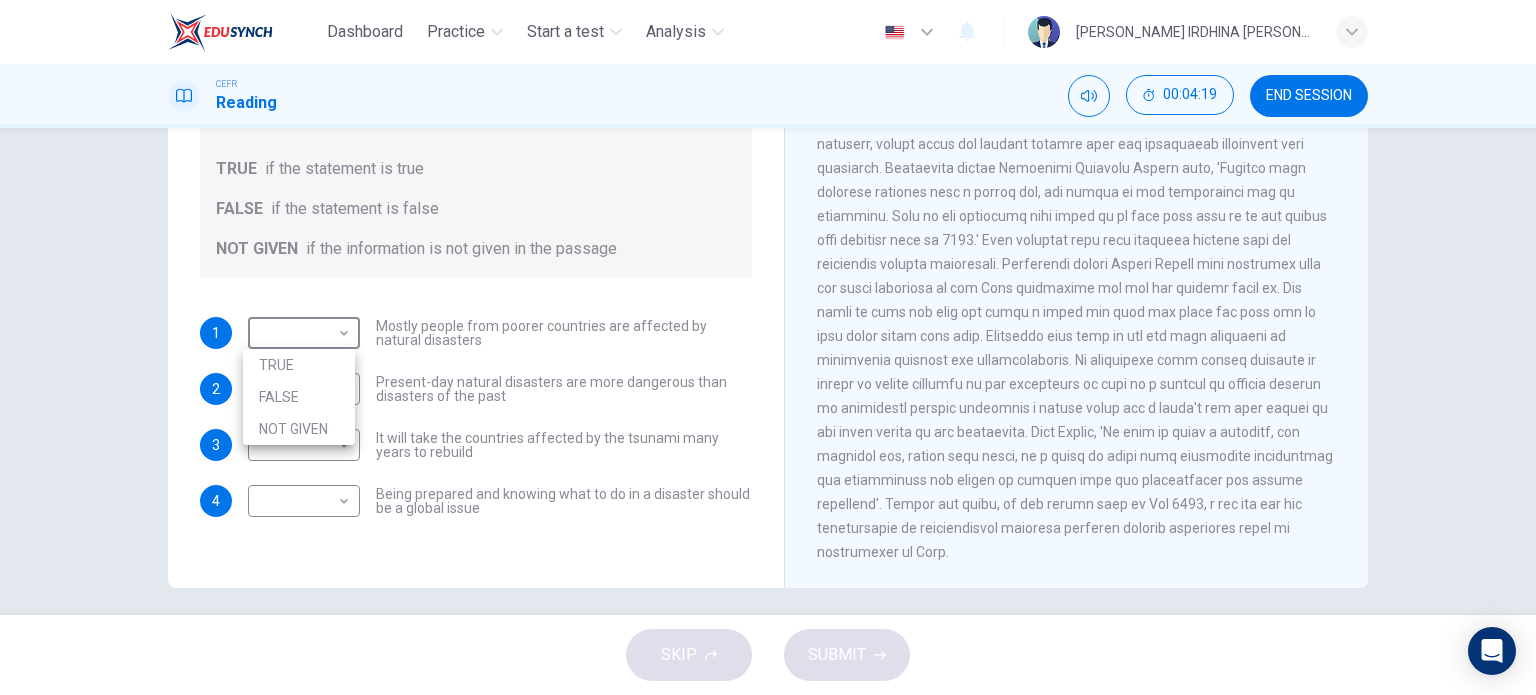 click on "TRUE" at bounding box center [299, 365] 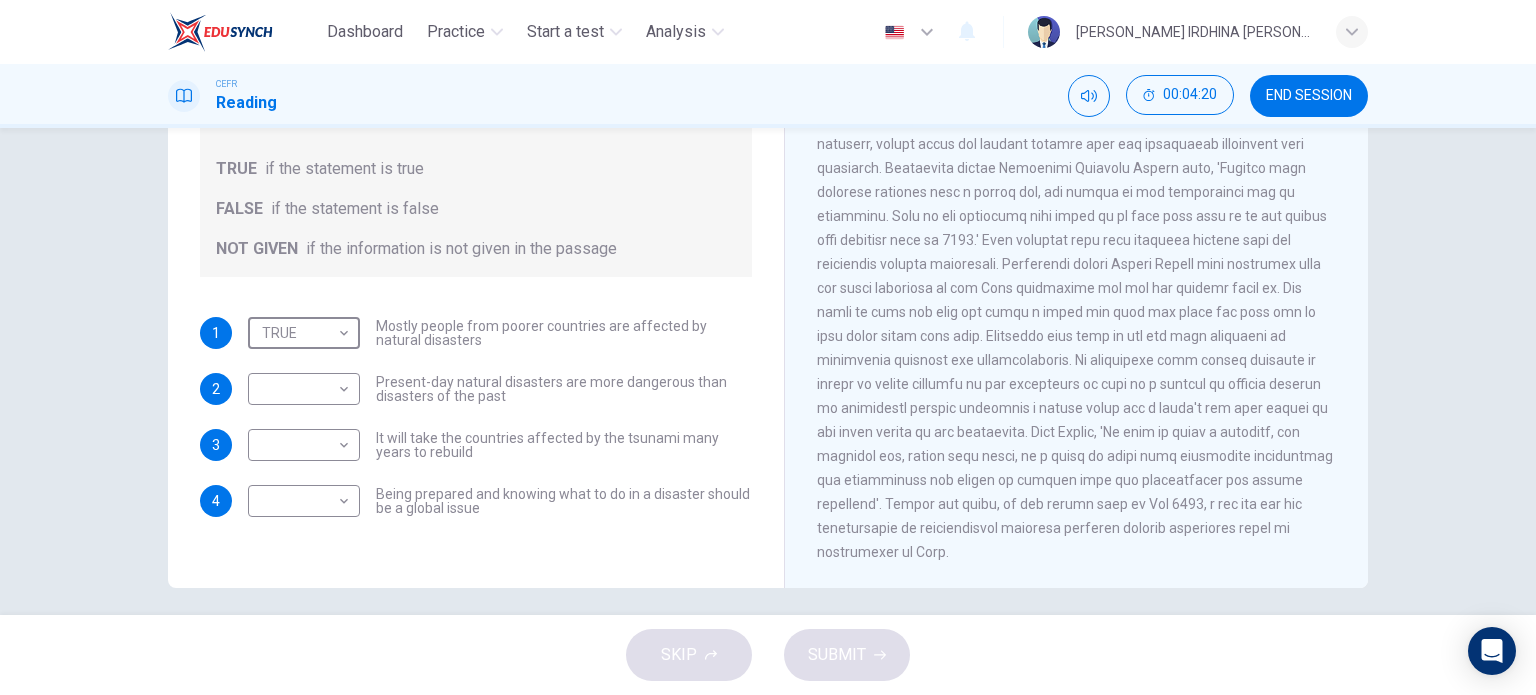 type on "TRUE" 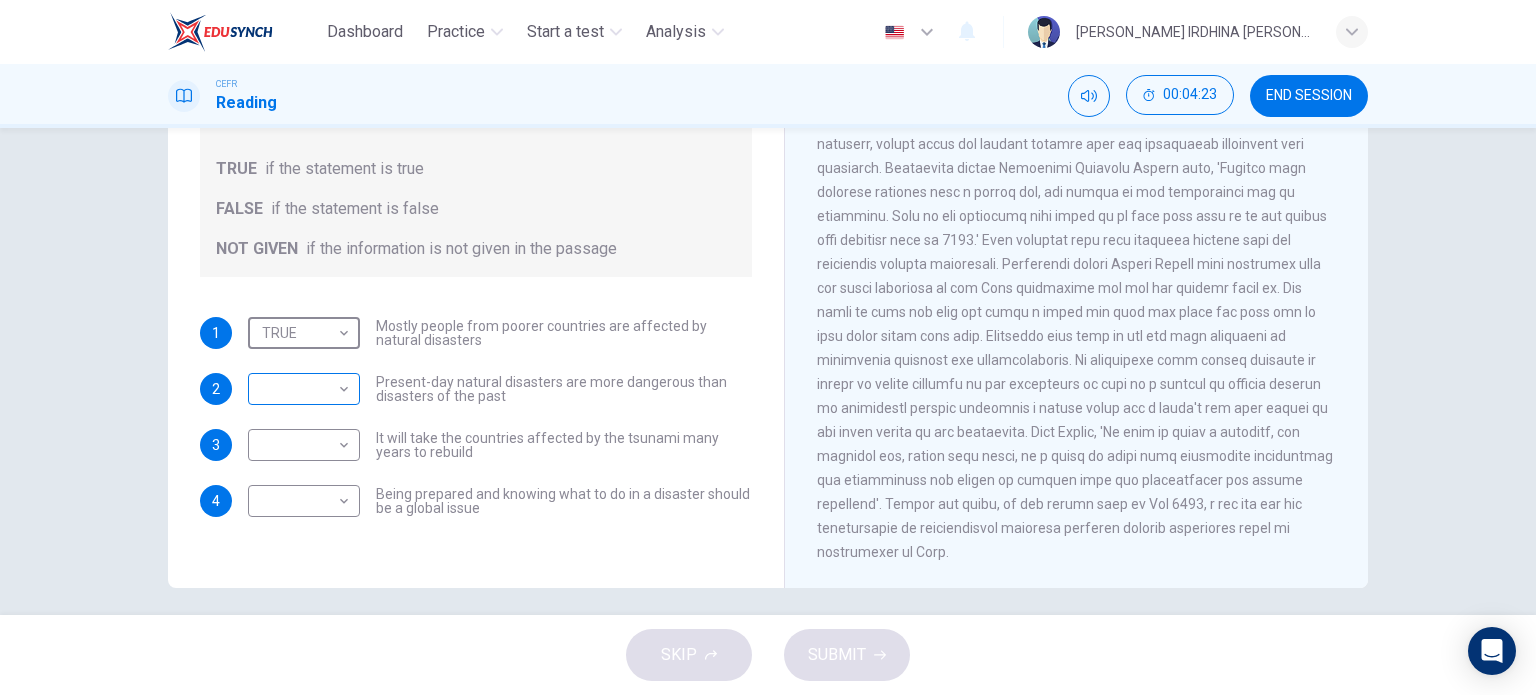 click on "Dashboard Practice Start a test Analysis English en ​ WAN NURIN IRDHINA BINTI WAN AHMAD TARMIZI CEFR Reading 00:04:23 END SESSION Questions 1 - 4 Do the following statements agree with the information given in the Reading Passage?
In the boxes below, write TRUE if the statement is true FALSE if the statement is false NOT GIVEN if the information is not given in the passage 1 TRUE TRUE ​ Mostly people from poorer countries are affected by natural disasters 2 ​ ​ Present-day natural disasters are more dangerous than disasters of the past 3 ​ ​ It will take the countries affected by the tsunami many years to rebuild 4 ​ ​ Being prepared and knowing what to do in a disaster should be a global issue Preparing for the Threat CLICK TO ZOOM Click to Zoom 1 2 3 4 5 6 SKIP SUBMIT EduSynch - Online Language Proficiency Testing
Dashboard Practice Start a test Analysis Notifications © Copyright  2025" at bounding box center [768, 347] 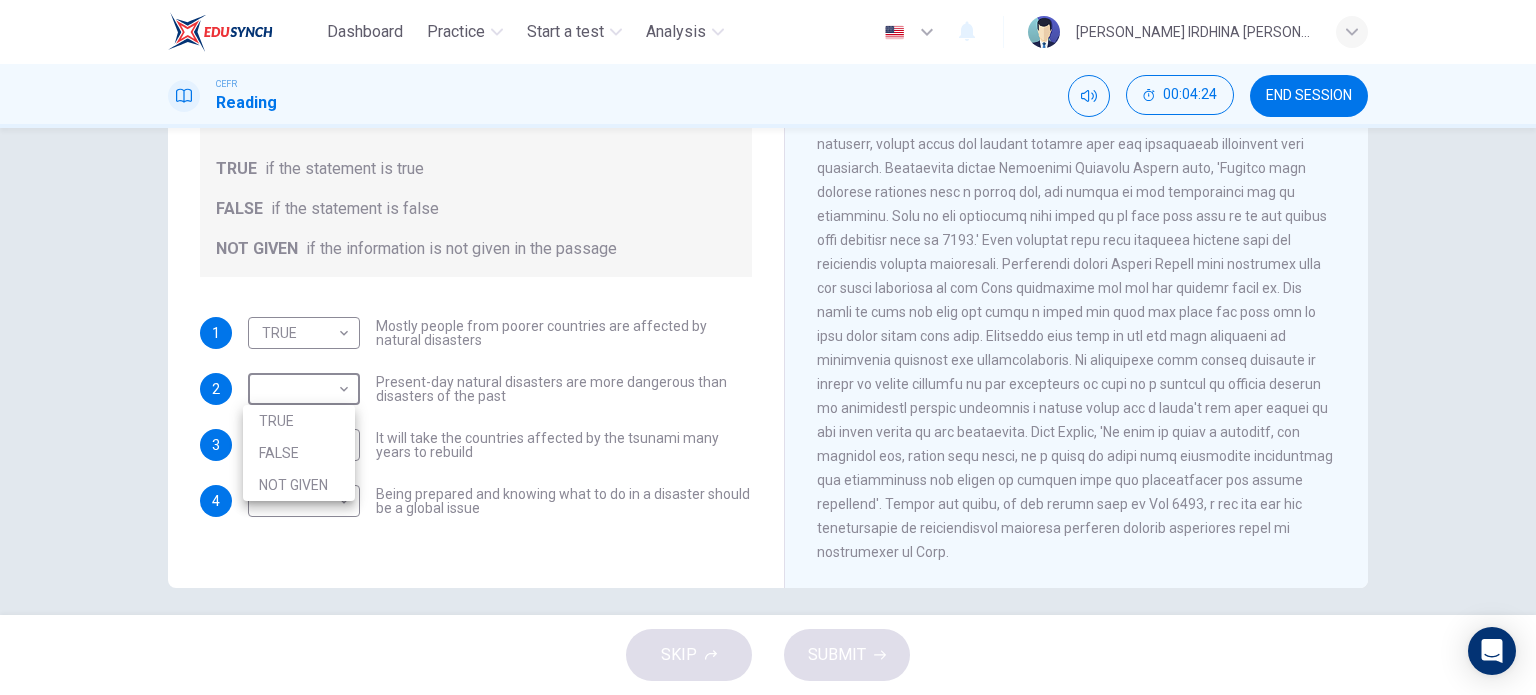 click on "NOT GIVEN" at bounding box center (299, 485) 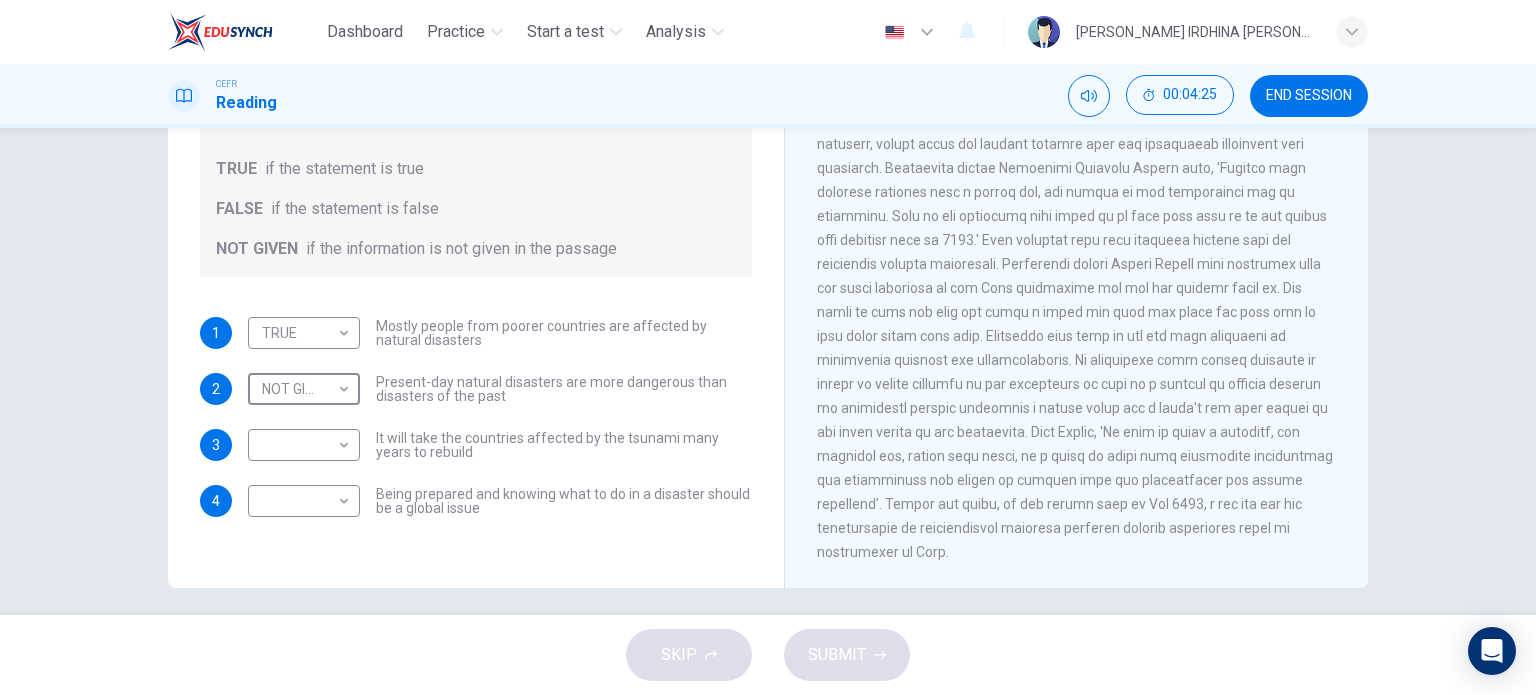 type on "NOT GIVEN" 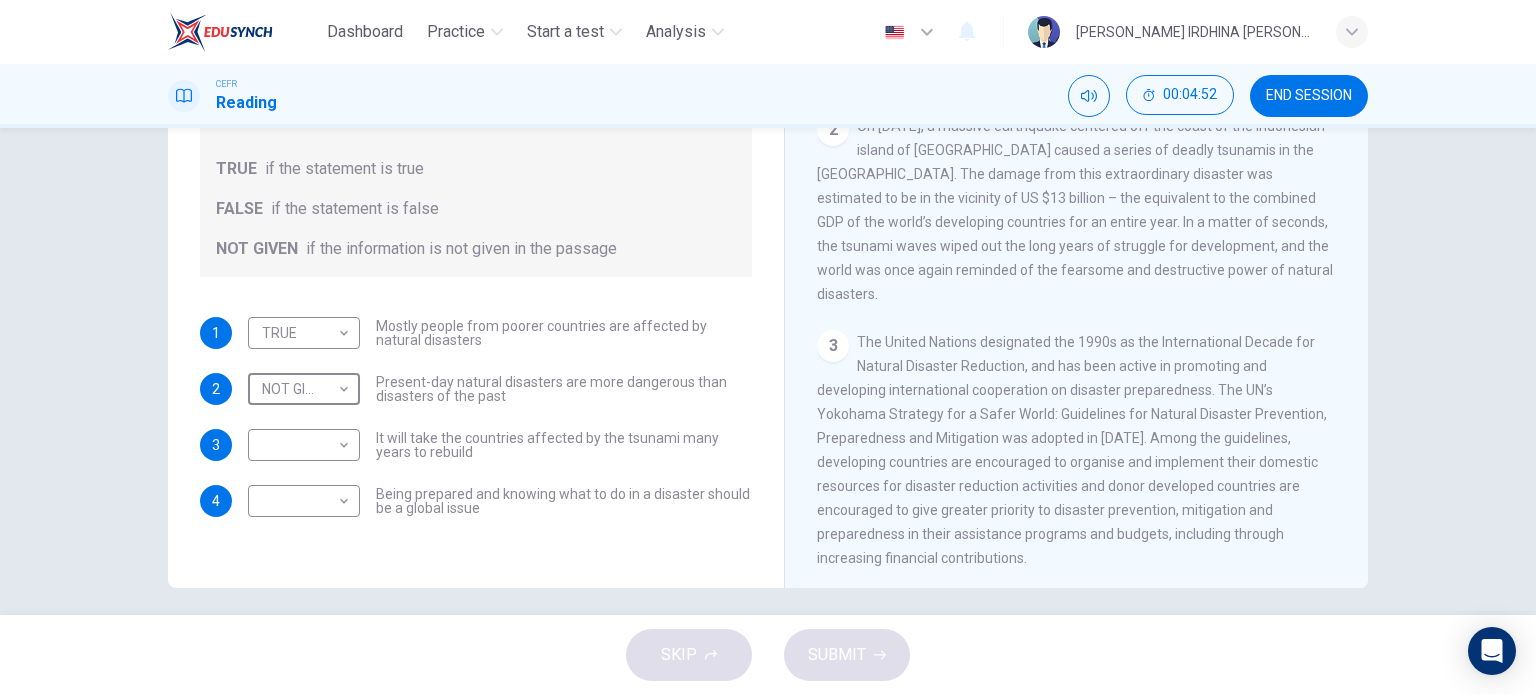 scroll, scrollTop: 503, scrollLeft: 0, axis: vertical 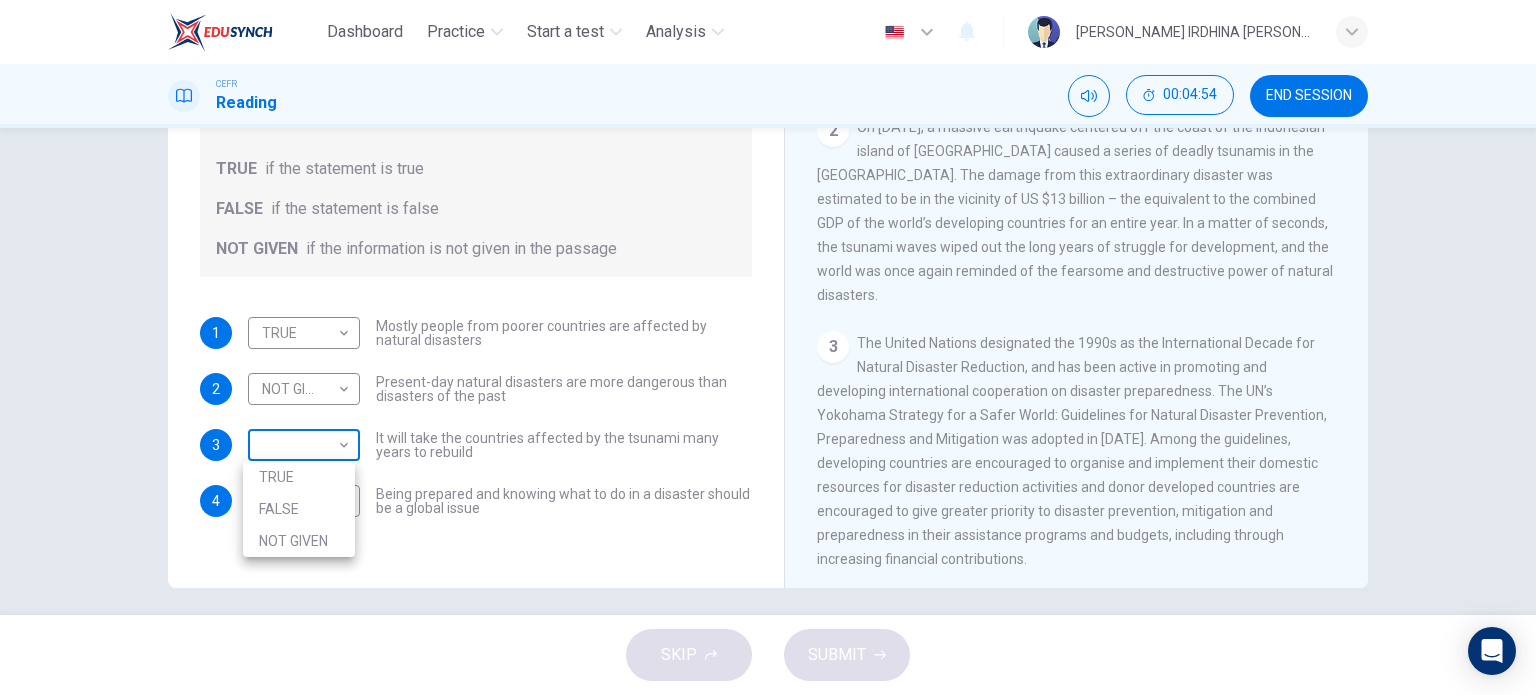 click on "Dashboard Practice Start a test Analysis English en ​ WAN NURIN IRDHINA BINTI WAN AHMAD TARMIZI CEFR Reading 00:04:54 END SESSION Questions 1 - 4 Do the following statements agree with the information given in the Reading Passage?
In the boxes below, write TRUE if the statement is true FALSE if the statement is false NOT GIVEN if the information is not given in the passage 1 TRUE TRUE ​ Mostly people from poorer countries are affected by natural disasters 2 NOT GIVEN NOT GIVEN ​ Present-day natural disasters are more dangerous than disasters of the past 3 ​ ​ It will take the countries affected by the tsunami many years to rebuild 4 ​ ​ Being prepared and knowing what to do in a disaster should be a global issue Preparing for the Threat CLICK TO ZOOM Click to Zoom 1 2 3 4 5 6 SKIP SUBMIT EduSynch - Online Language Proficiency Testing
Dashboard Practice Start a test Analysis Notifications © Copyright  2025 TRUE FALSE NOT GIVEN" at bounding box center [768, 347] 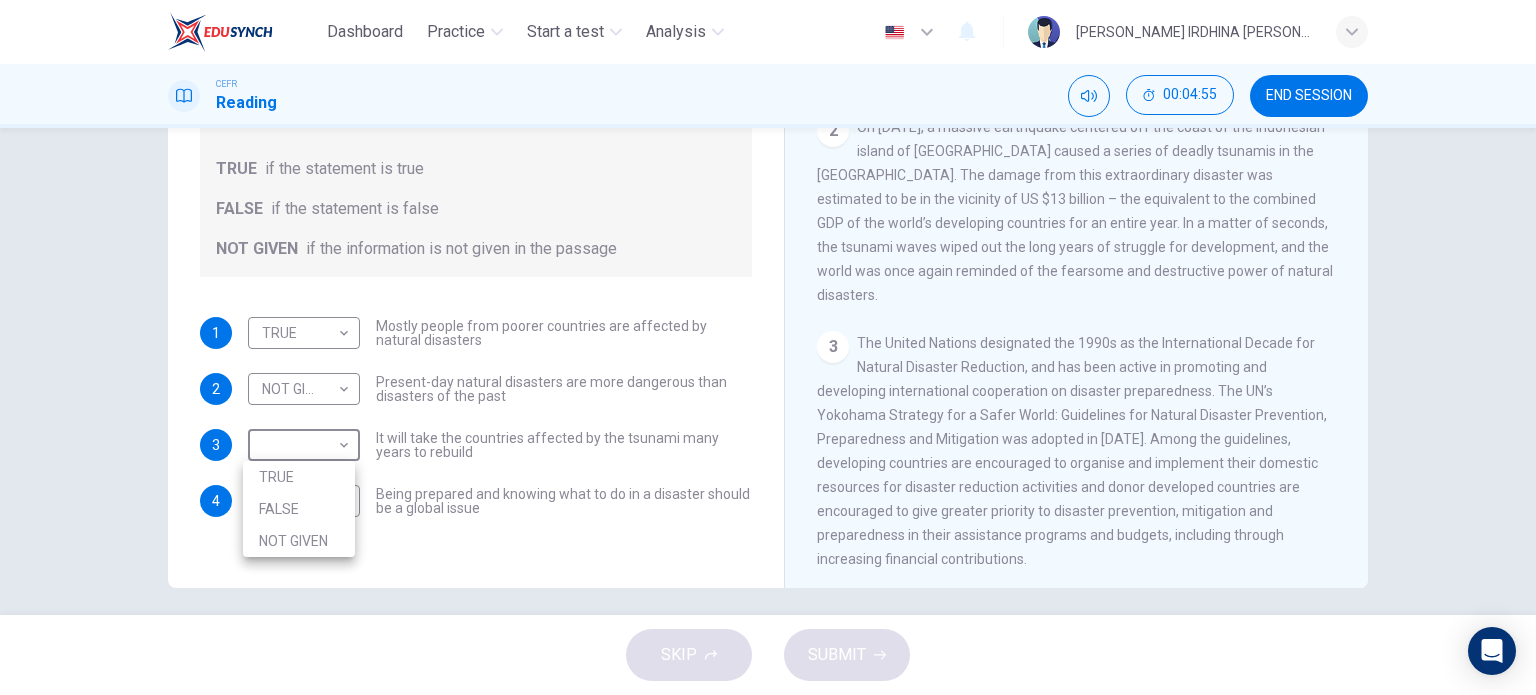 click on "TRUE" at bounding box center (299, 477) 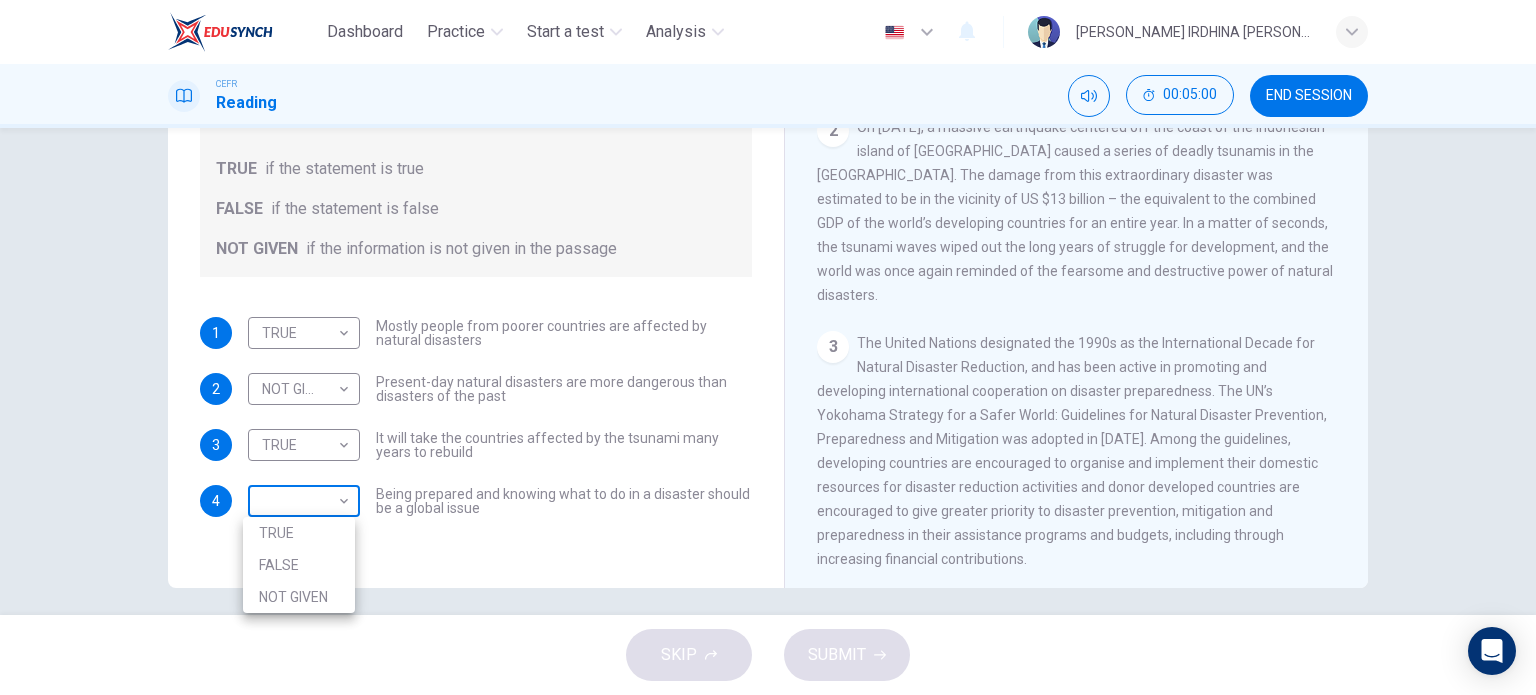 click on "Dashboard Practice Start a test Analysis English en ​ WAN NURIN IRDHINA BINTI WAN AHMAD TARMIZI CEFR Reading 00:05:00 END SESSION Questions 1 - 4 Do the following statements agree with the information given in the Reading Passage?
In the boxes below, write TRUE if the statement is true FALSE if the statement is false NOT GIVEN if the information is not given in the passage 1 TRUE TRUE ​ Mostly people from poorer countries are affected by natural disasters 2 NOT GIVEN NOT GIVEN ​ Present-day natural disasters are more dangerous than disasters of the past 3 TRUE TRUE ​ It will take the countries affected by the tsunami many years to rebuild 4 ​ ​ Being prepared and knowing what to do in a disaster should be a global issue Preparing for the Threat CLICK TO ZOOM Click to Zoom 1 2 3 4 5 6 SKIP SUBMIT EduSynch - Online Language Proficiency Testing
Dashboard Practice Start a test Analysis Notifications © Copyright  2025 TRUE FALSE NOT GIVEN" at bounding box center [768, 347] 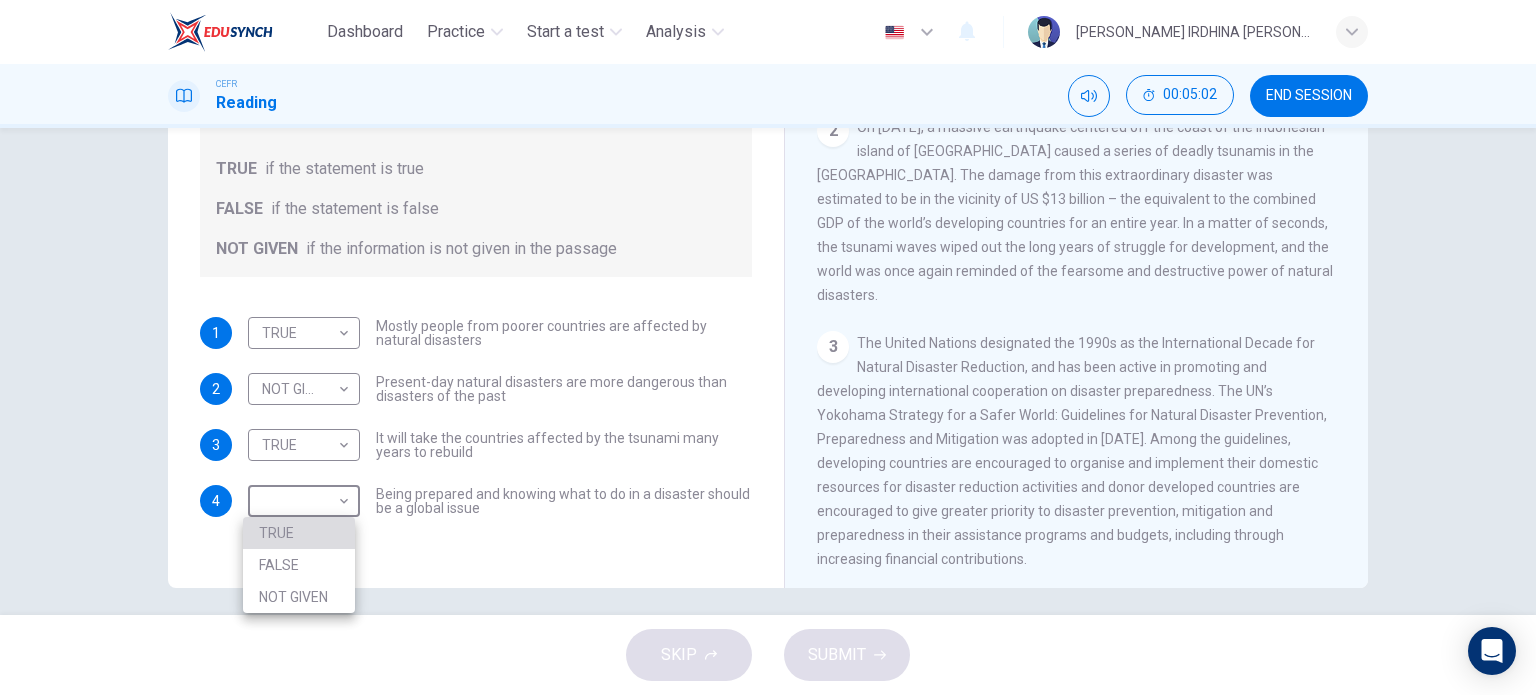 click on "TRUE" at bounding box center [299, 533] 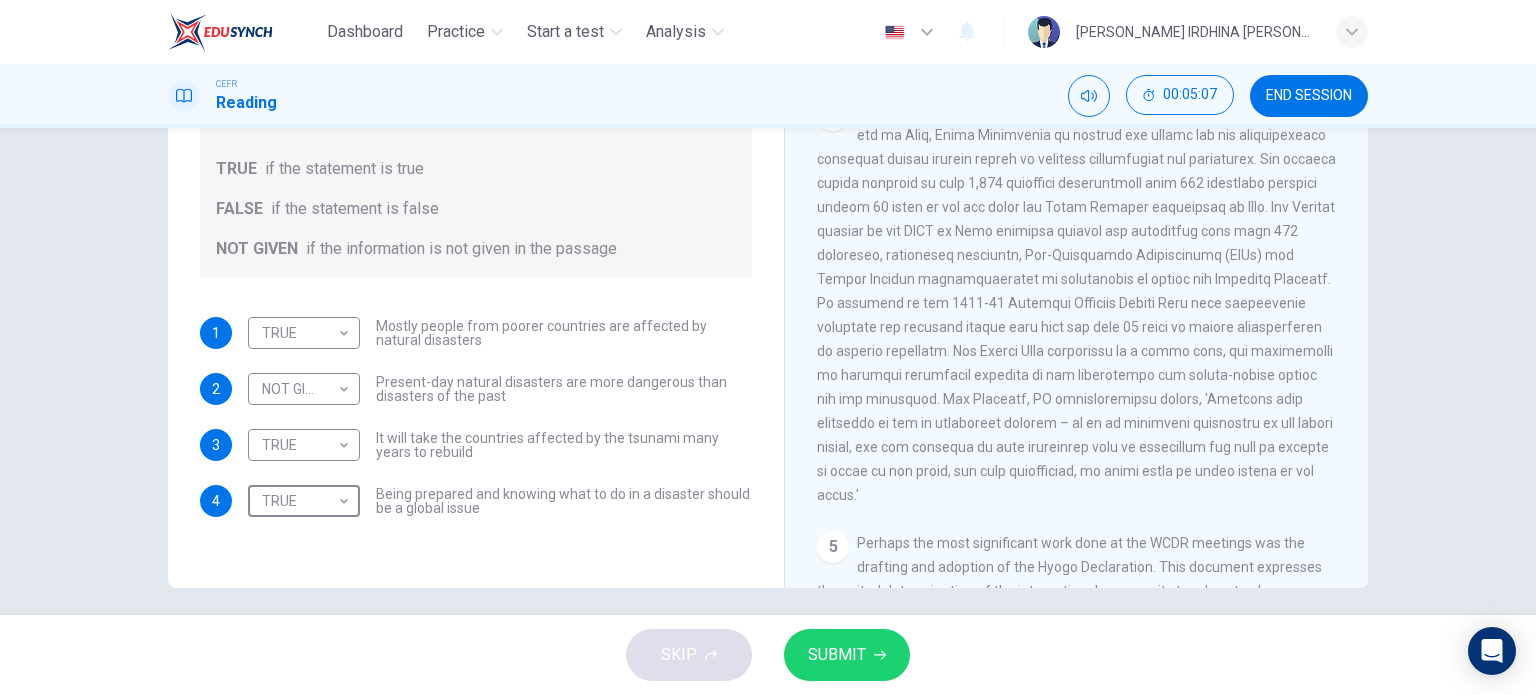 scroll, scrollTop: 1008, scrollLeft: 0, axis: vertical 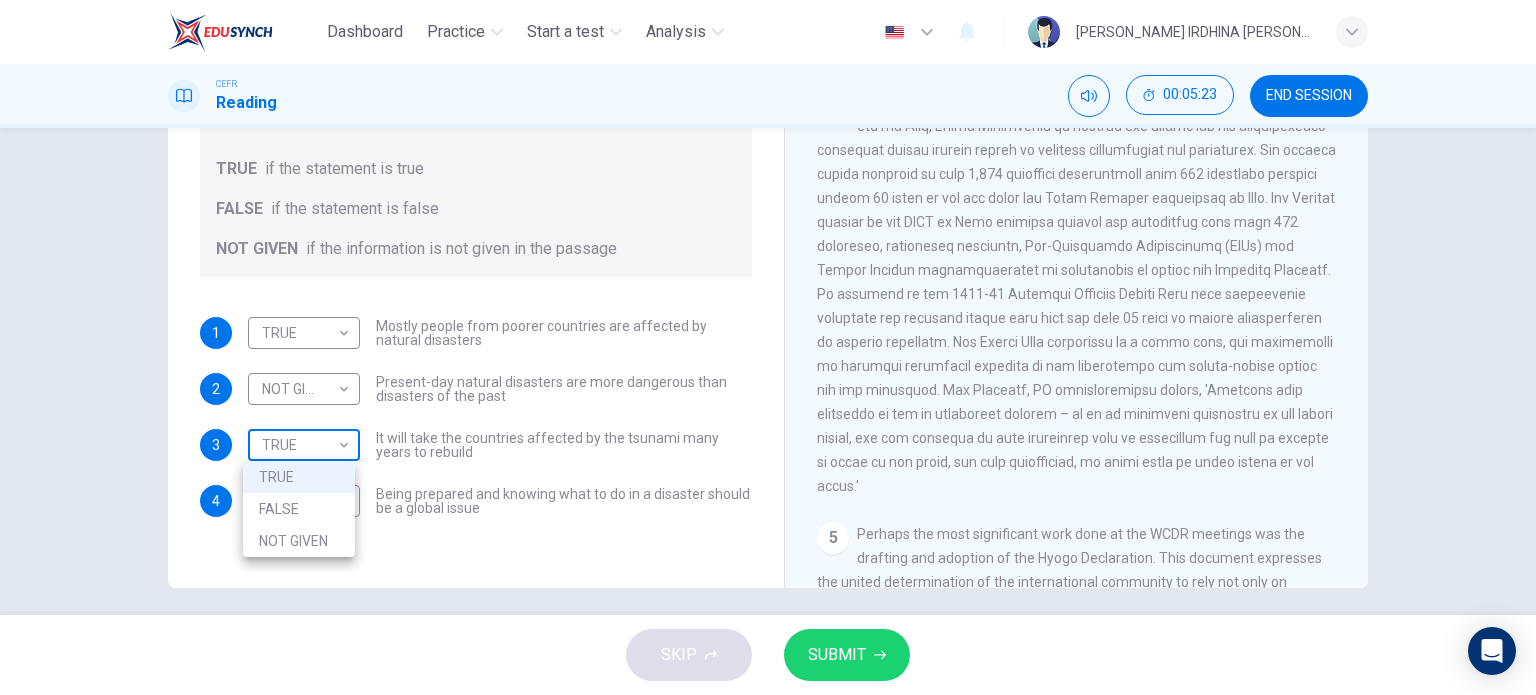click on "Dashboard Practice Start a test Analysis English en ​ WAN NURIN IRDHINA BINTI WAN AHMAD TARMIZI CEFR Reading 00:05:23 END SESSION Questions 1 - 4 Do the following statements agree with the information given in the Reading Passage?
In the boxes below, write TRUE if the statement is true FALSE if the statement is false NOT GIVEN if the information is not given in the passage 1 TRUE TRUE ​ Mostly people from poorer countries are affected by natural disasters 2 NOT GIVEN NOT GIVEN ​ Present-day natural disasters are more dangerous than disasters of the past 3 TRUE TRUE ​ It will take the countries affected by the tsunami many years to rebuild 4 TRUE TRUE ​ Being prepared and knowing what to do in a disaster should be a global issue Preparing for the Threat CLICK TO ZOOM Click to Zoom 1 2 3 4 5 6 SKIP SUBMIT EduSynch - Online Language Proficiency Testing
Dashboard Practice Start a test Analysis Notifications © Copyright  2025 TRUE FALSE NOT GIVEN" at bounding box center [768, 347] 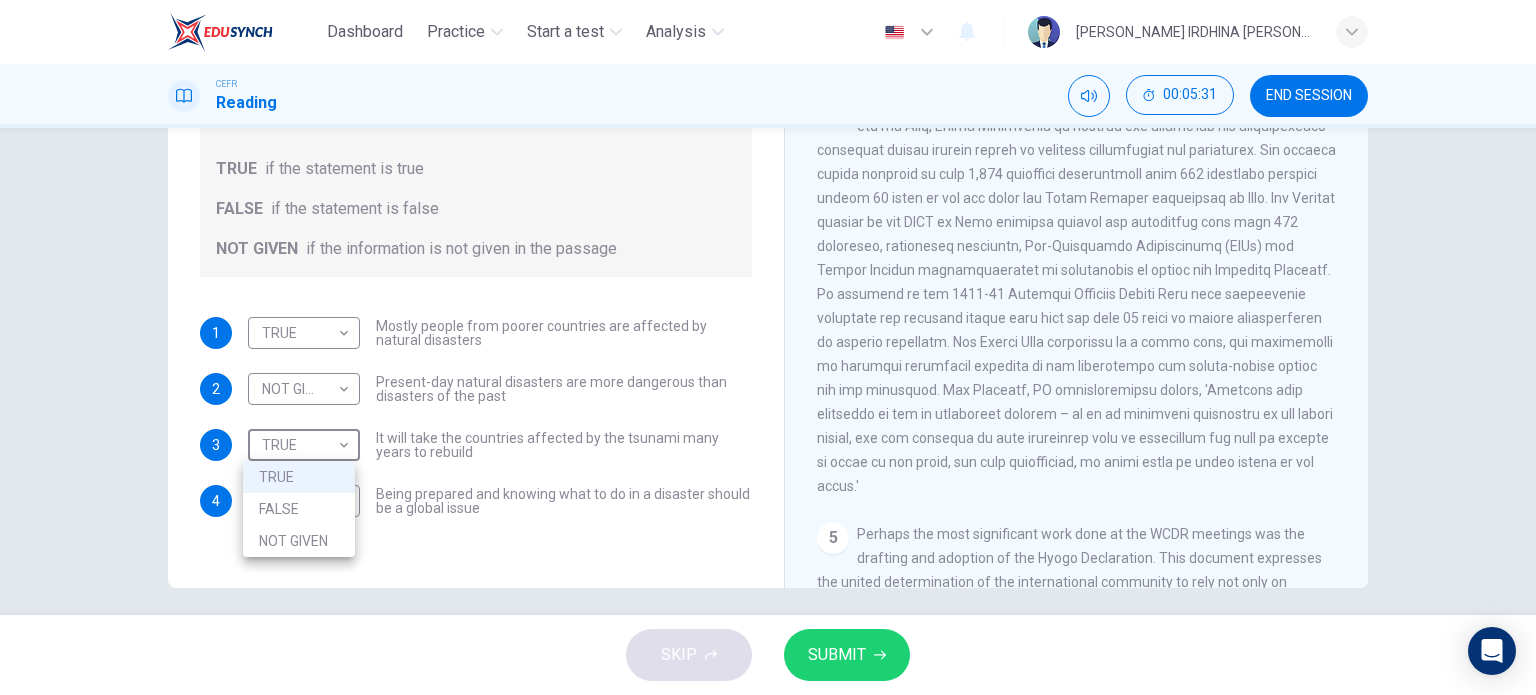 click on "FALSE" at bounding box center (299, 509) 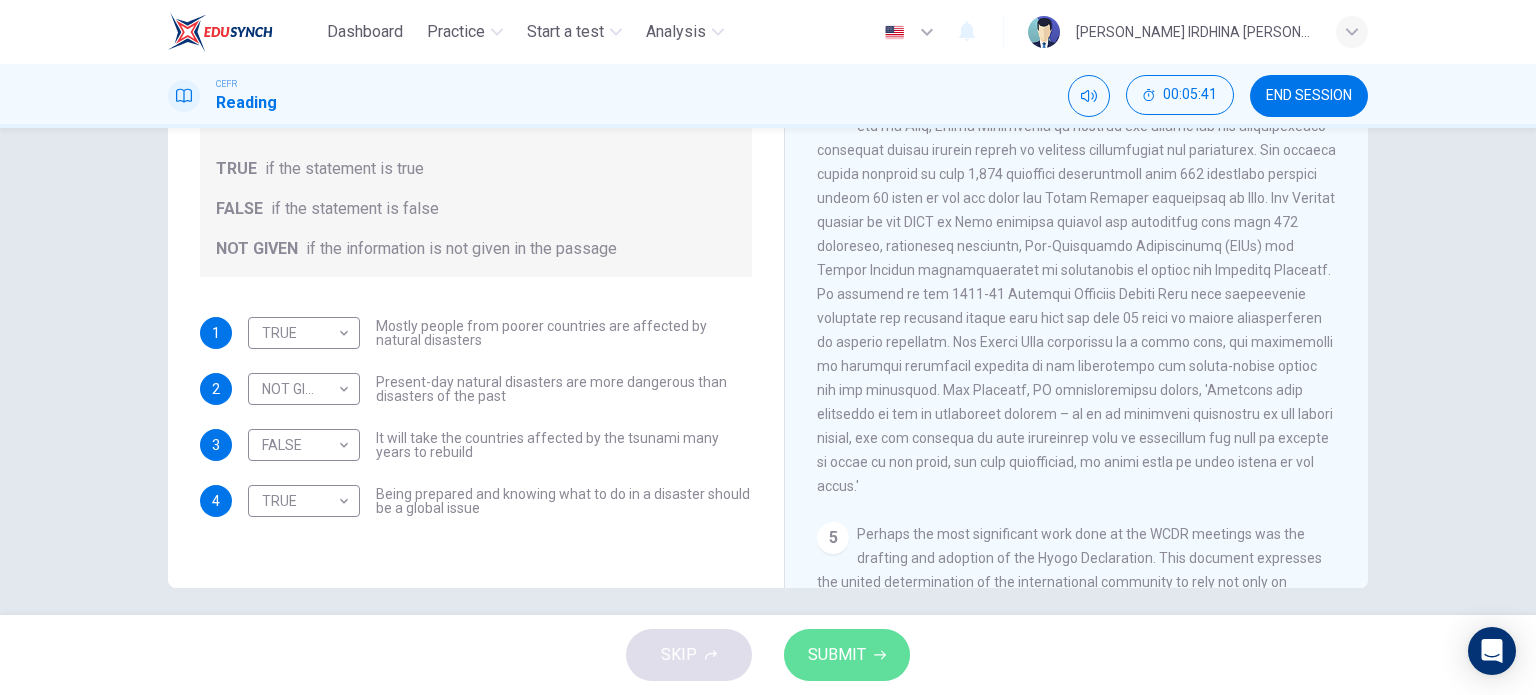 click on "SUBMIT" at bounding box center (847, 655) 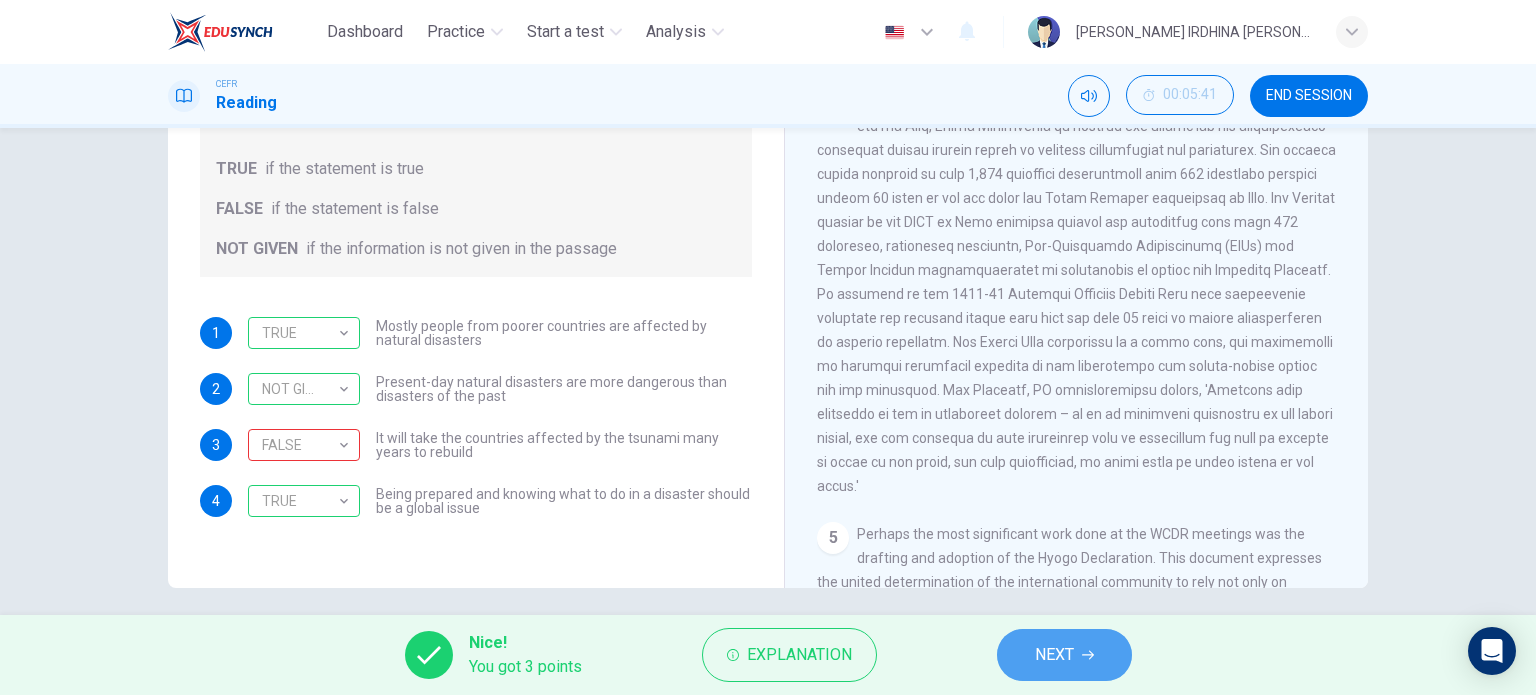 click on "NEXT" at bounding box center [1064, 655] 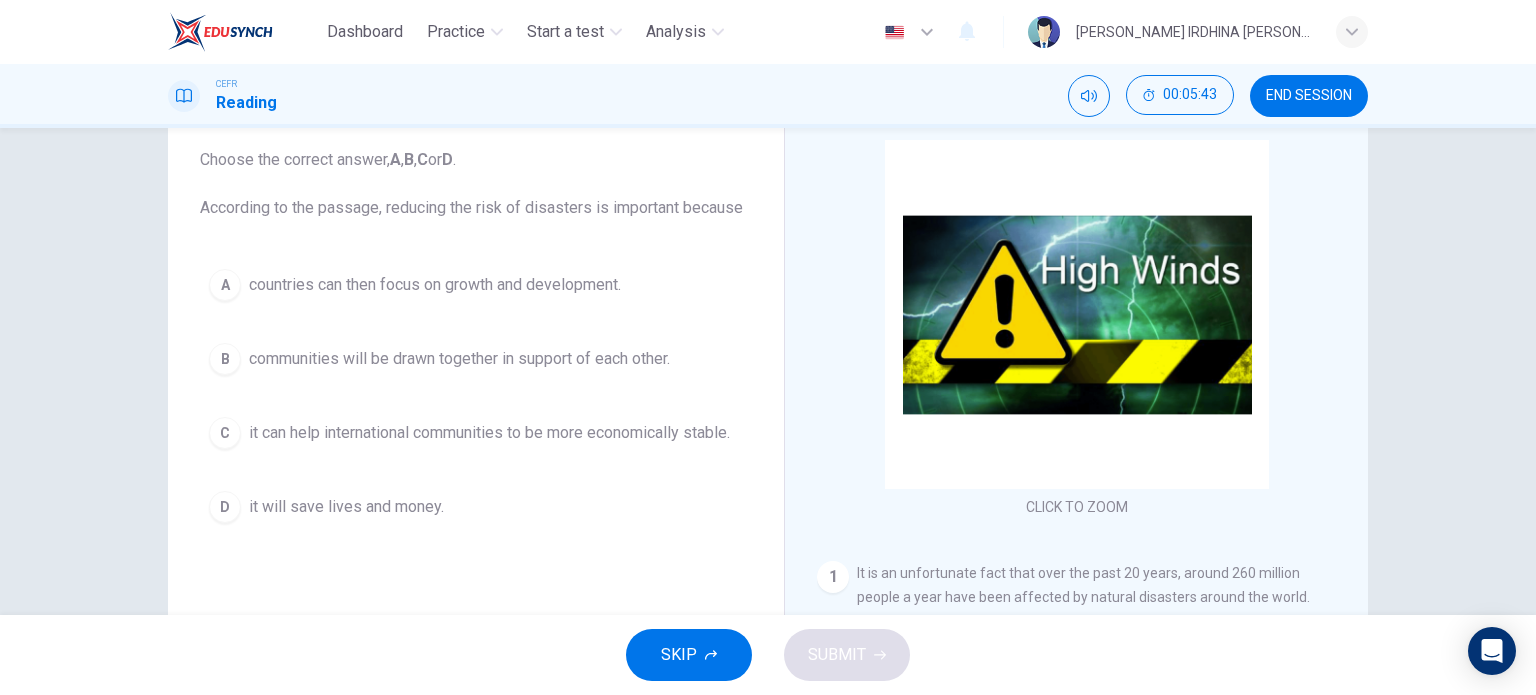 scroll, scrollTop: 118, scrollLeft: 0, axis: vertical 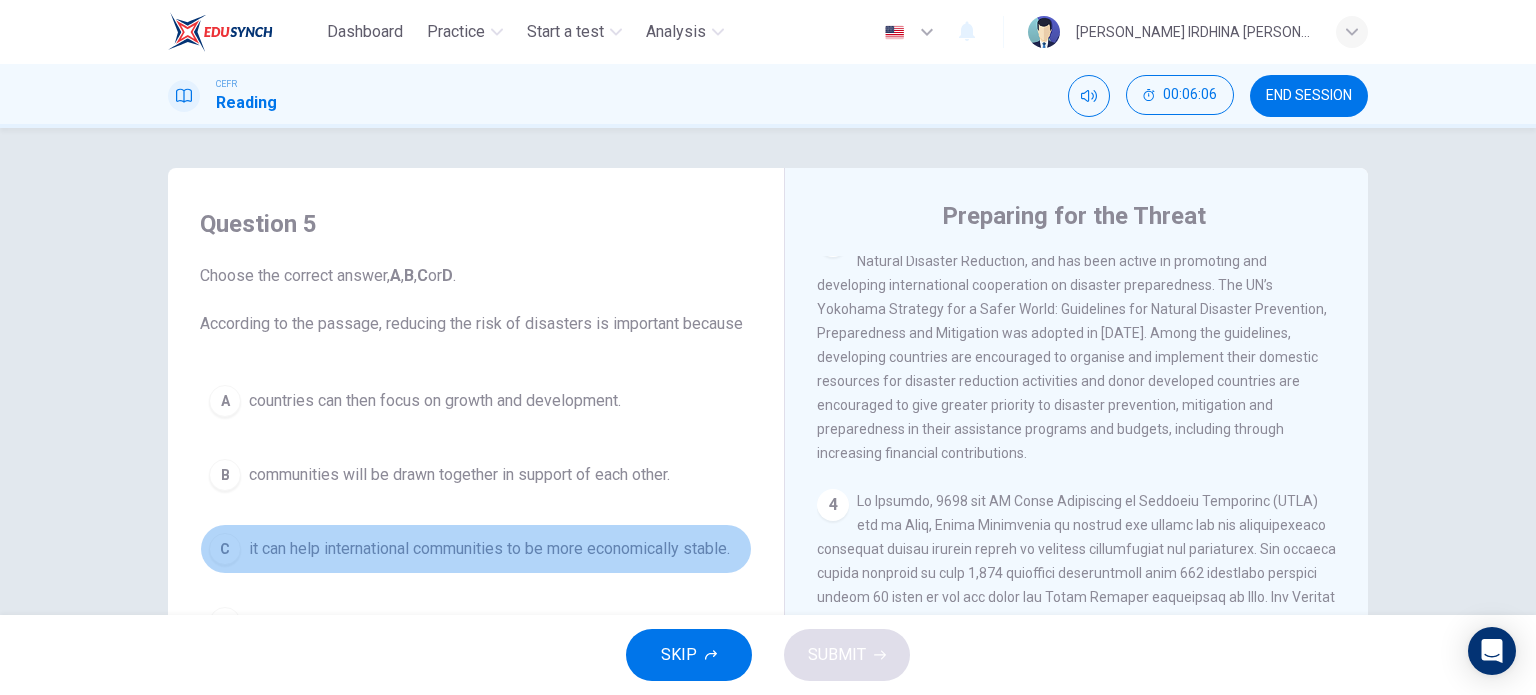 click on "it can help international communities to be more economically stable." at bounding box center (489, 549) 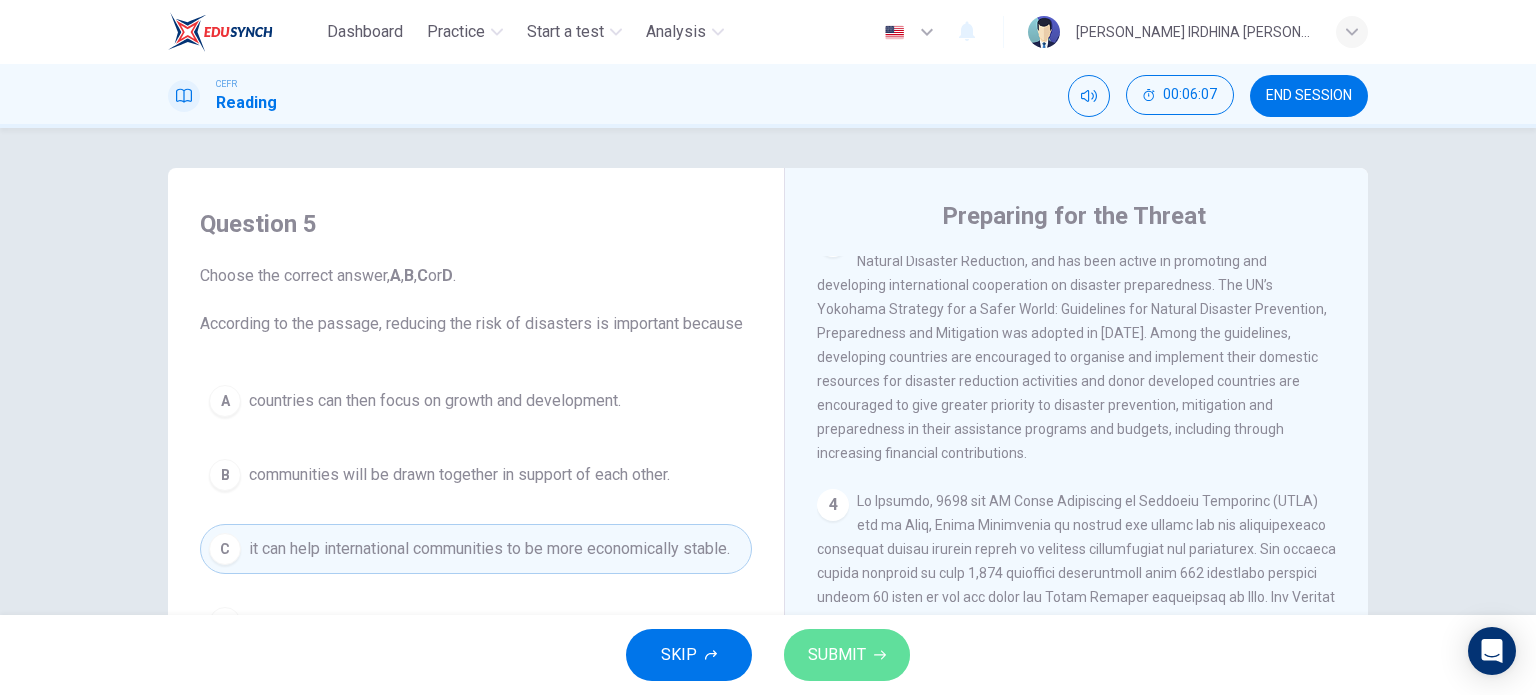 click on "SUBMIT" at bounding box center [837, 655] 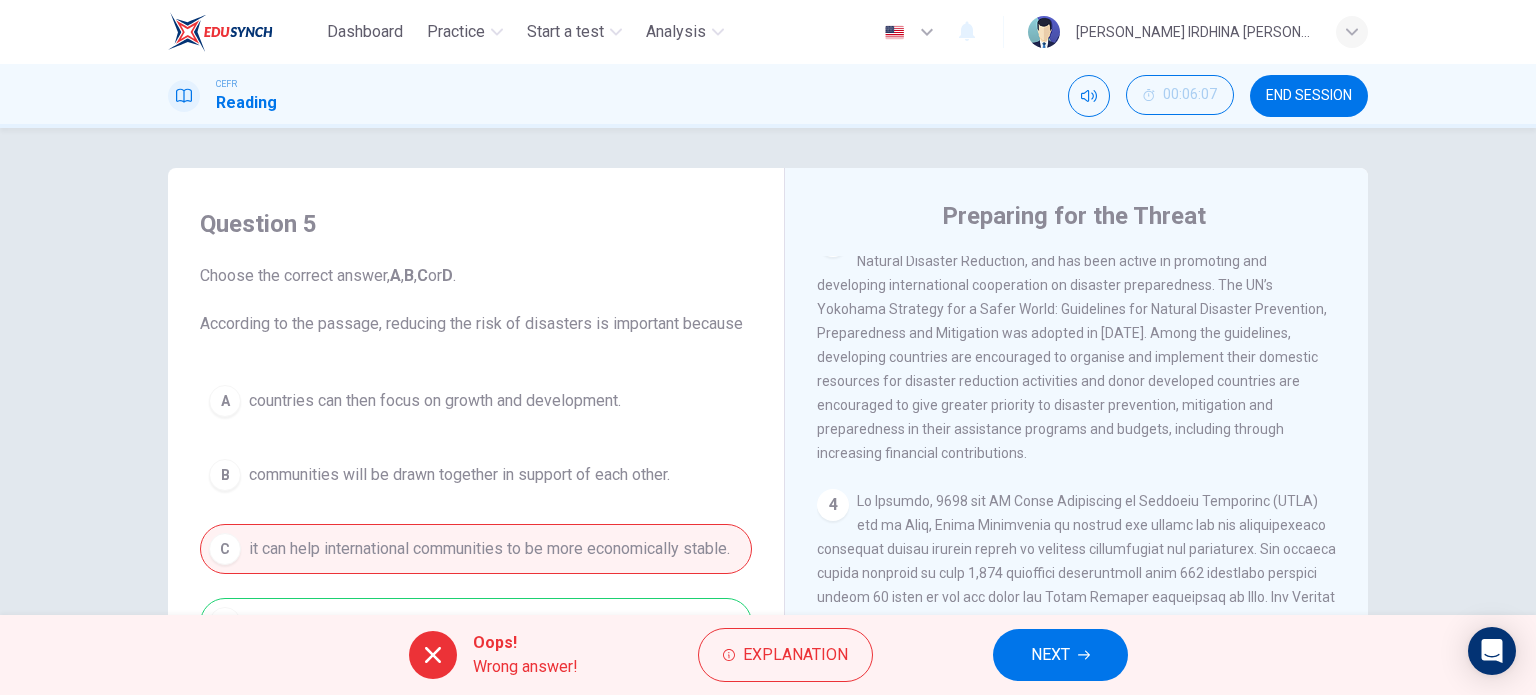 scroll, scrollTop: 188, scrollLeft: 0, axis: vertical 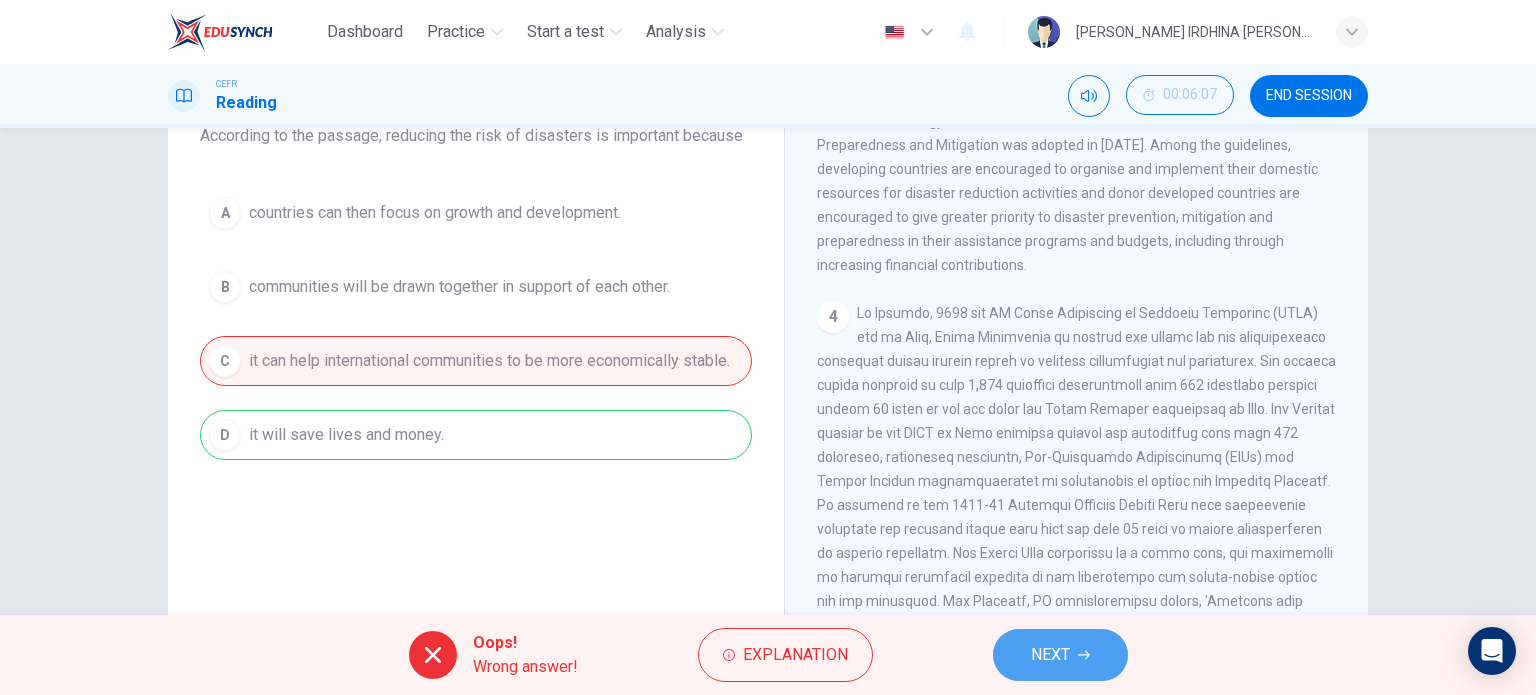 click 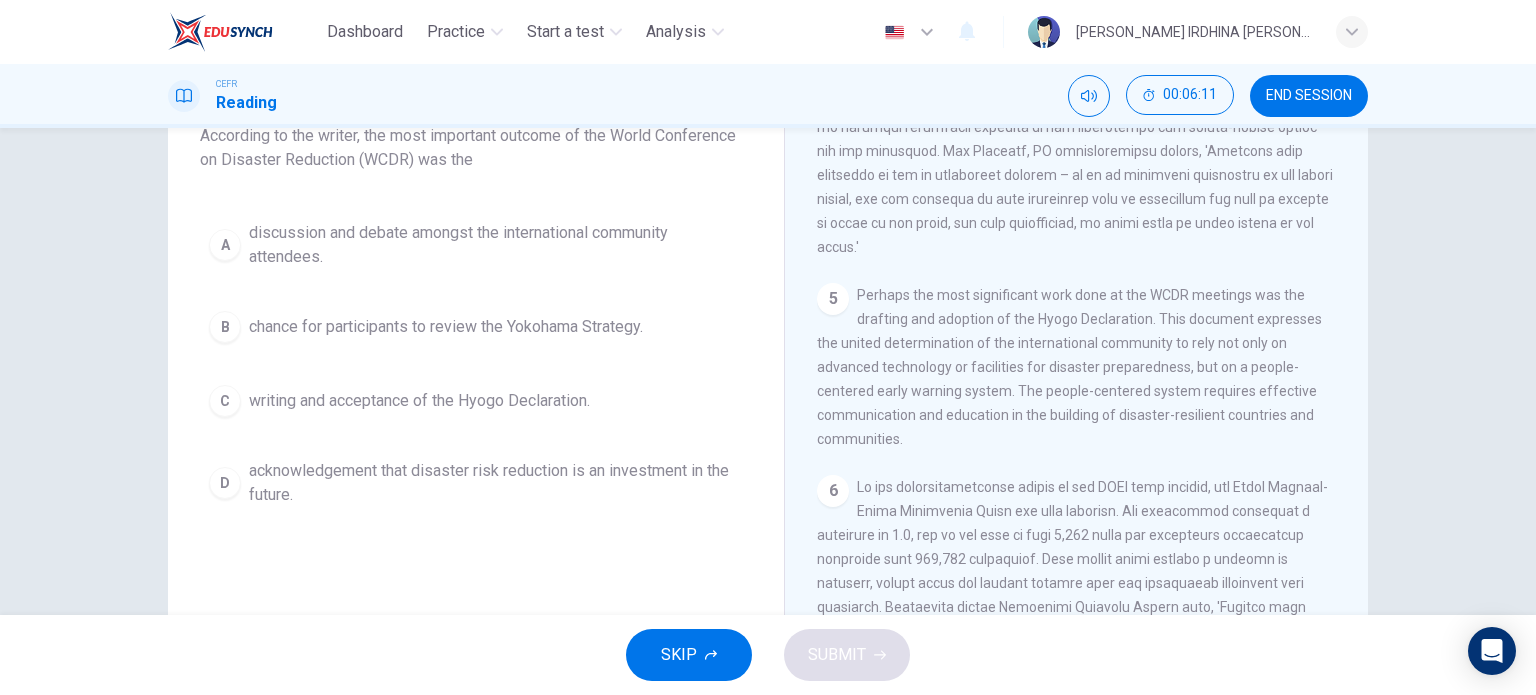 scroll, scrollTop: 1336, scrollLeft: 0, axis: vertical 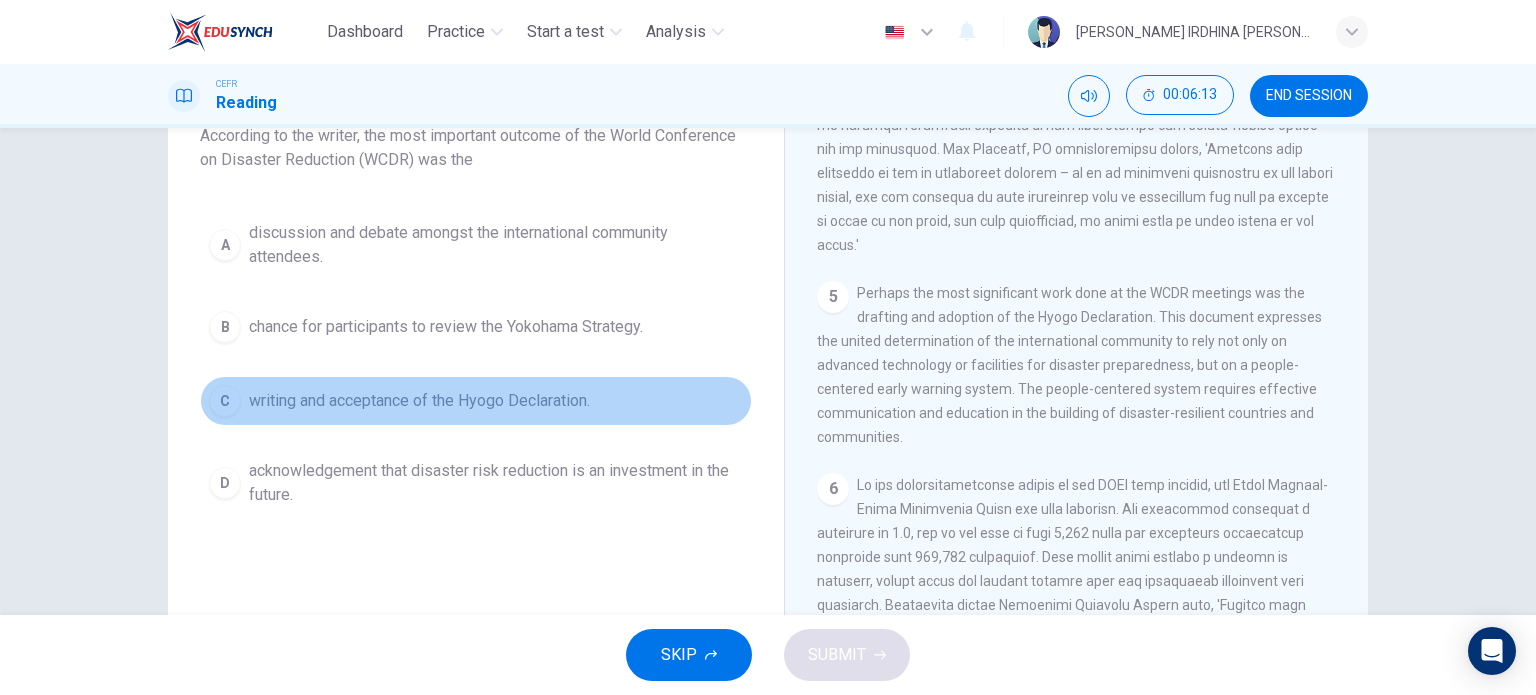 click on "C writing and acceptance of the Hyogo Declaration." at bounding box center [476, 401] 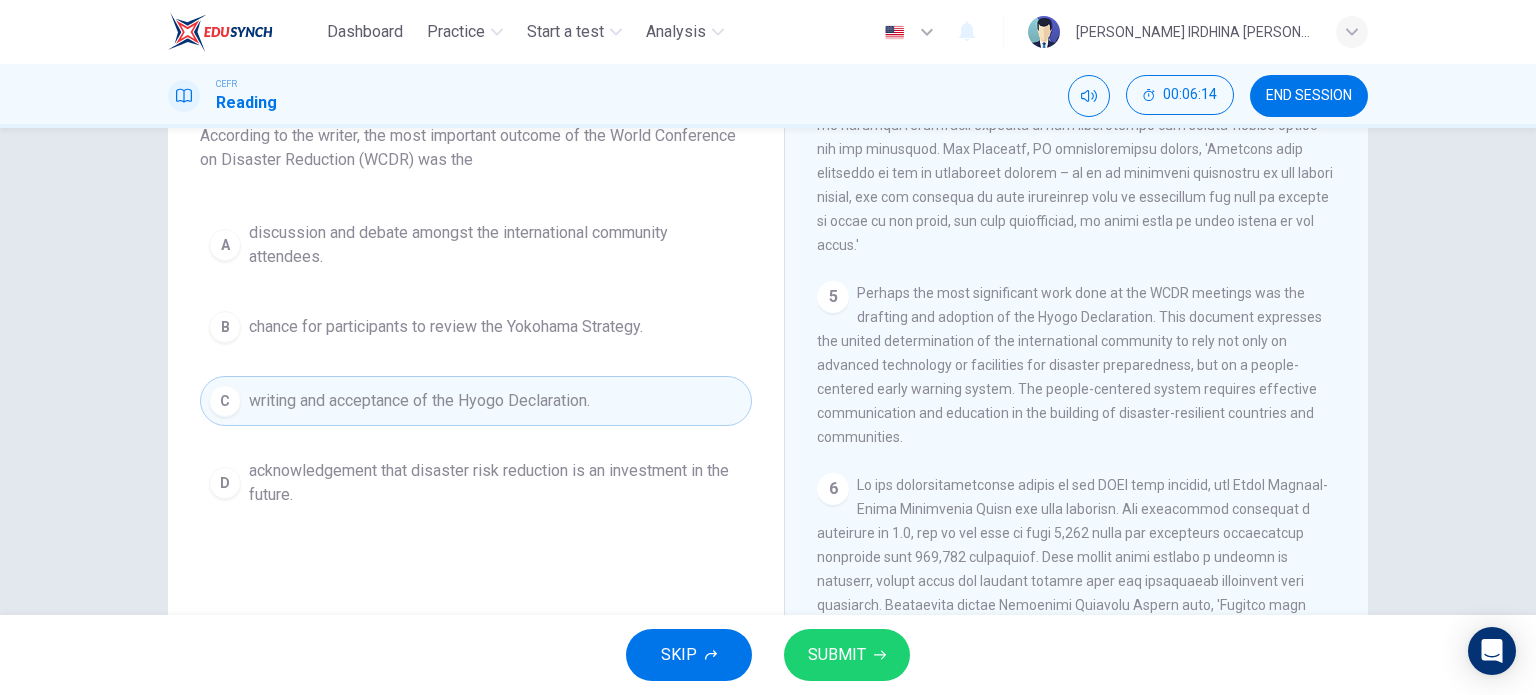 click on "SUBMIT" at bounding box center (837, 655) 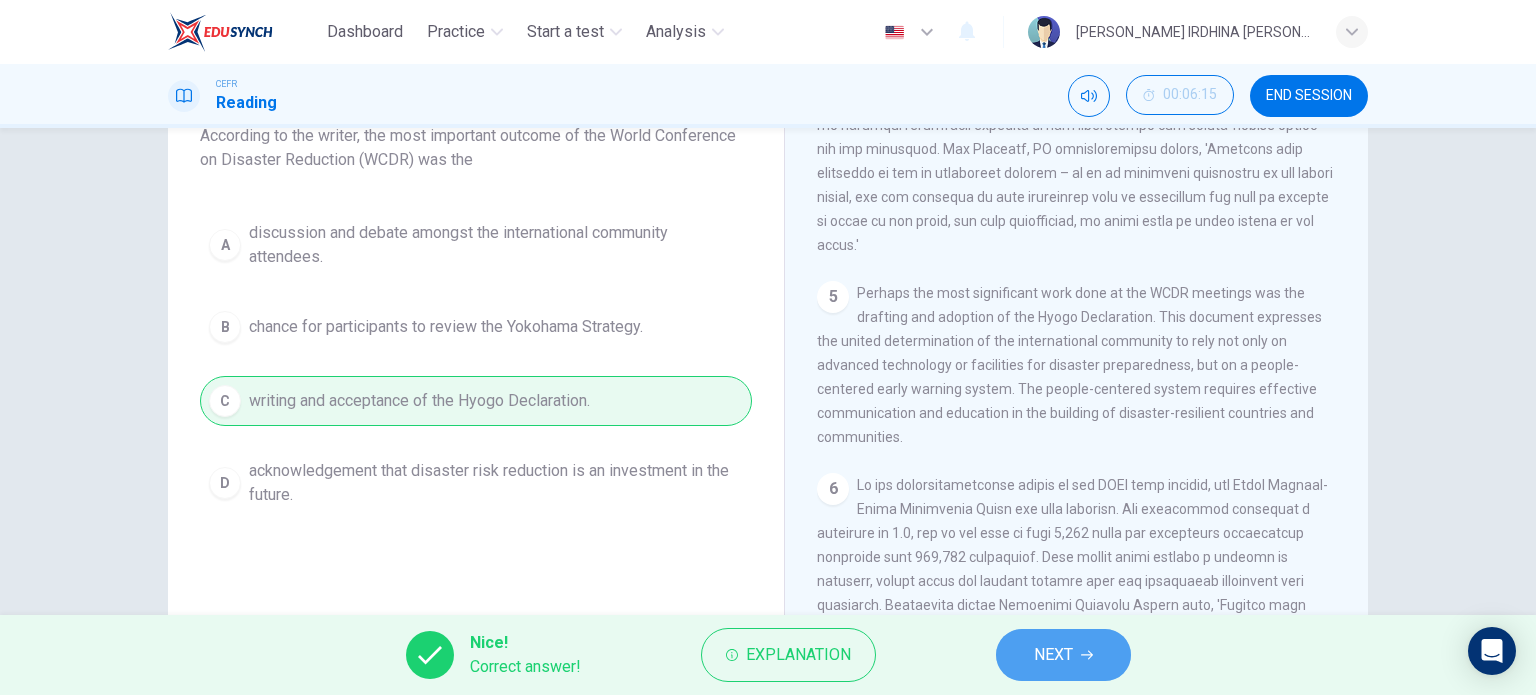 click on "NEXT" at bounding box center [1063, 655] 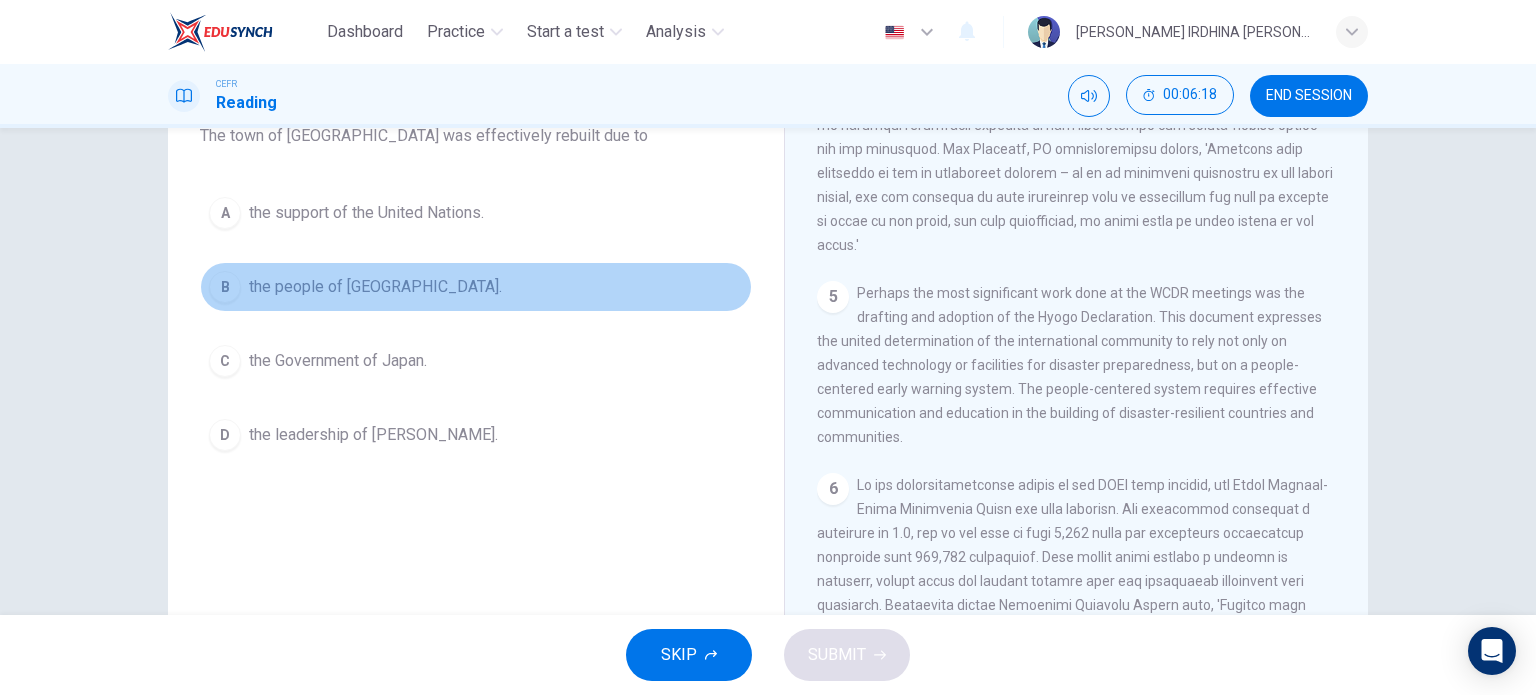 click on "B the people of Kobe." at bounding box center (476, 287) 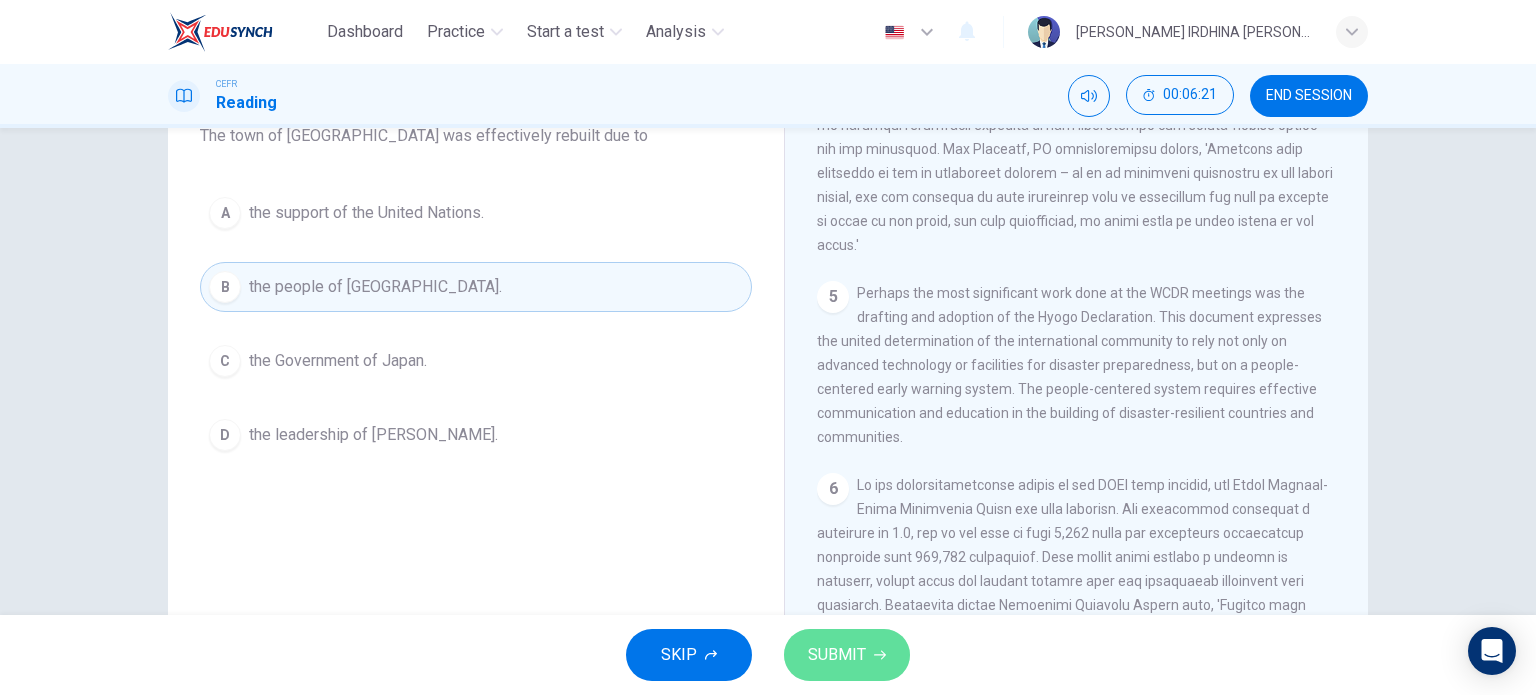 click on "SUBMIT" at bounding box center [837, 655] 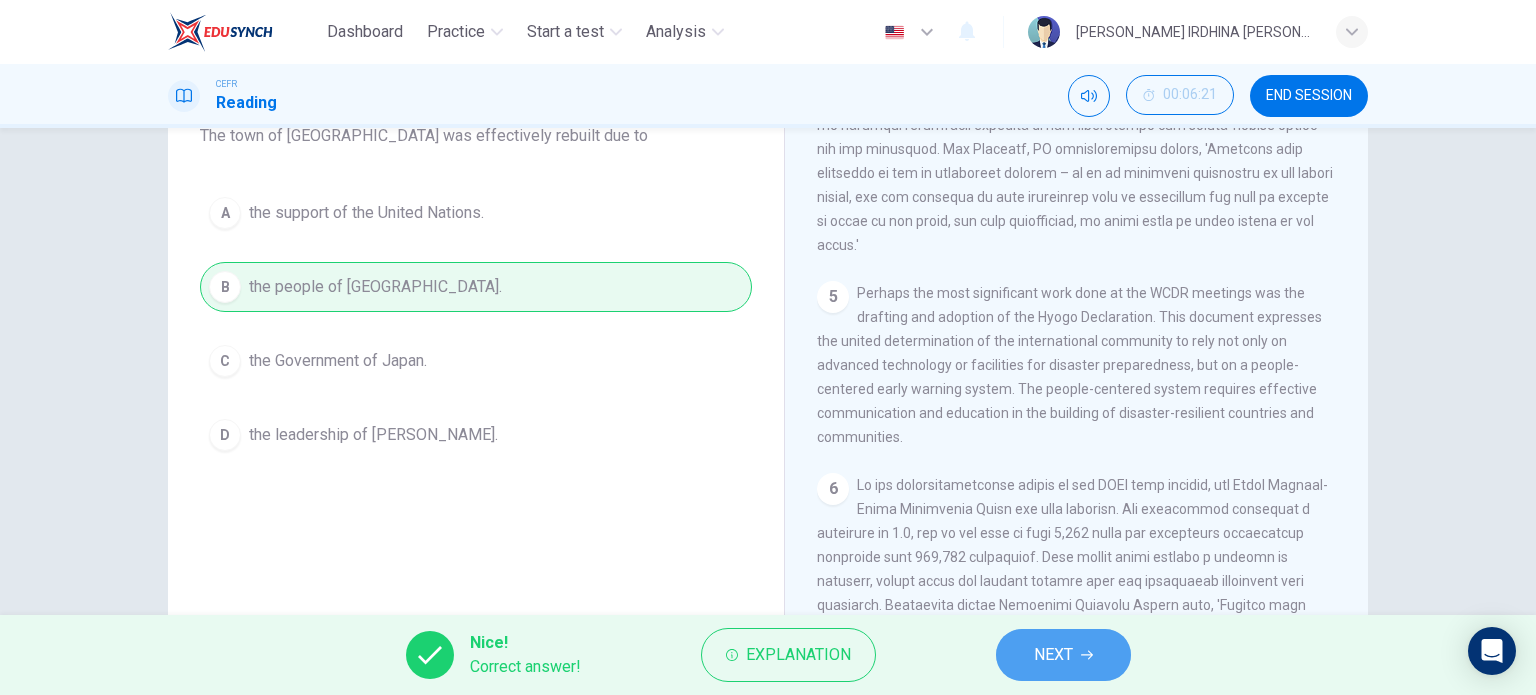 click on "NEXT" at bounding box center (1053, 655) 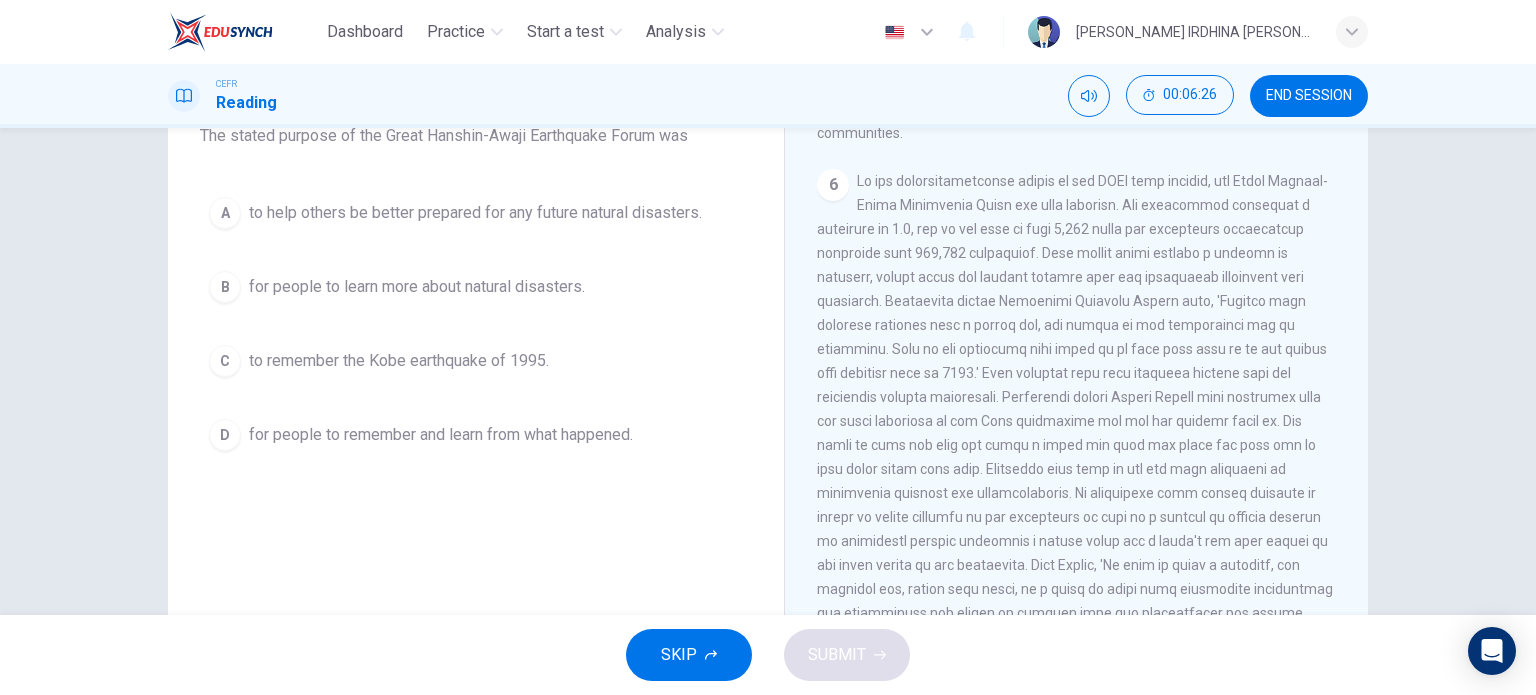 scroll, scrollTop: 1640, scrollLeft: 0, axis: vertical 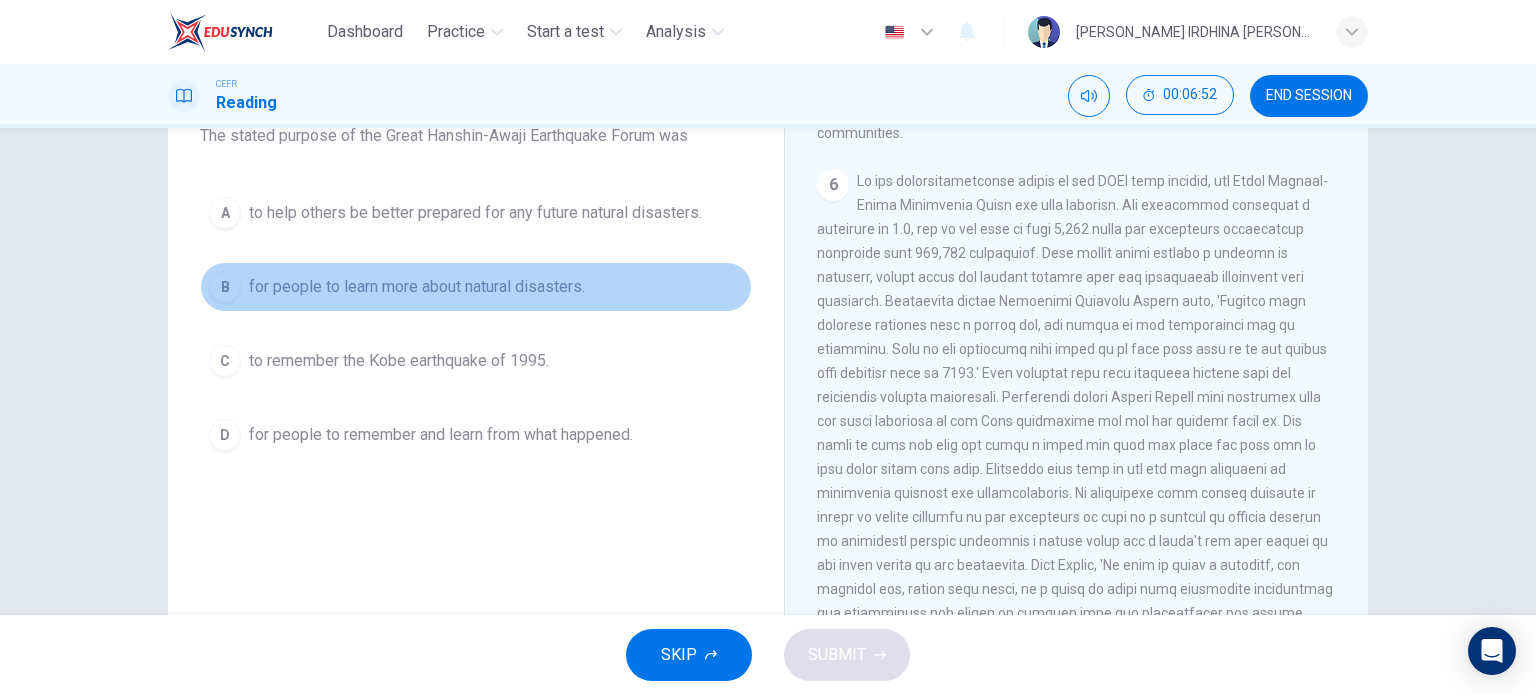 click on "for people to learn more about natural disasters." at bounding box center [417, 287] 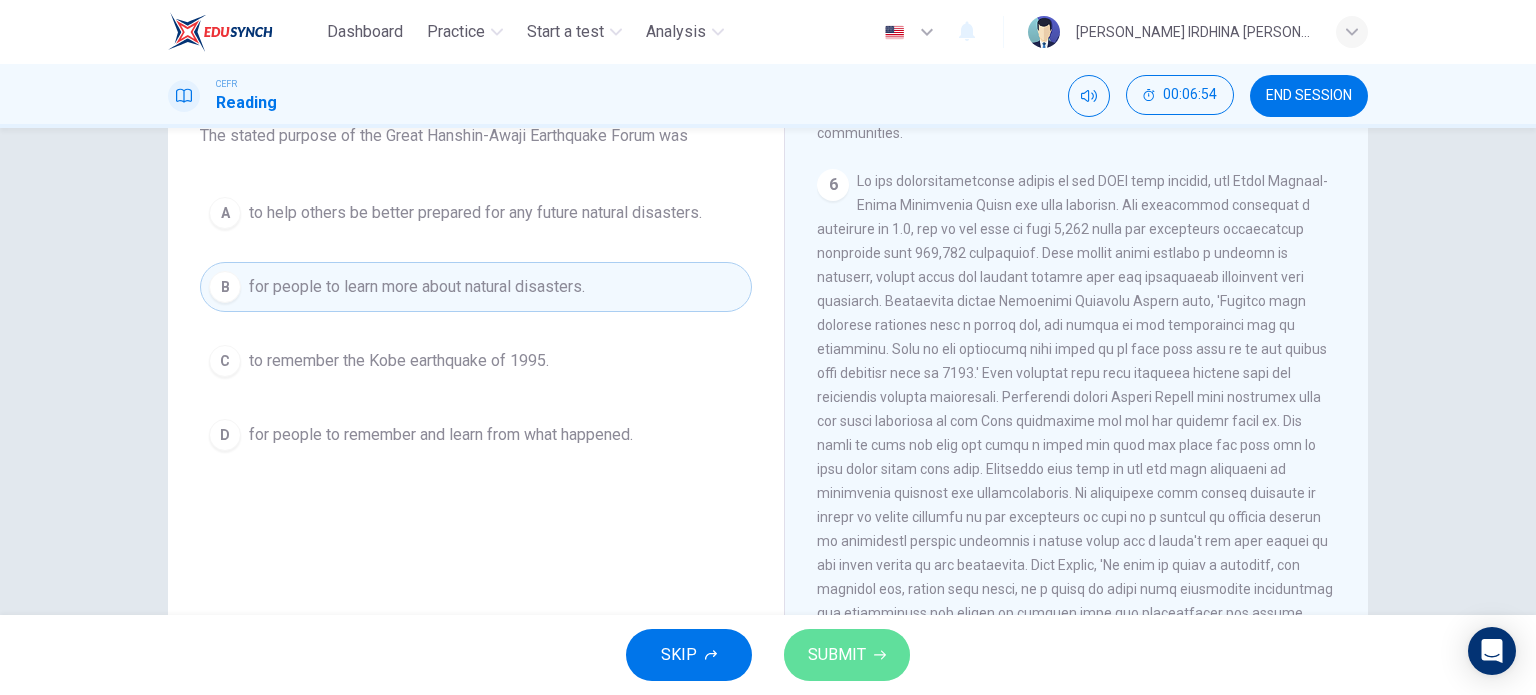 click on "SUBMIT" at bounding box center [847, 655] 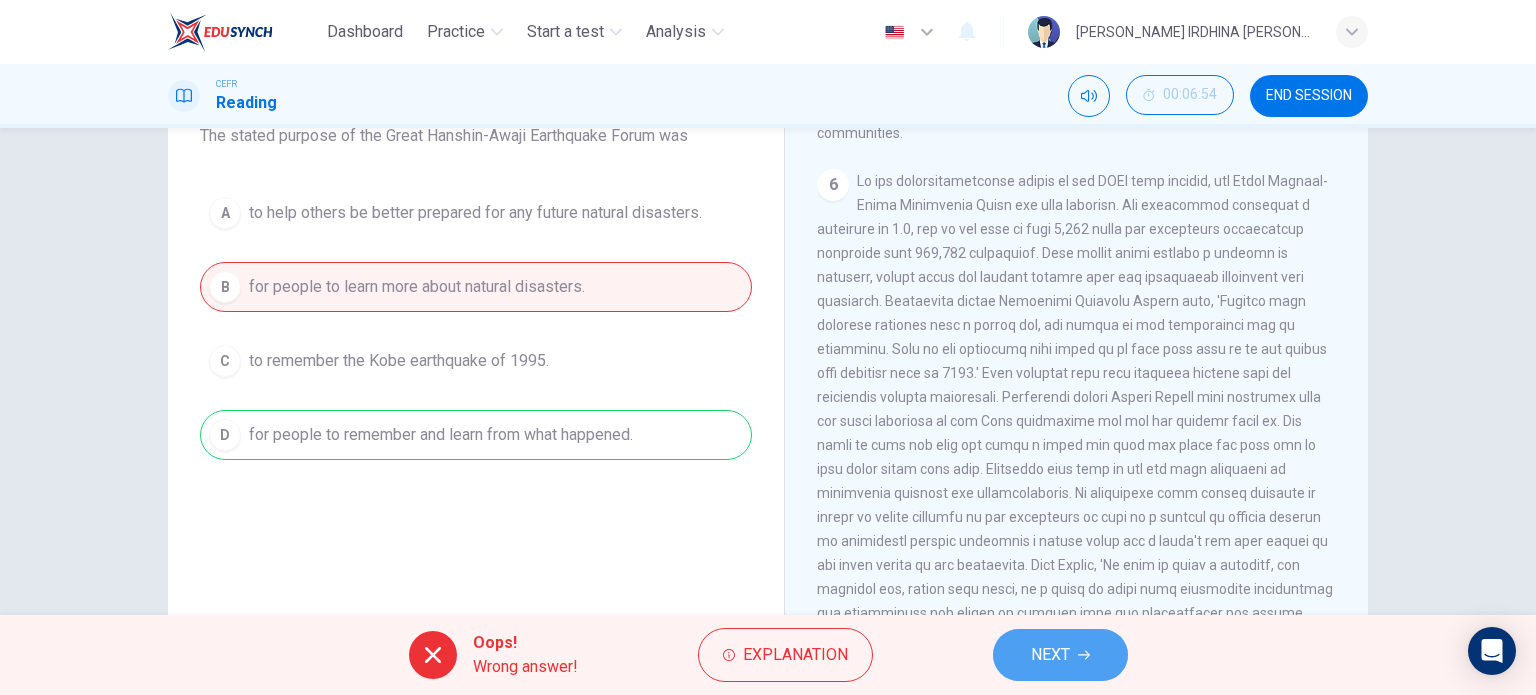 click on "NEXT" at bounding box center (1060, 655) 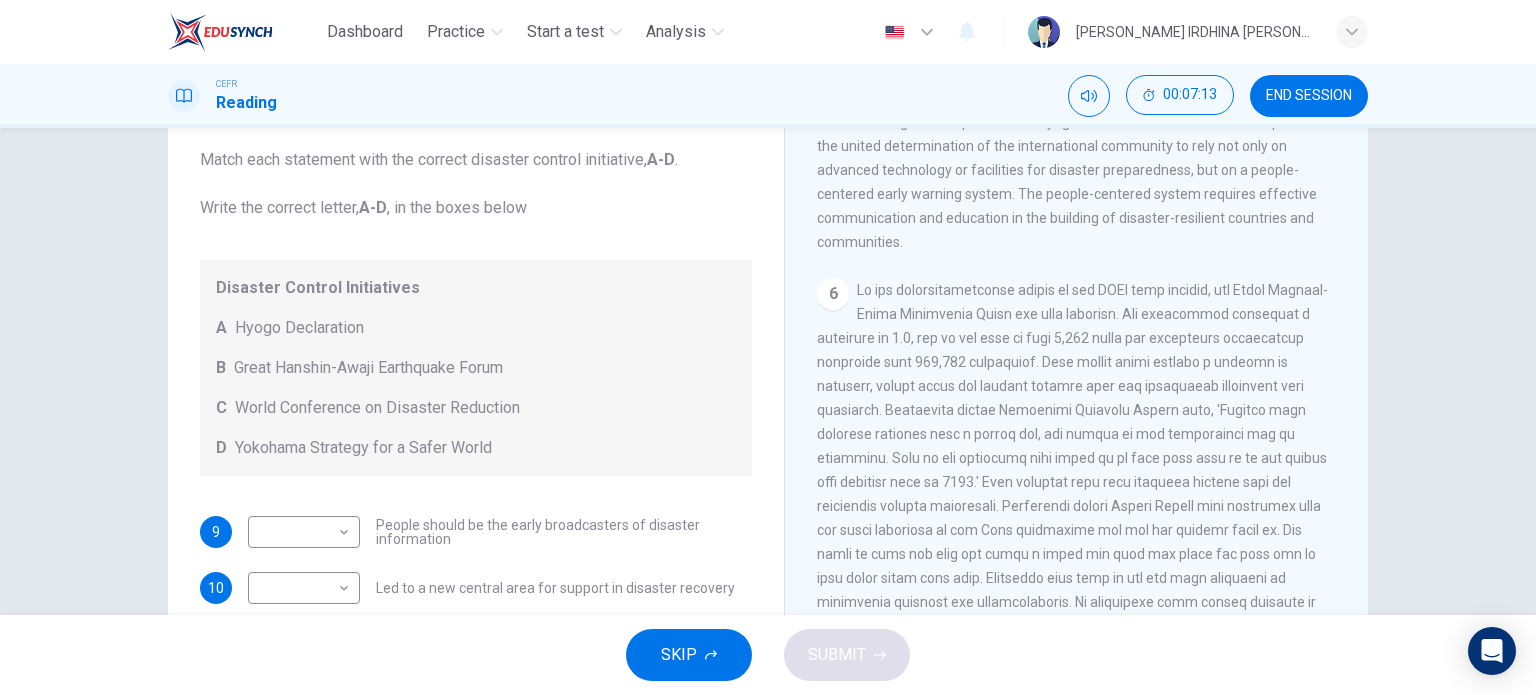 scroll, scrollTop: 1718, scrollLeft: 0, axis: vertical 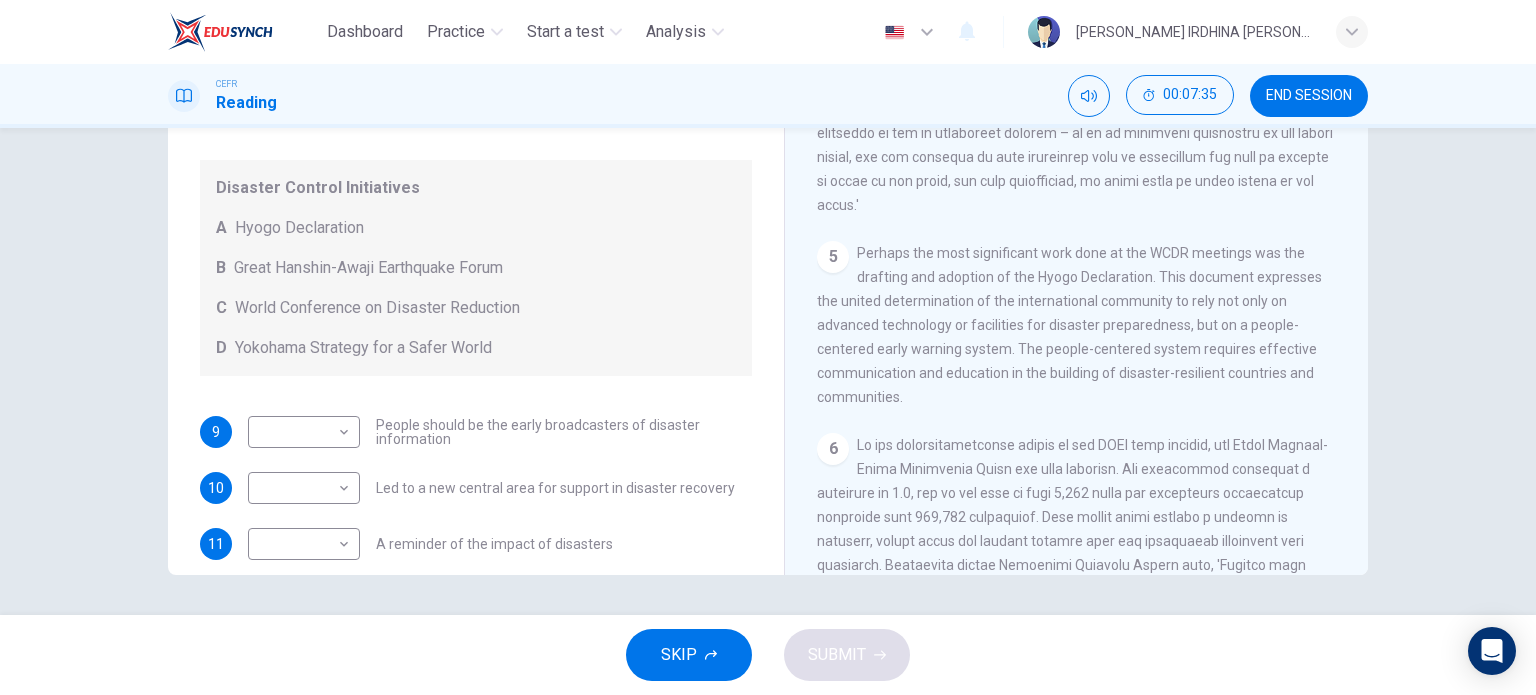 click on "​ ​ People should be the early broadcasters of disaster information" at bounding box center [500, 432] 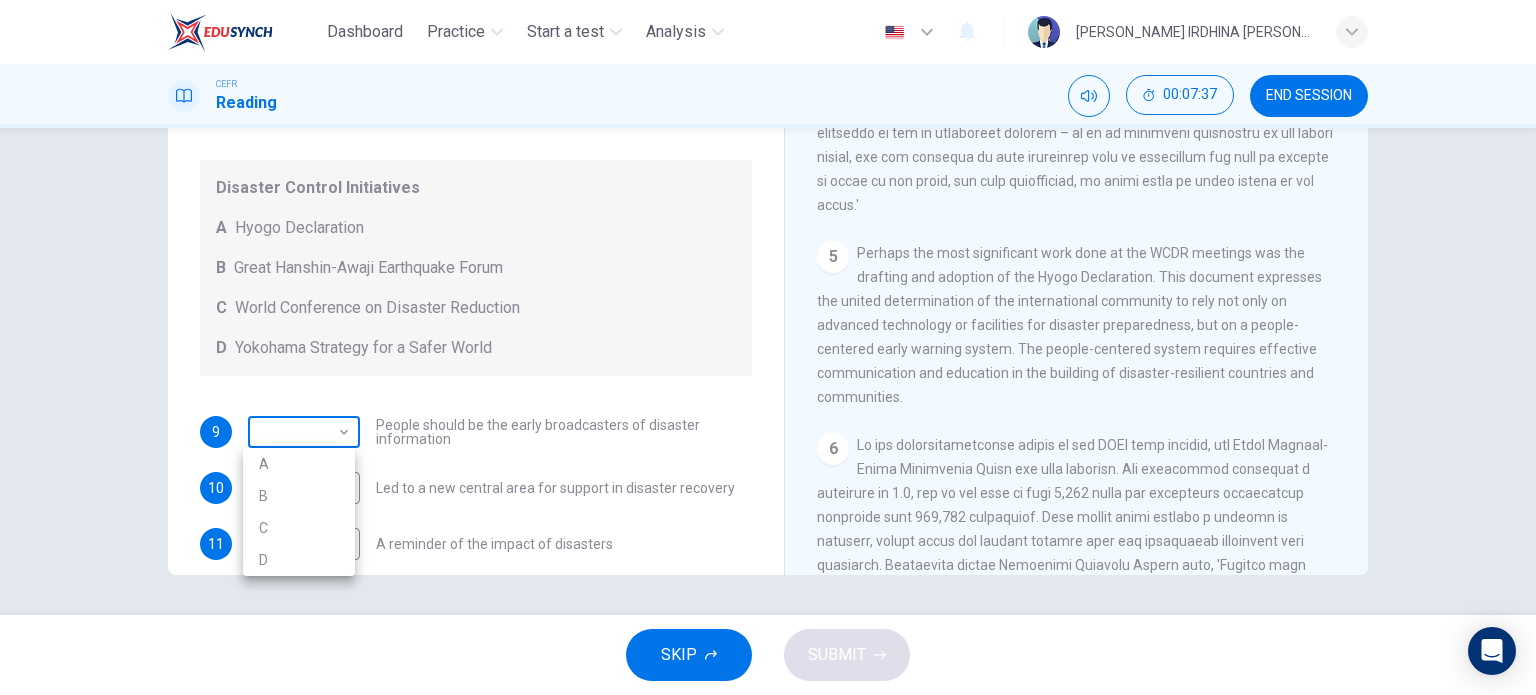 click on "Dashboard Practice Start a test Analysis English en ​ WAN NURIN IRDHINA BINTI WAN AHMAD TARMIZI CEFR Reading 00:07:37 END SESSION Questions 9 - 13 Look at the following statements and the list of disaster control initiatives below.
Match each statement with the correct disaster control initiative,  A-D .
Write the correct letter,  A-D , in the boxes below Disaster Control Initiatives A Hyogo Declaration B Great Hanshin-Awaji Earthquake Forum C World Conference on Disaster Reduction D Yokohama Strategy for a Safer World 9 ​ ​ People should be the early broadcasters of disaster information 10 ​ ​ Led to a new central area for support in disaster recovery 11 ​ ​ A reminder of the impact of disasters 12 ​ ​ In times of disaster, developed countries should do more to help less-developed countries 13 ​ ​ National development and disaster prevention should be considered at the same time Preparing for the Threat CLICK TO ZOOM Click to Zoom 1 2 3 4 5 6 SKIP SUBMIT
Dashboard Practice A B" at bounding box center (768, 347) 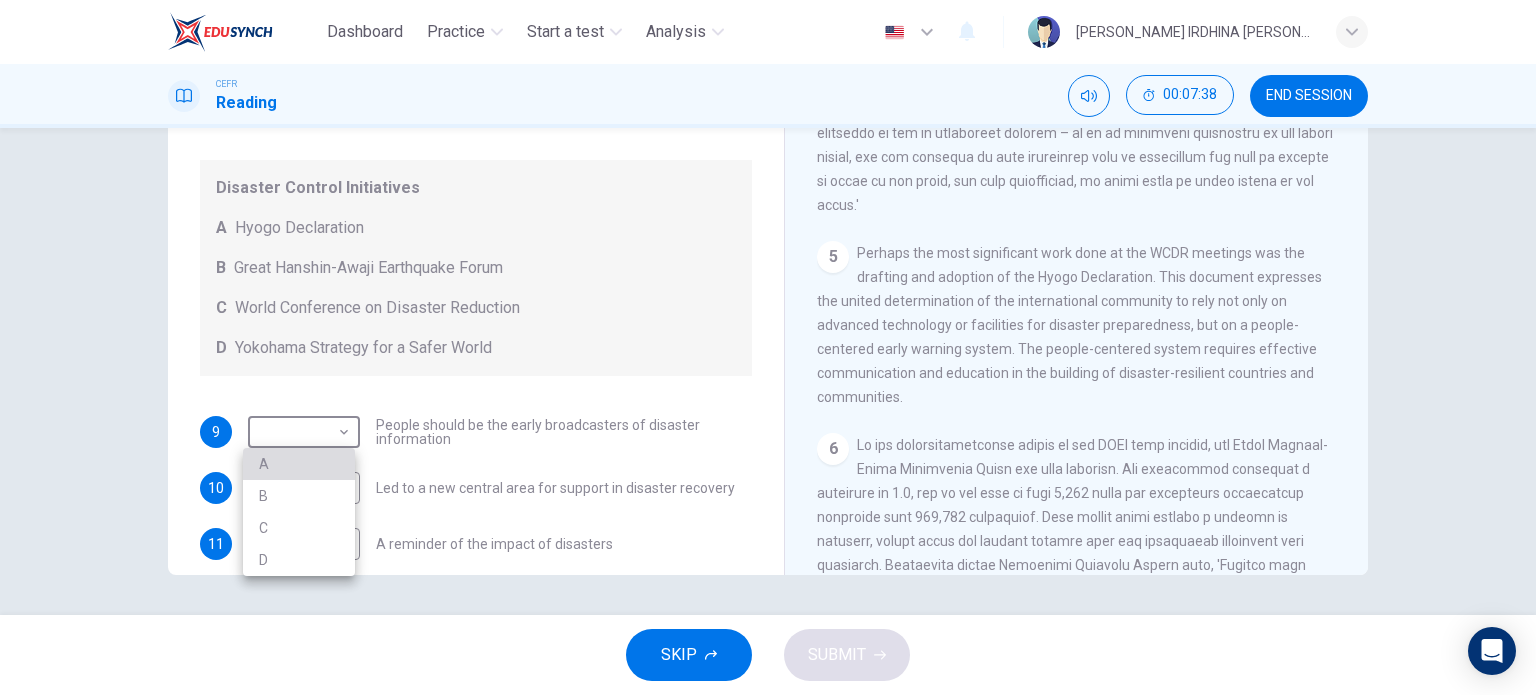 click on "A" at bounding box center [299, 464] 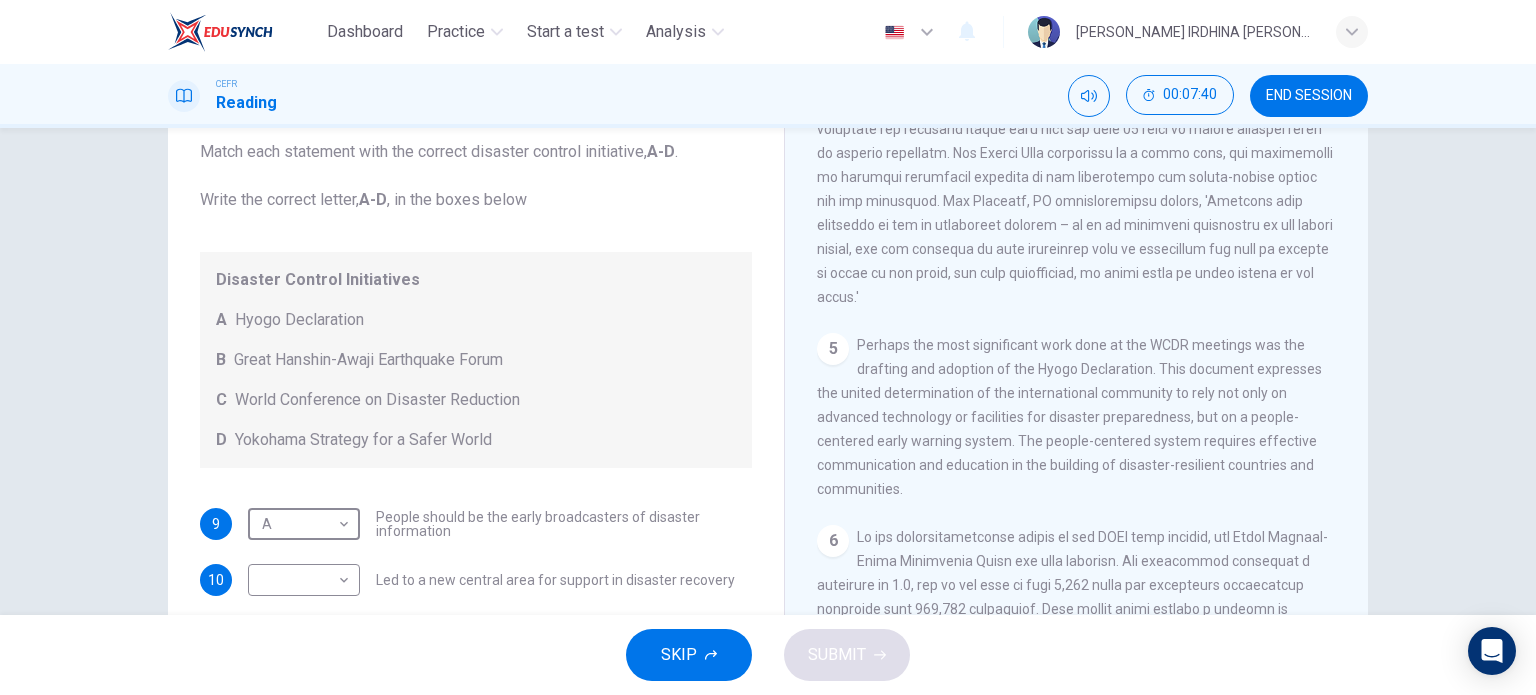 scroll, scrollTop: 288, scrollLeft: 0, axis: vertical 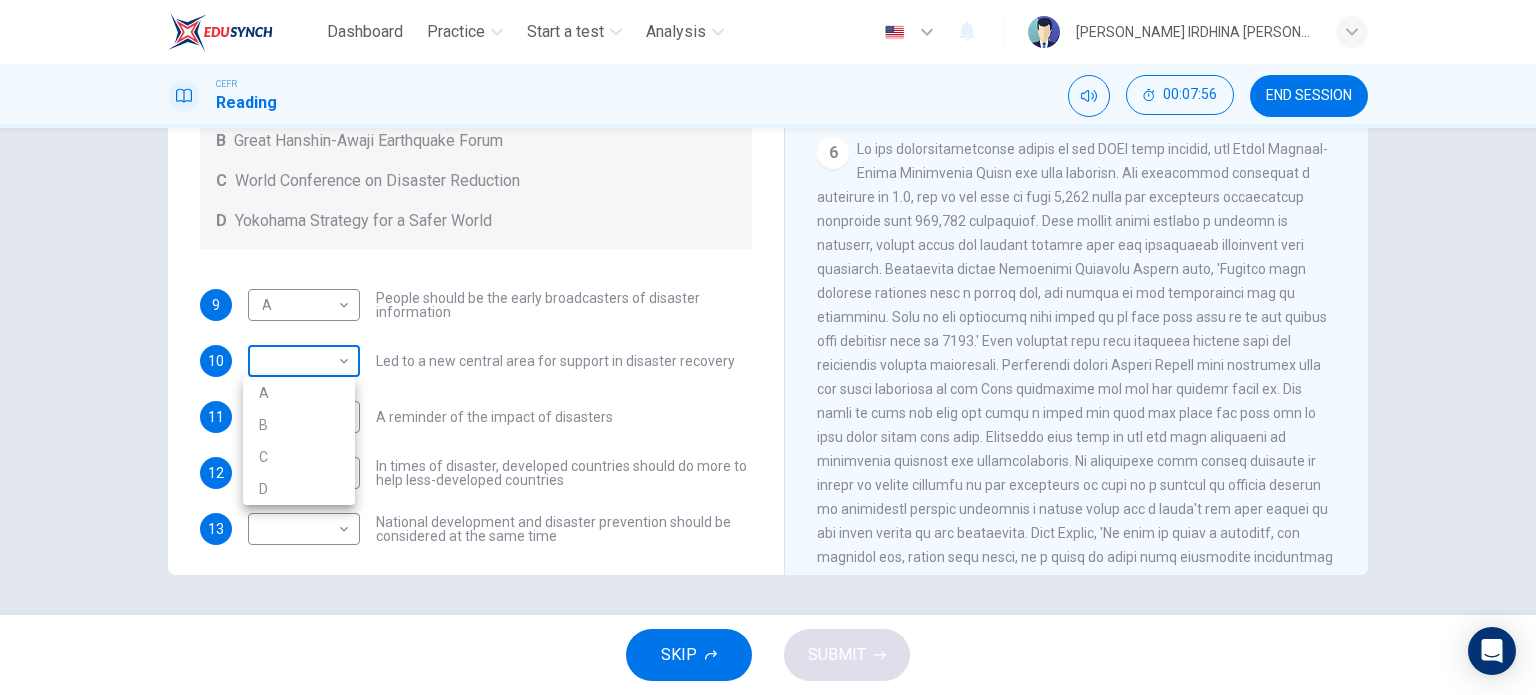click on "Dashboard Practice Start a test Analysis English en ​ WAN NURIN IRDHINA BINTI WAN AHMAD TARMIZI CEFR Reading 00:07:56 END SESSION Questions 9 - 13 Look at the following statements and the list of disaster control initiatives below.
Match each statement with the correct disaster control initiative,  A-D .
Write the correct letter,  A-D , in the boxes below Disaster Control Initiatives A Hyogo Declaration B Great Hanshin-Awaji Earthquake Forum C World Conference on Disaster Reduction D Yokohama Strategy for a Safer World 9 A A ​ People should be the early broadcasters of disaster information 10 ​ ​ Led to a new central area for support in disaster recovery 11 ​ ​ A reminder of the impact of disasters 12 ​ ​ In times of disaster, developed countries should do more to help less-developed countries 13 ​ ​ National development and disaster prevention should be considered at the same time Preparing for the Threat CLICK TO ZOOM Click to Zoom 1 2 3 4 5 6 SKIP SUBMIT
Dashboard Practice A B" at bounding box center [768, 347] 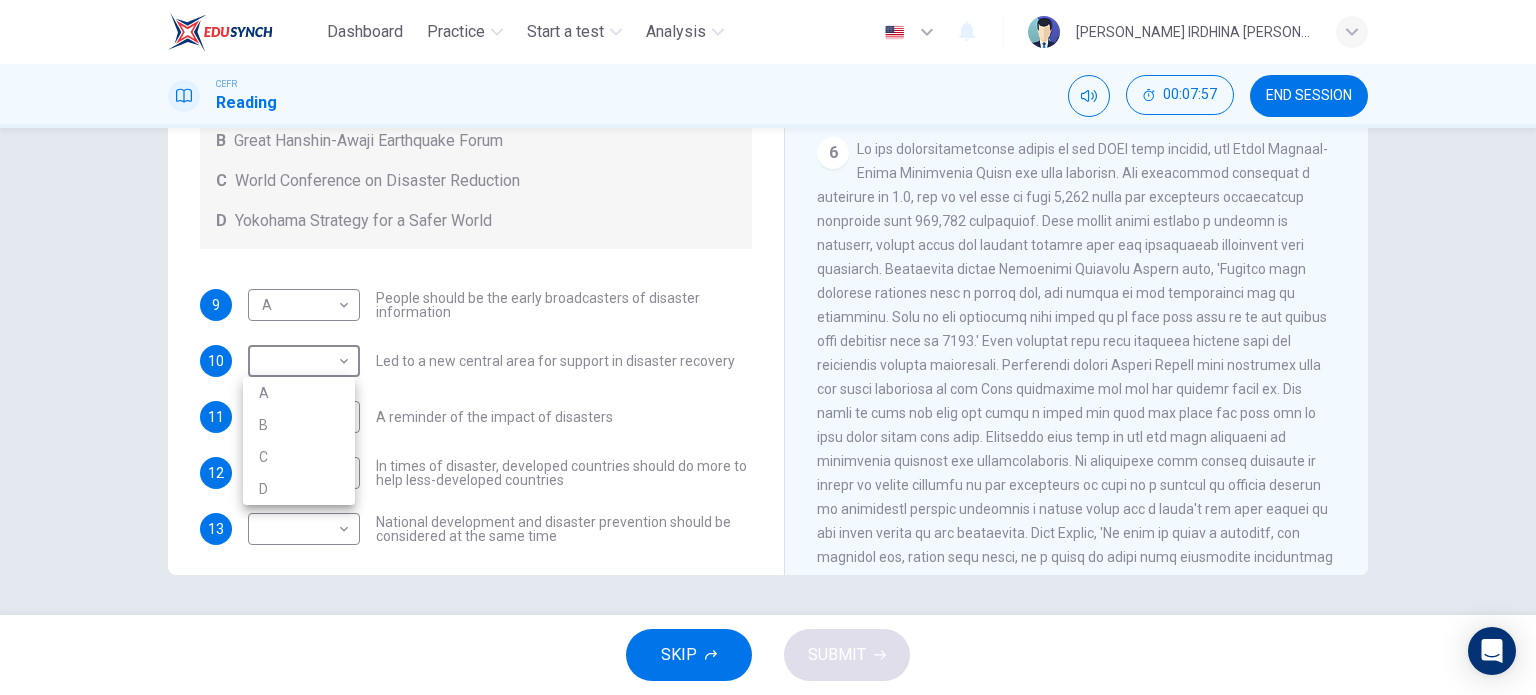 click at bounding box center [768, 347] 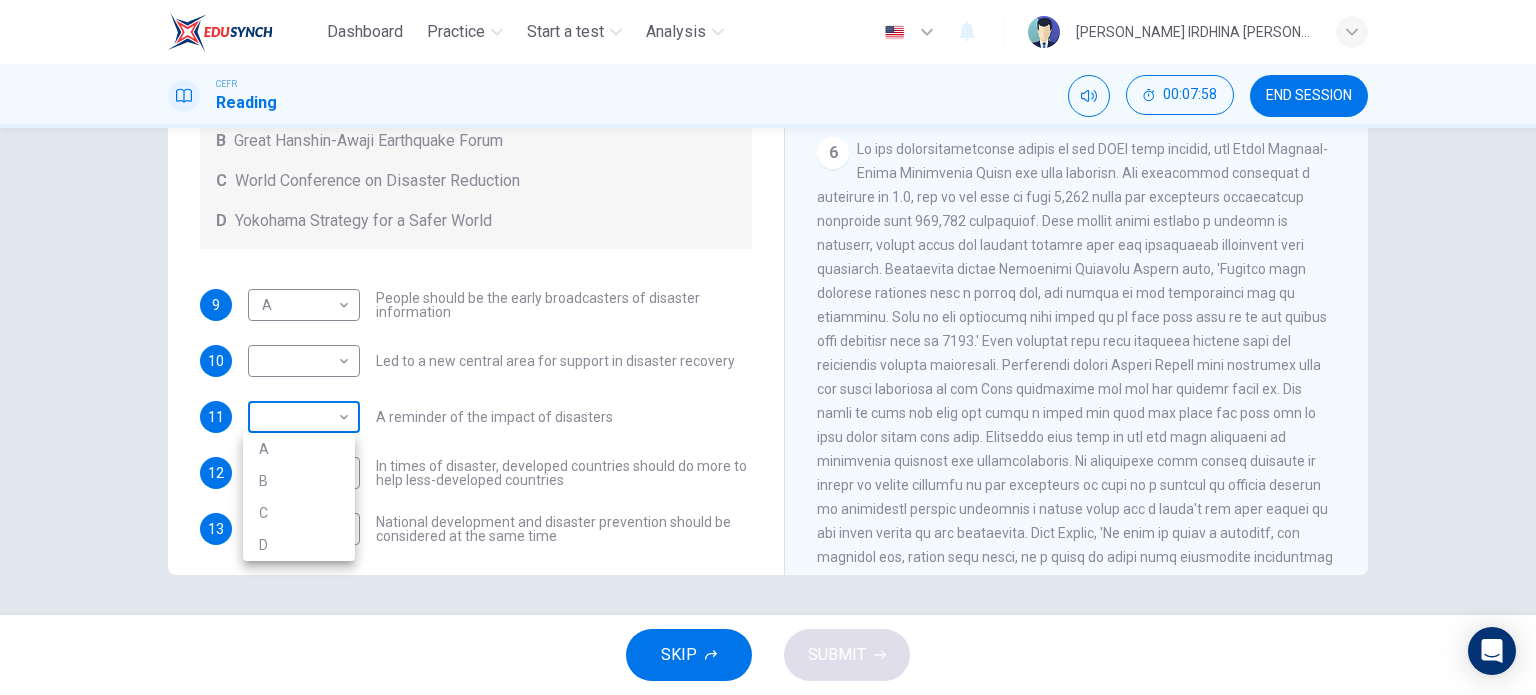 click on "Dashboard Practice Start a test Analysis English en ​ WAN NURIN IRDHINA BINTI WAN AHMAD TARMIZI CEFR Reading 00:07:58 END SESSION Questions 9 - 13 Look at the following statements and the list of disaster control initiatives below.
Match each statement with the correct disaster control initiative,  A-D .
Write the correct letter,  A-D , in the boxes below Disaster Control Initiatives A Hyogo Declaration B Great Hanshin-Awaji Earthquake Forum C World Conference on Disaster Reduction D Yokohama Strategy for a Safer World 9 A A ​ People should be the early broadcasters of disaster information 10 ​ ​ Led to a new central area for support in disaster recovery 11 ​ ​ A reminder of the impact of disasters 12 ​ ​ In times of disaster, developed countries should do more to help less-developed countries 13 ​ ​ National development and disaster prevention should be considered at the same time Preparing for the Threat CLICK TO ZOOM Click to Zoom 1 2 3 4 5 6 SKIP SUBMIT
Dashboard Practice A B" at bounding box center [768, 347] 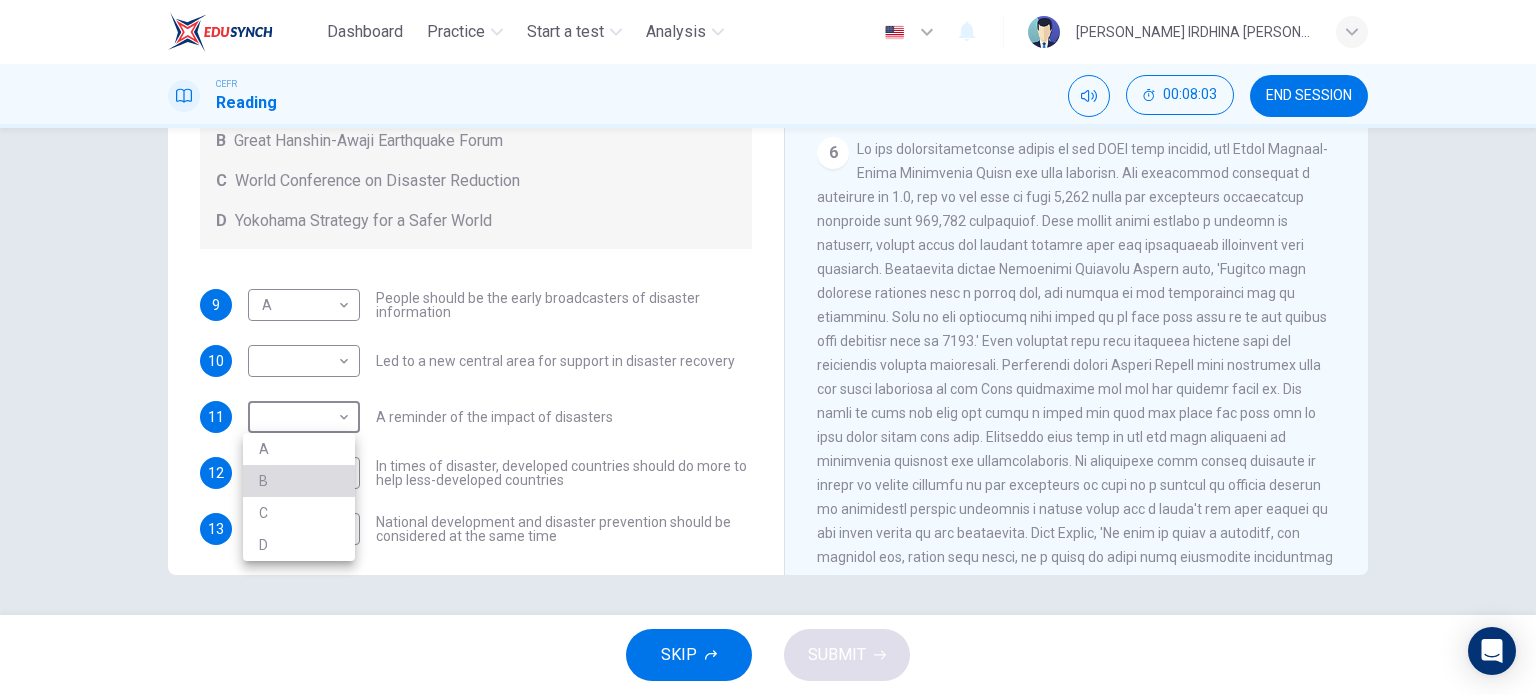 click on "B" at bounding box center [299, 481] 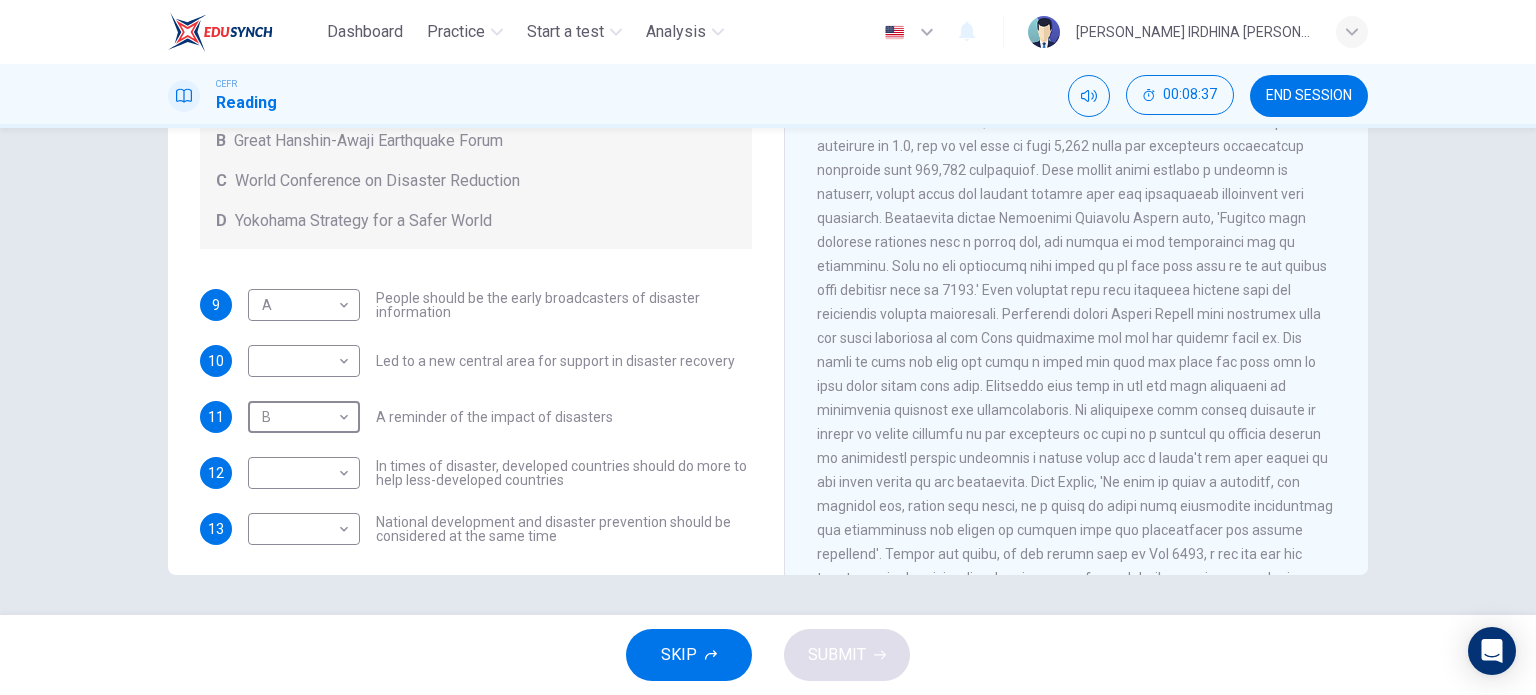 scroll, scrollTop: 1622, scrollLeft: 0, axis: vertical 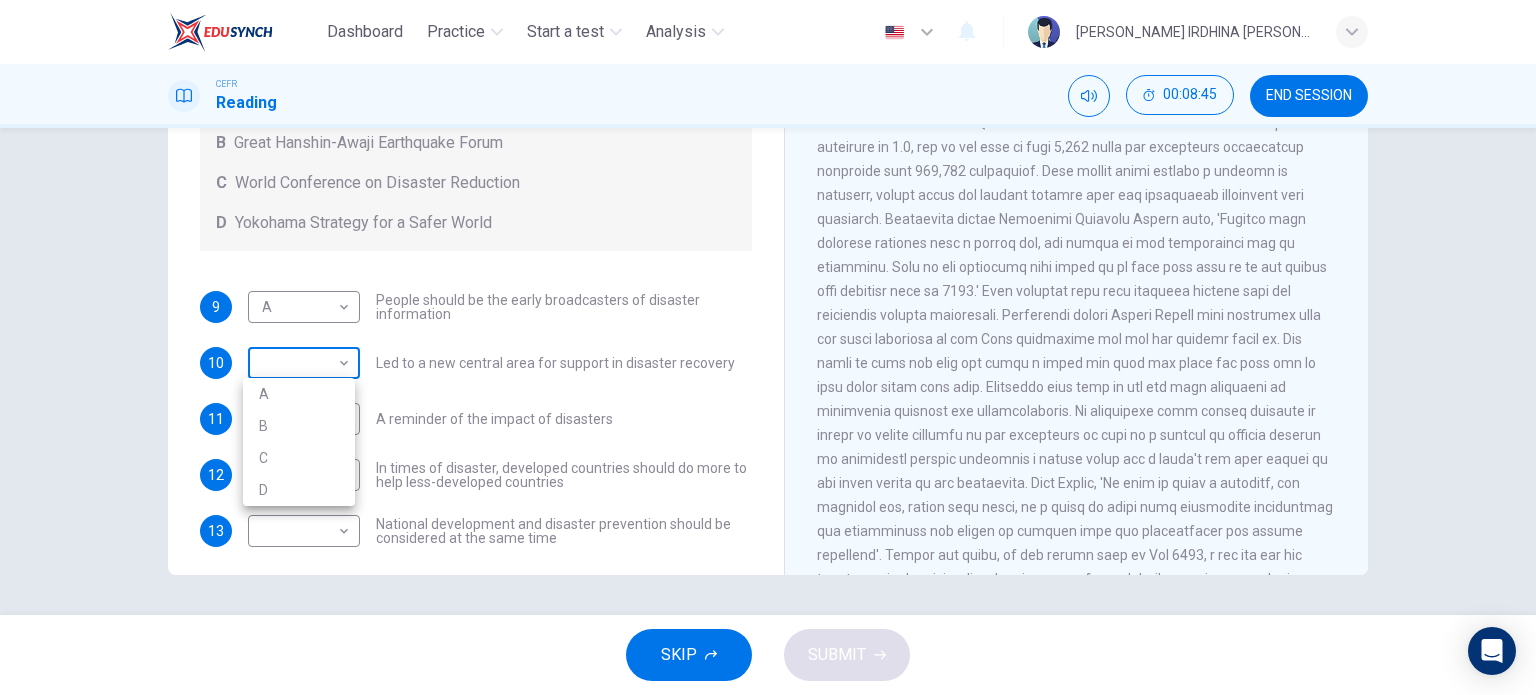 click on "Dashboard Practice Start a test Analysis English en ​ WAN NURIN IRDHINA BINTI WAN AHMAD TARMIZI CEFR Reading 00:08:45 END SESSION Questions 9 - 13 Look at the following statements and the list of disaster control initiatives below.
Match each statement with the correct disaster control initiative,  A-D .
Write the correct letter,  A-D , in the boxes below Disaster Control Initiatives A Hyogo Declaration B Great Hanshin-Awaji Earthquake Forum C World Conference on Disaster Reduction D Yokohama Strategy for a Safer World 9 A A ​ People should be the early broadcasters of disaster information 10 ​ ​ Led to a new central area for support in disaster recovery 11 B B ​ A reminder of the impact of disasters 12 ​ ​ In times of disaster, developed countries should do more to help less-developed countries 13 ​ ​ National development and disaster prevention should be considered at the same time Preparing for the Threat CLICK TO ZOOM Click to Zoom 1 2 3 4 5 6 SKIP SUBMIT
Dashboard Practice A B" at bounding box center [768, 347] 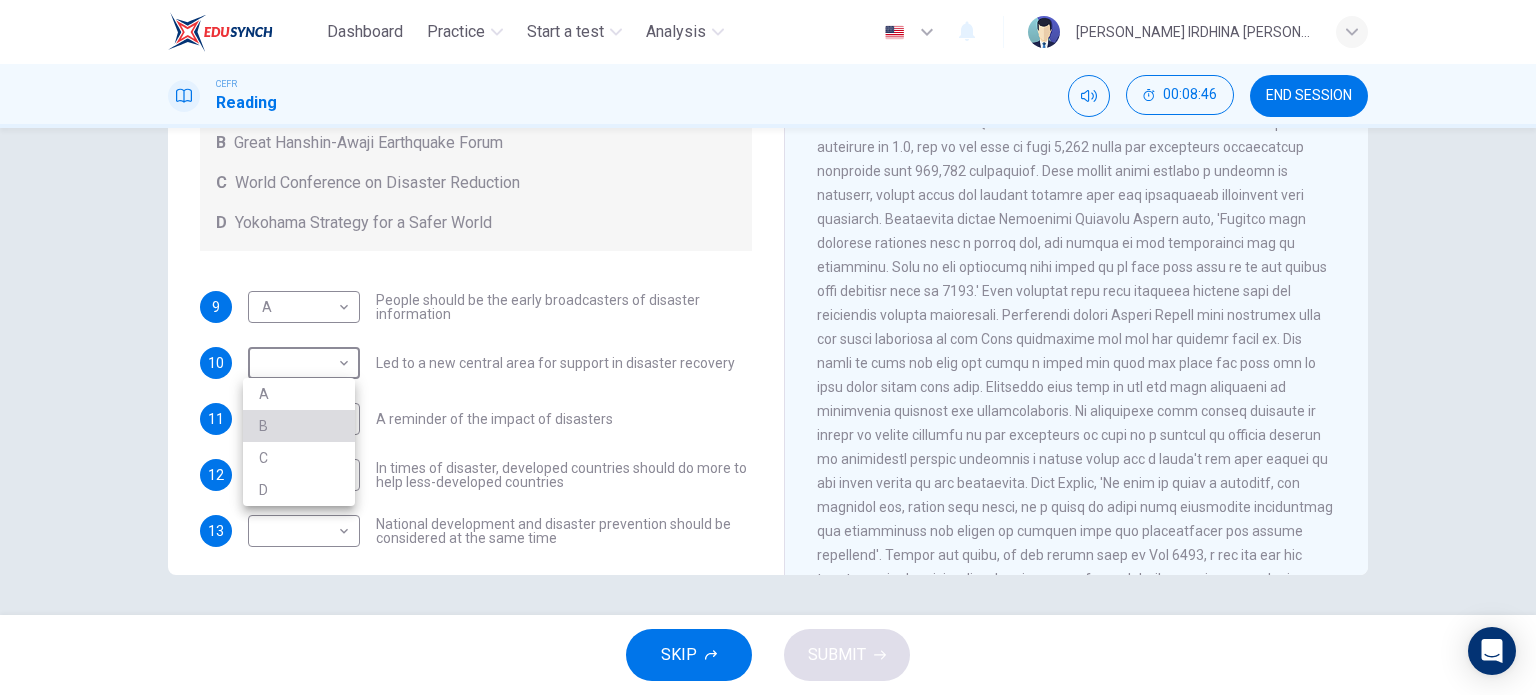 click on "B" at bounding box center (299, 426) 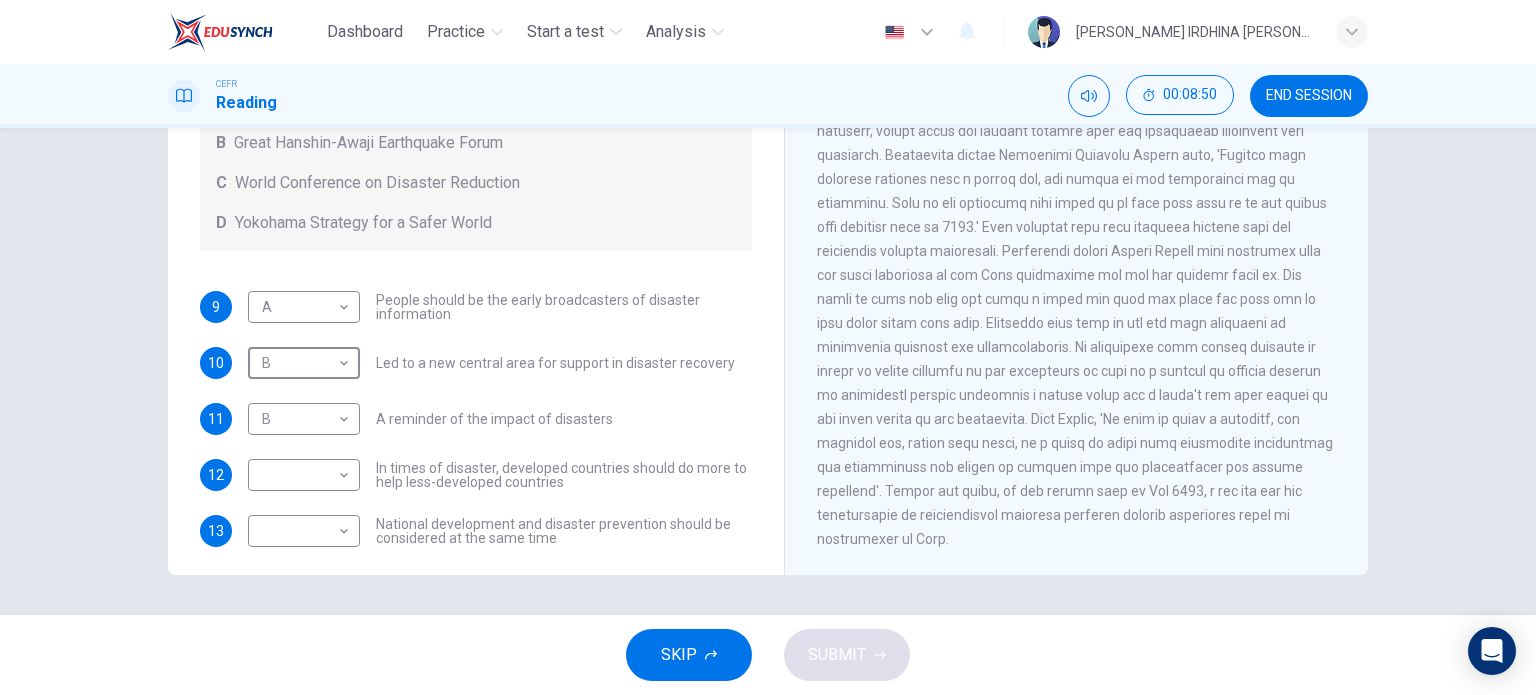 scroll, scrollTop: 1695, scrollLeft: 0, axis: vertical 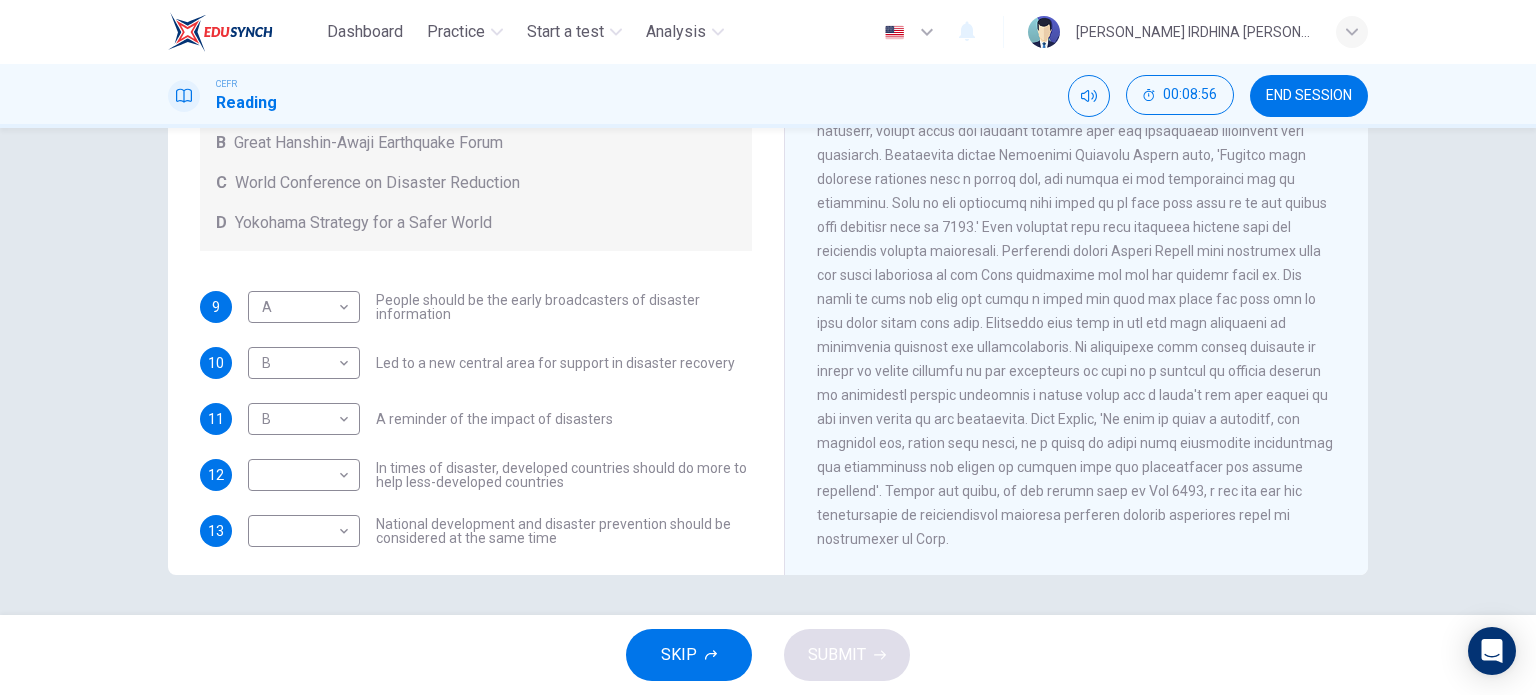 click at bounding box center [1075, 287] 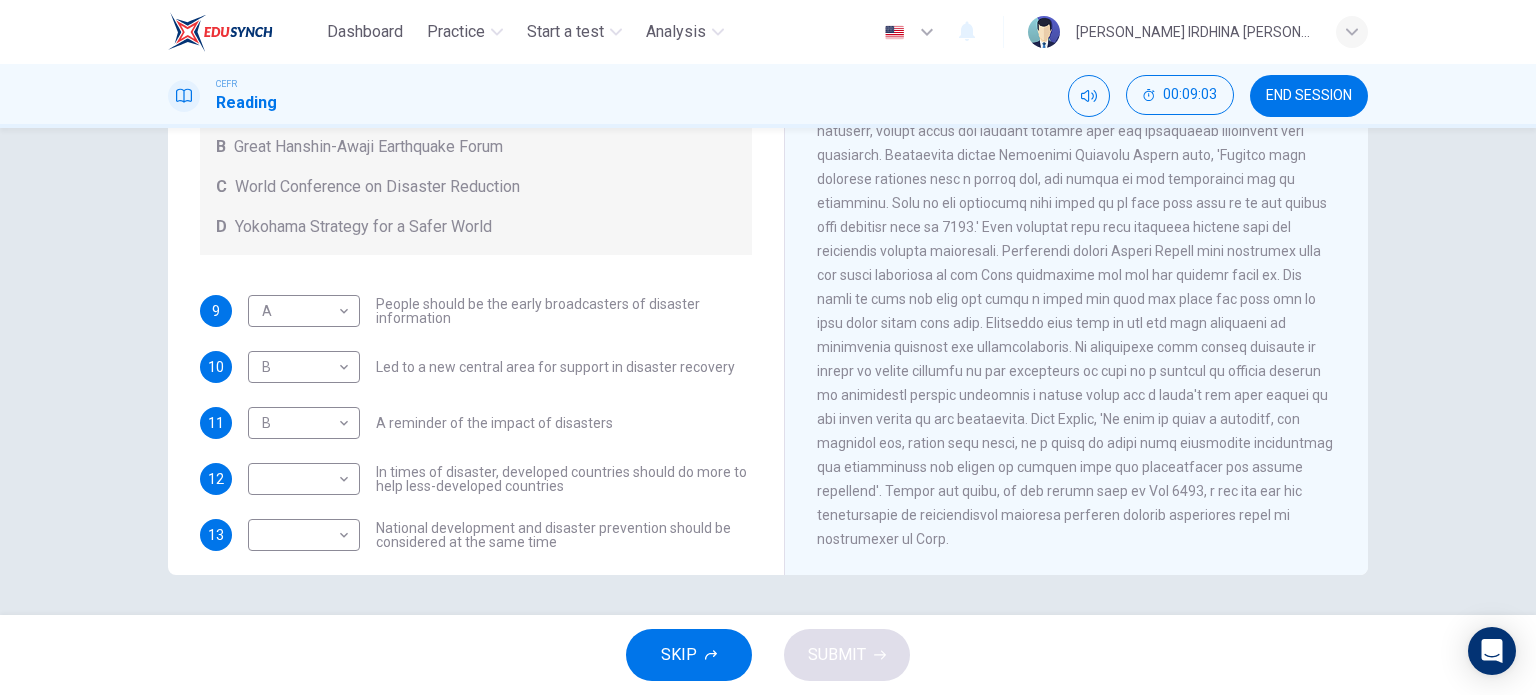 scroll, scrollTop: 136, scrollLeft: 0, axis: vertical 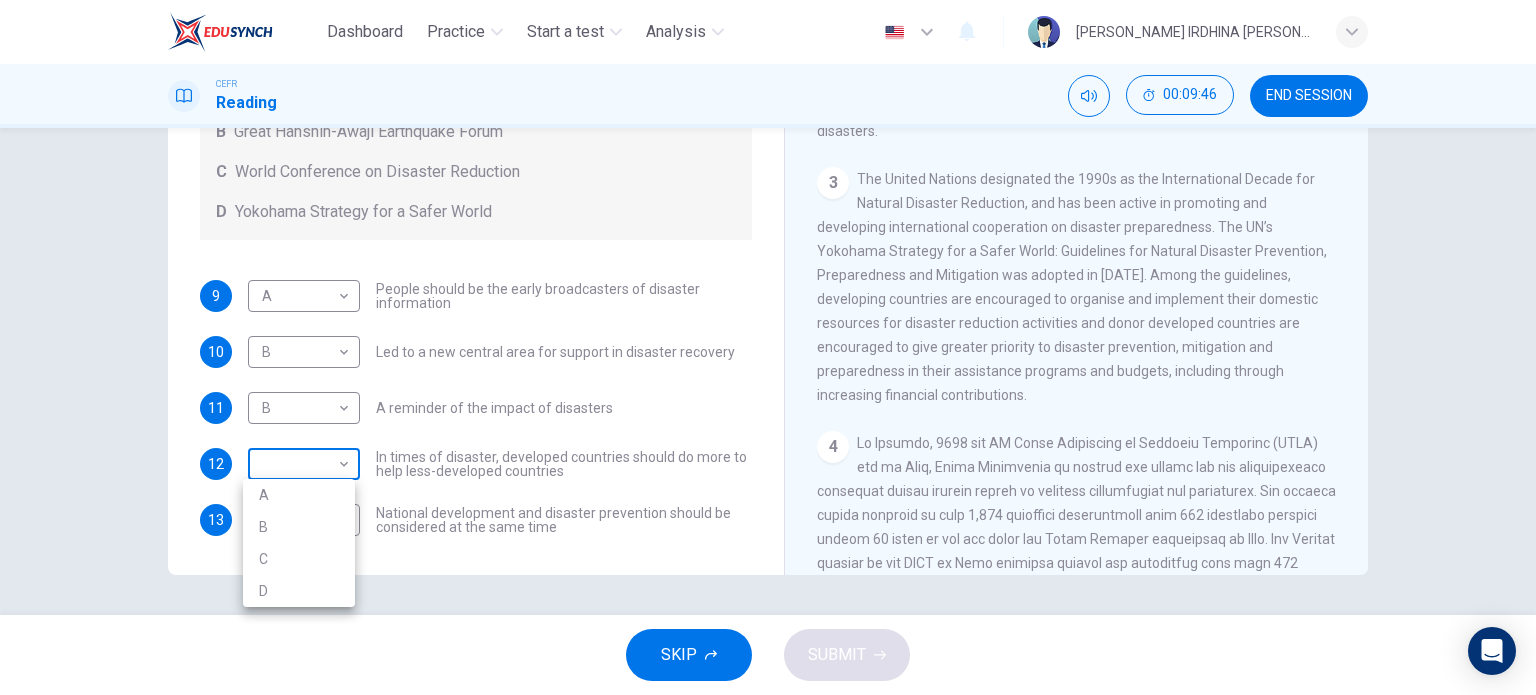 click on "Dashboard Practice Start a test Analysis English en ​ WAN NURIN IRDHINA BINTI WAN AHMAD TARMIZI CEFR Reading 00:09:46 END SESSION Questions 9 - 13 Look at the following statements and the list of disaster control initiatives below.
Match each statement with the correct disaster control initiative,  A-D .
Write the correct letter,  A-D , in the boxes below Disaster Control Initiatives A Hyogo Declaration B Great Hanshin-Awaji Earthquake Forum C World Conference on Disaster Reduction D Yokohama Strategy for a Safer World 9 A A ​ People should be the early broadcasters of disaster information 10 B B ​ Led to a new central area for support in disaster recovery 11 B B ​ A reminder of the impact of disasters 12 ​ ​ In times of disaster, developed countries should do more to help less-developed countries 13 ​ ​ National development and disaster prevention should be considered at the same time Preparing for the Threat CLICK TO ZOOM Click to Zoom 1 2 3 4 5 6 SKIP SUBMIT
Dashboard Practice A B" at bounding box center (768, 347) 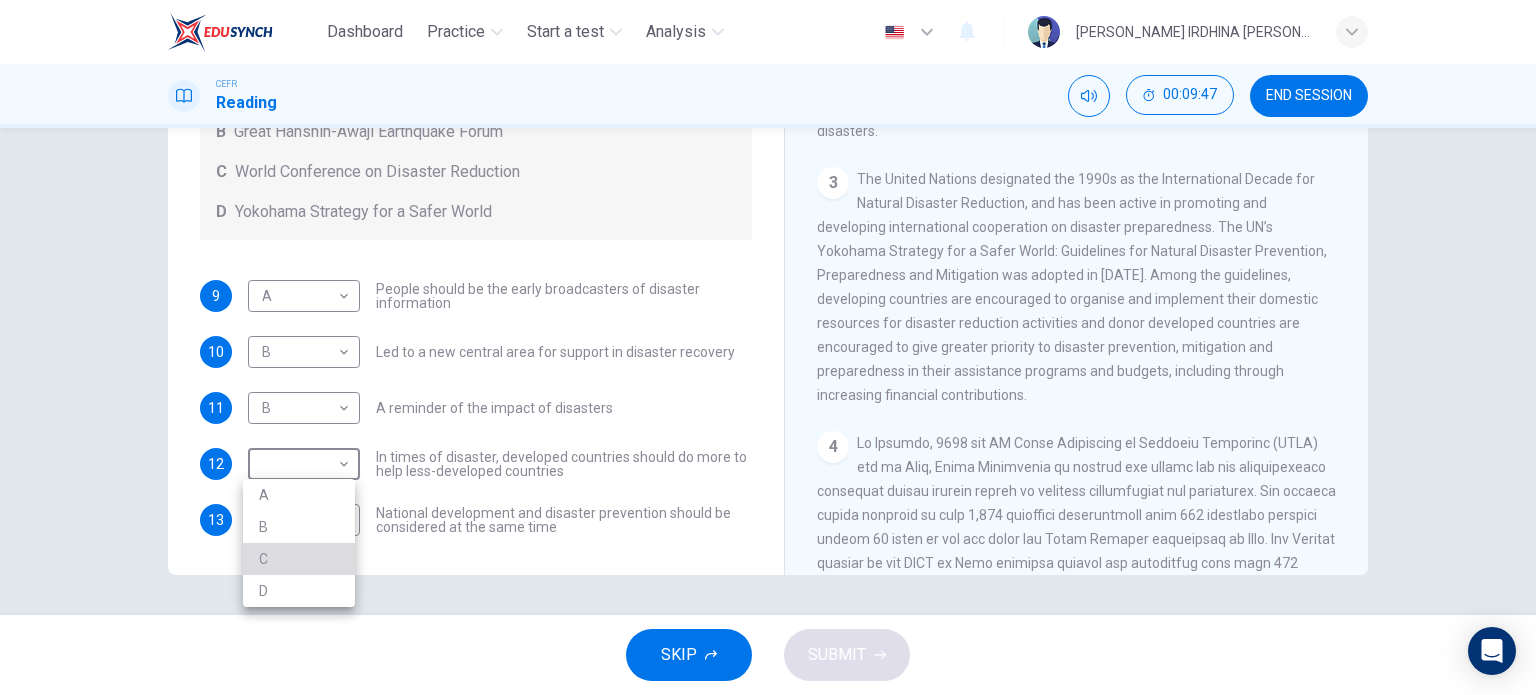 click on "C" at bounding box center (299, 559) 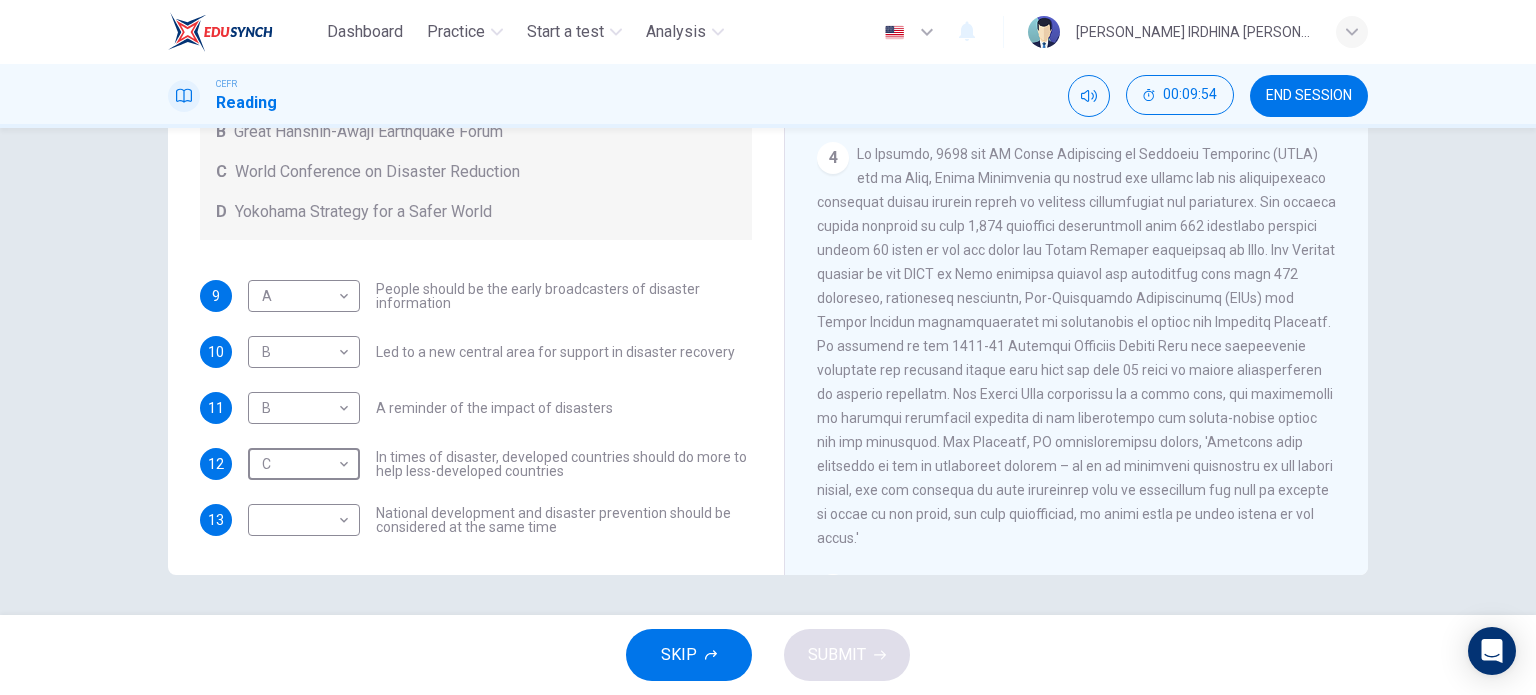 scroll, scrollTop: 944, scrollLeft: 0, axis: vertical 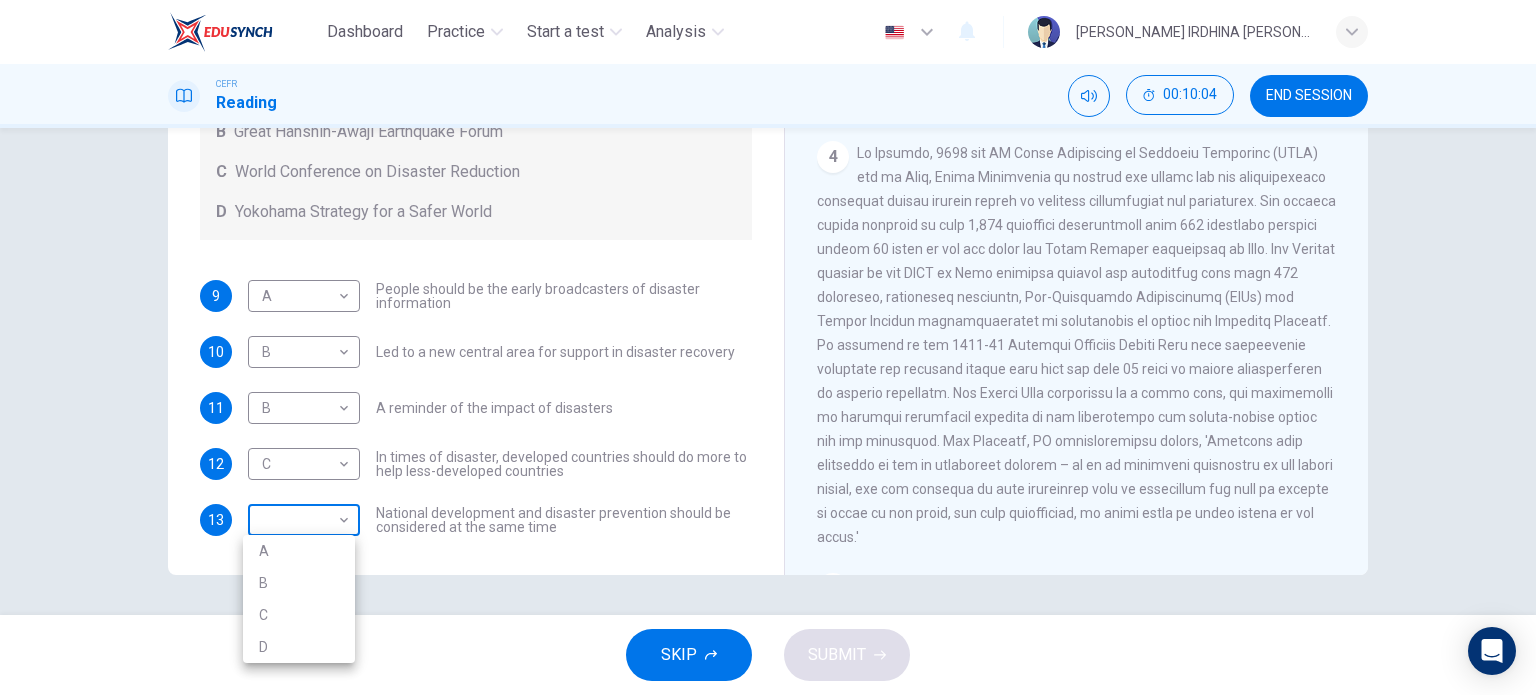 click on "Dashboard Practice Start a test Analysis English en ​ WAN NURIN IRDHINA BINTI WAN AHMAD TARMIZI CEFR Reading 00:10:04 END SESSION Questions 9 - 13 Look at the following statements and the list of disaster control initiatives below.
Match each statement with the correct disaster control initiative,  A-D .
Write the correct letter,  A-D , in the boxes below Disaster Control Initiatives A Hyogo Declaration B Great Hanshin-Awaji Earthquake Forum C World Conference on Disaster Reduction D Yokohama Strategy for a Safer World 9 A A ​ People should be the early broadcasters of disaster information 10 B B ​ Led to a new central area for support in disaster recovery 11 B B ​ A reminder of the impact of disasters 12 C C ​ In times of disaster, developed countries should do more to help less-developed countries 13 ​ ​ National development and disaster prevention should be considered at the same time Preparing for the Threat CLICK TO ZOOM Click to Zoom 1 2 3 4 5 6 SKIP SUBMIT
Dashboard Practice A B" at bounding box center (768, 347) 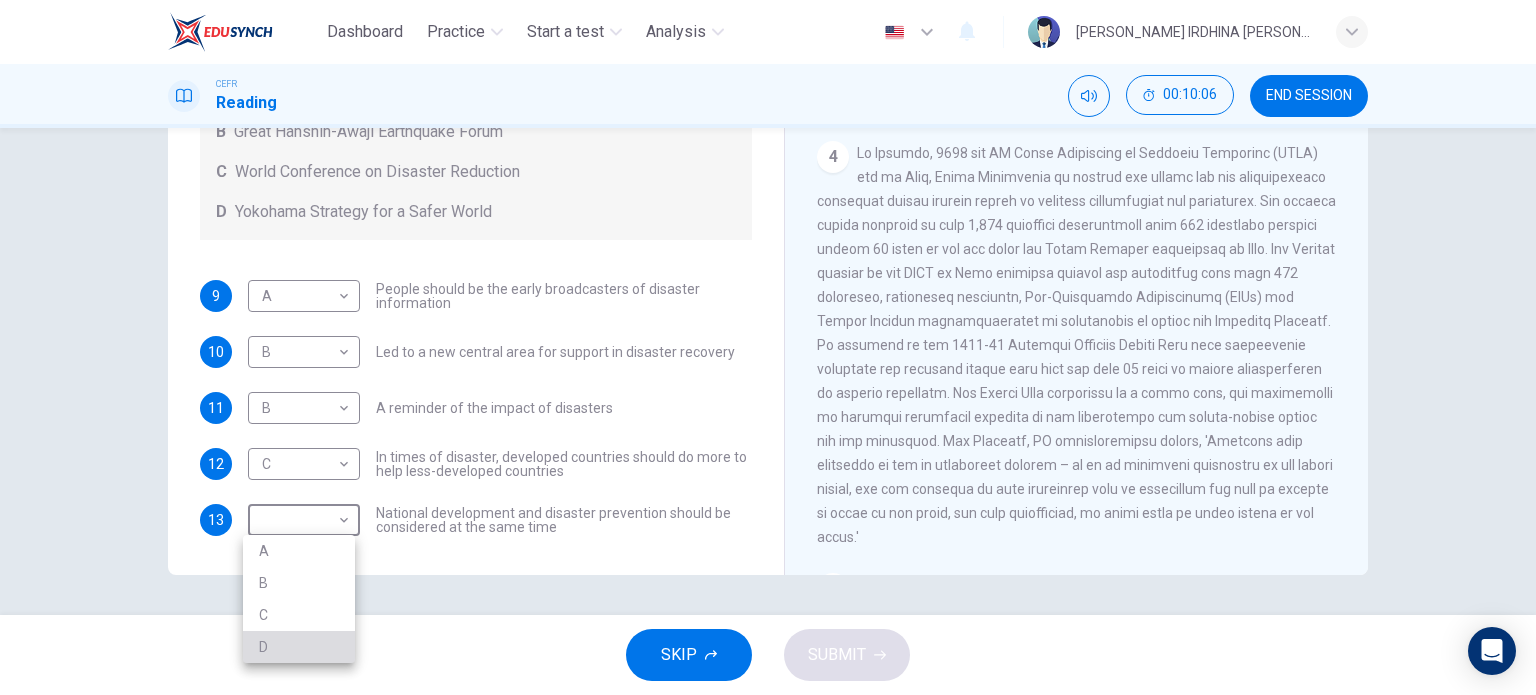 click on "D" at bounding box center (299, 647) 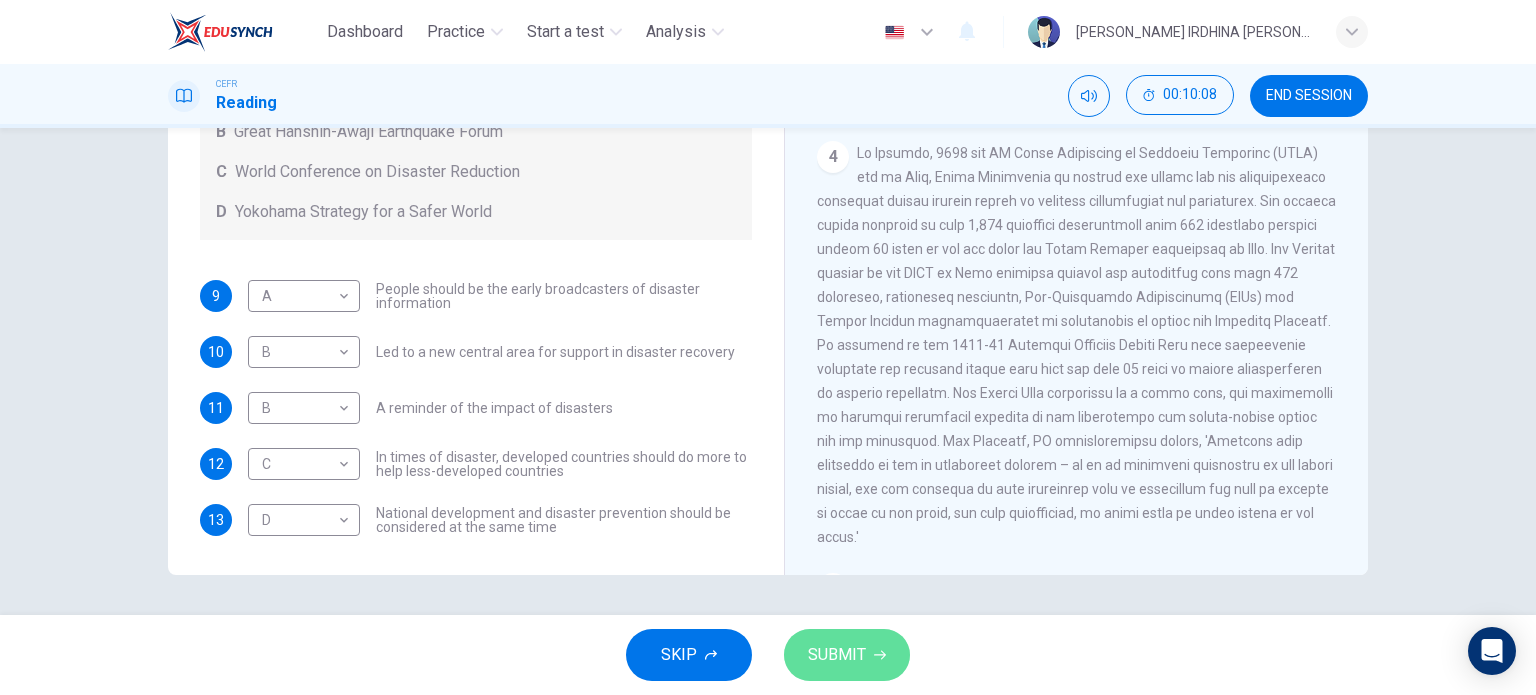 click on "SUBMIT" at bounding box center [837, 655] 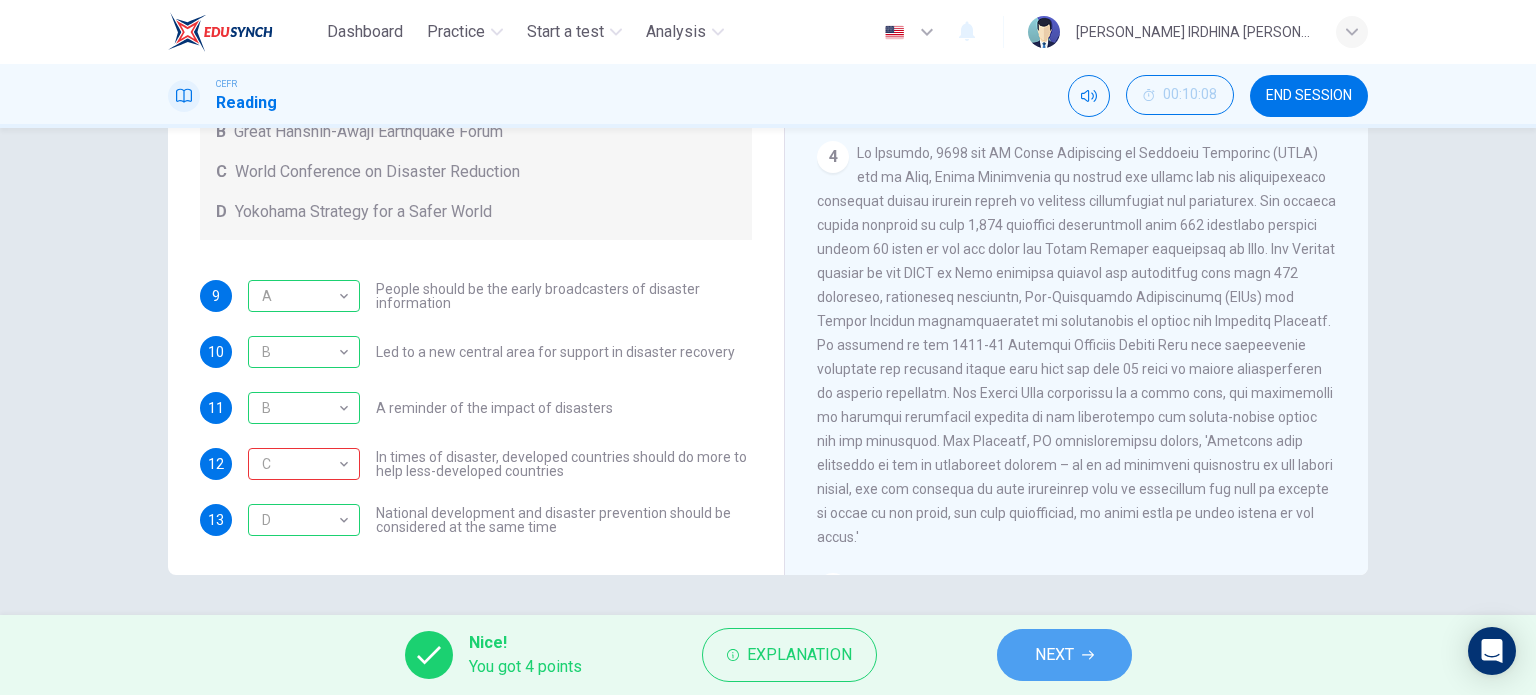 click on "NEXT" at bounding box center [1064, 655] 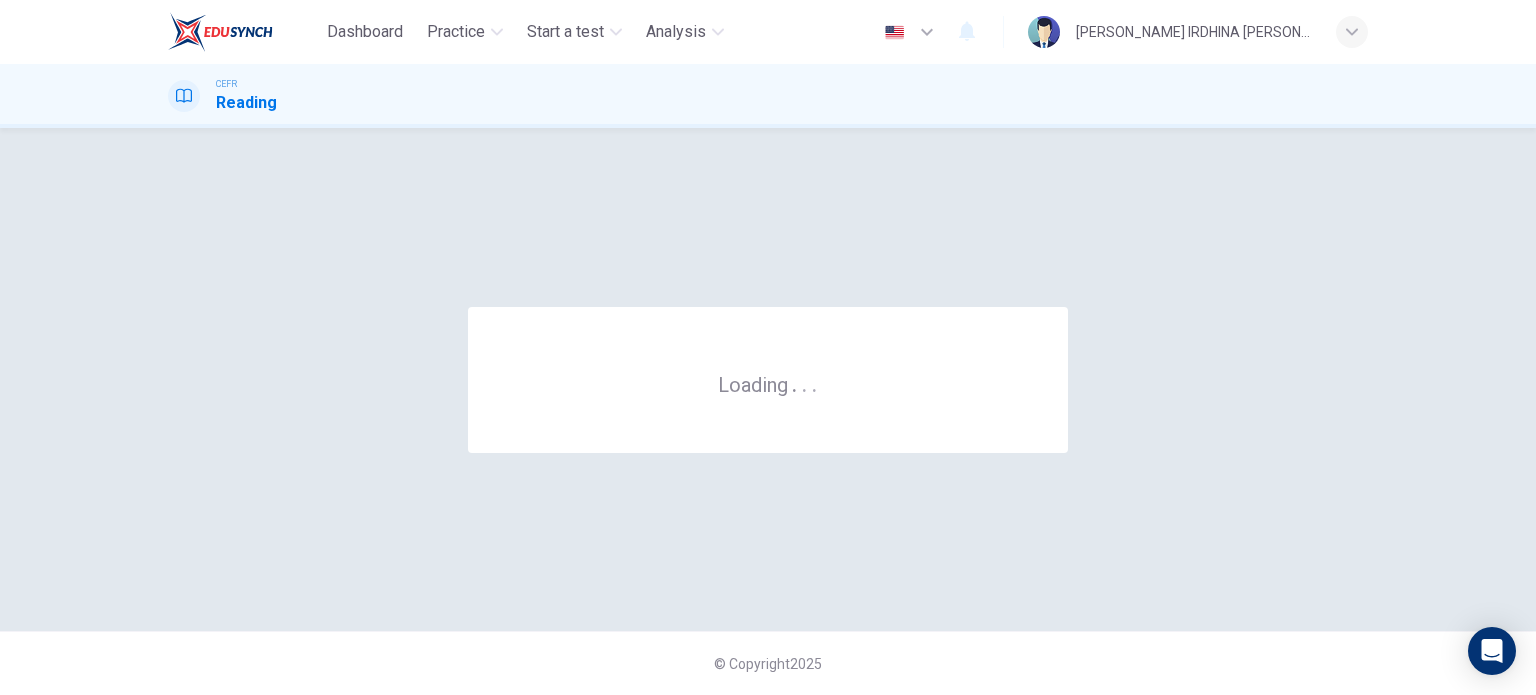 scroll, scrollTop: 0, scrollLeft: 0, axis: both 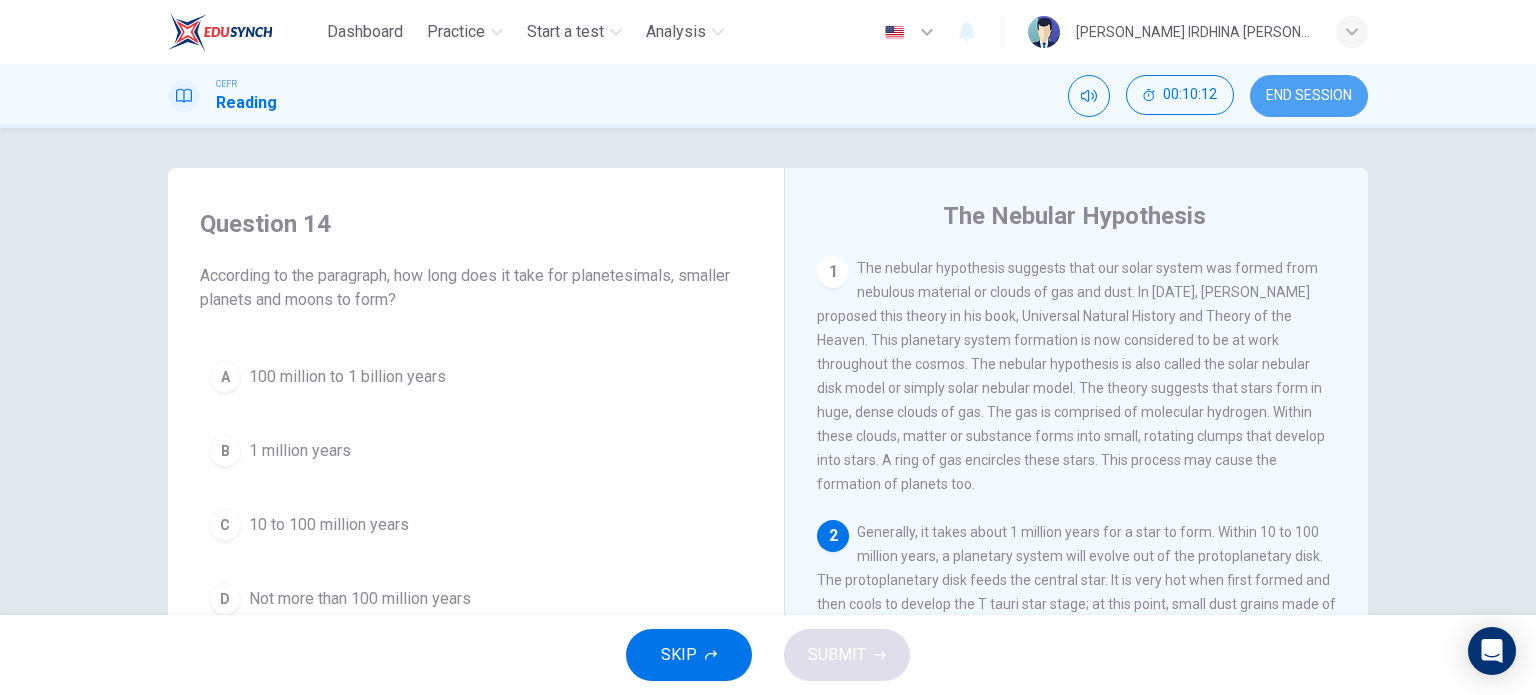 click on "END SESSION" at bounding box center [1309, 96] 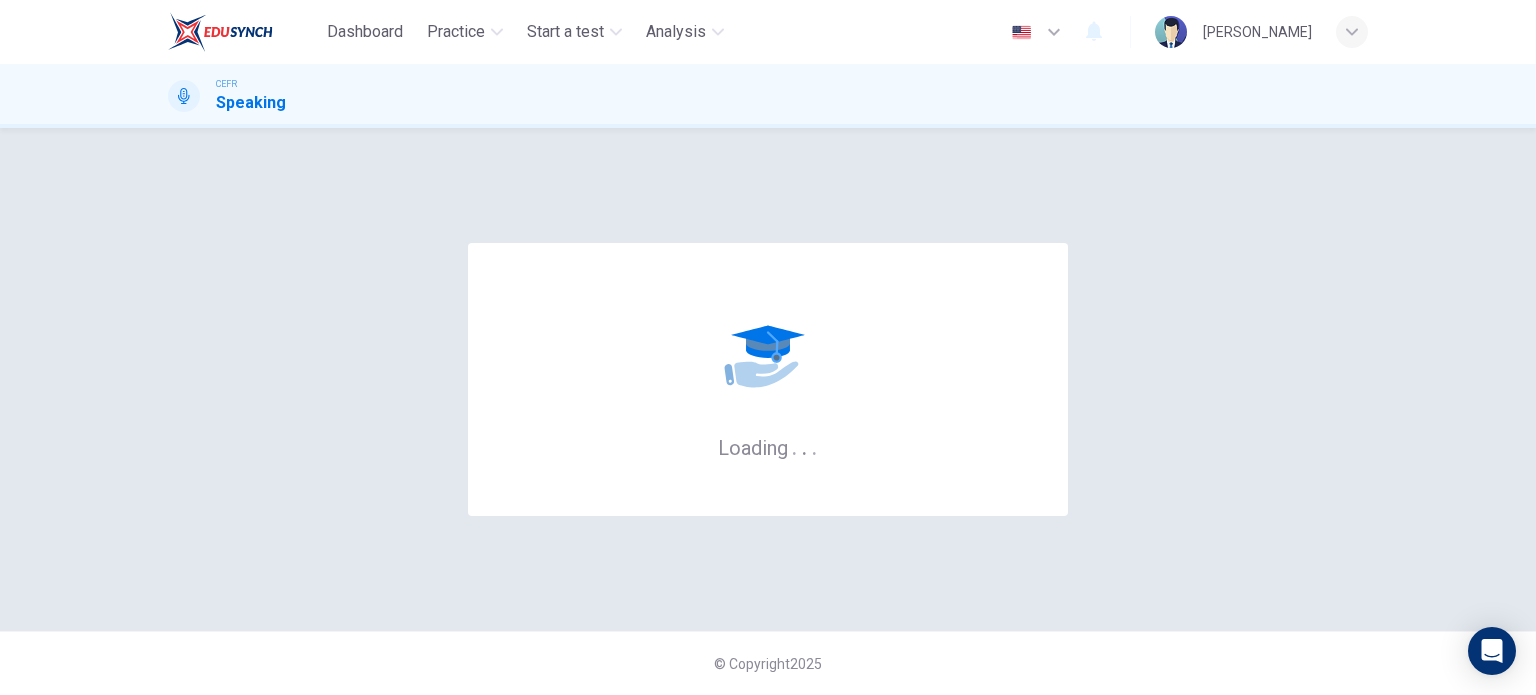 scroll, scrollTop: 0, scrollLeft: 0, axis: both 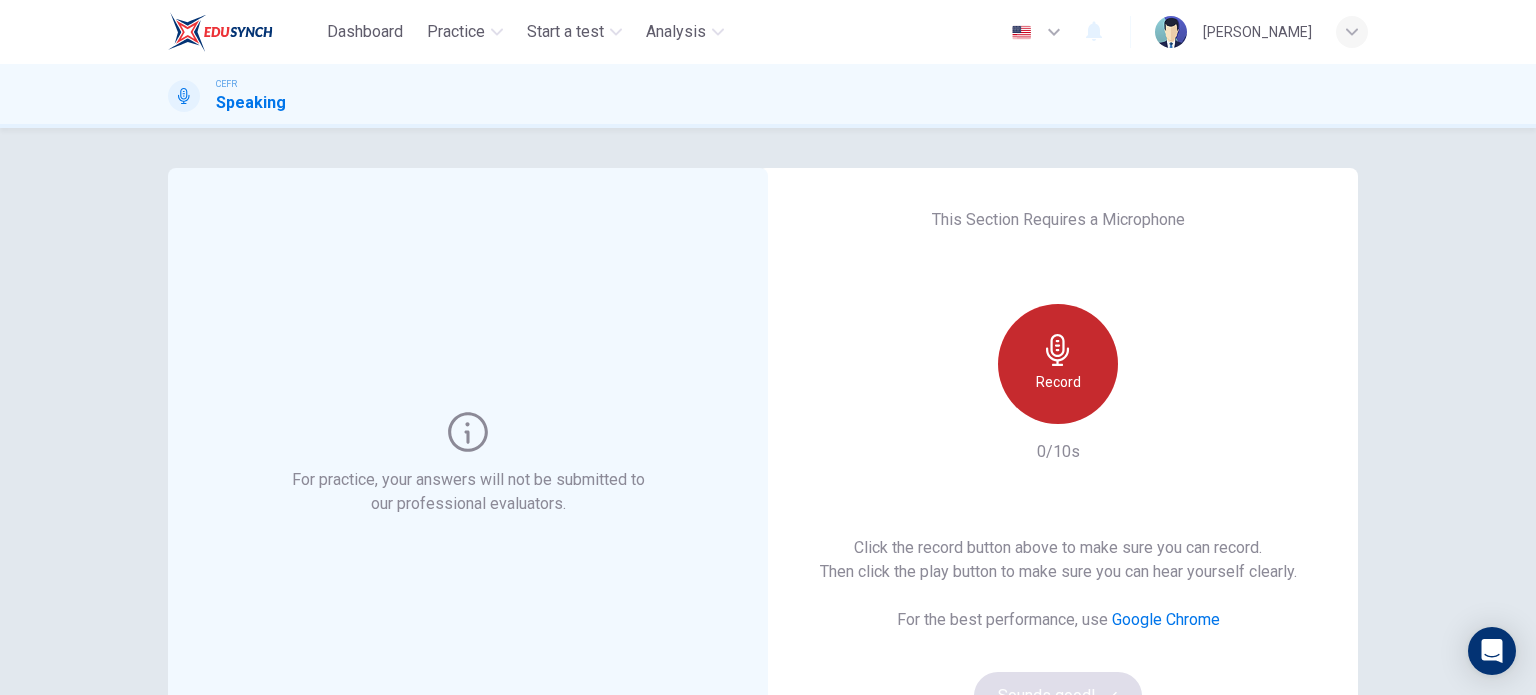 click on "Record" at bounding box center (1058, 364) 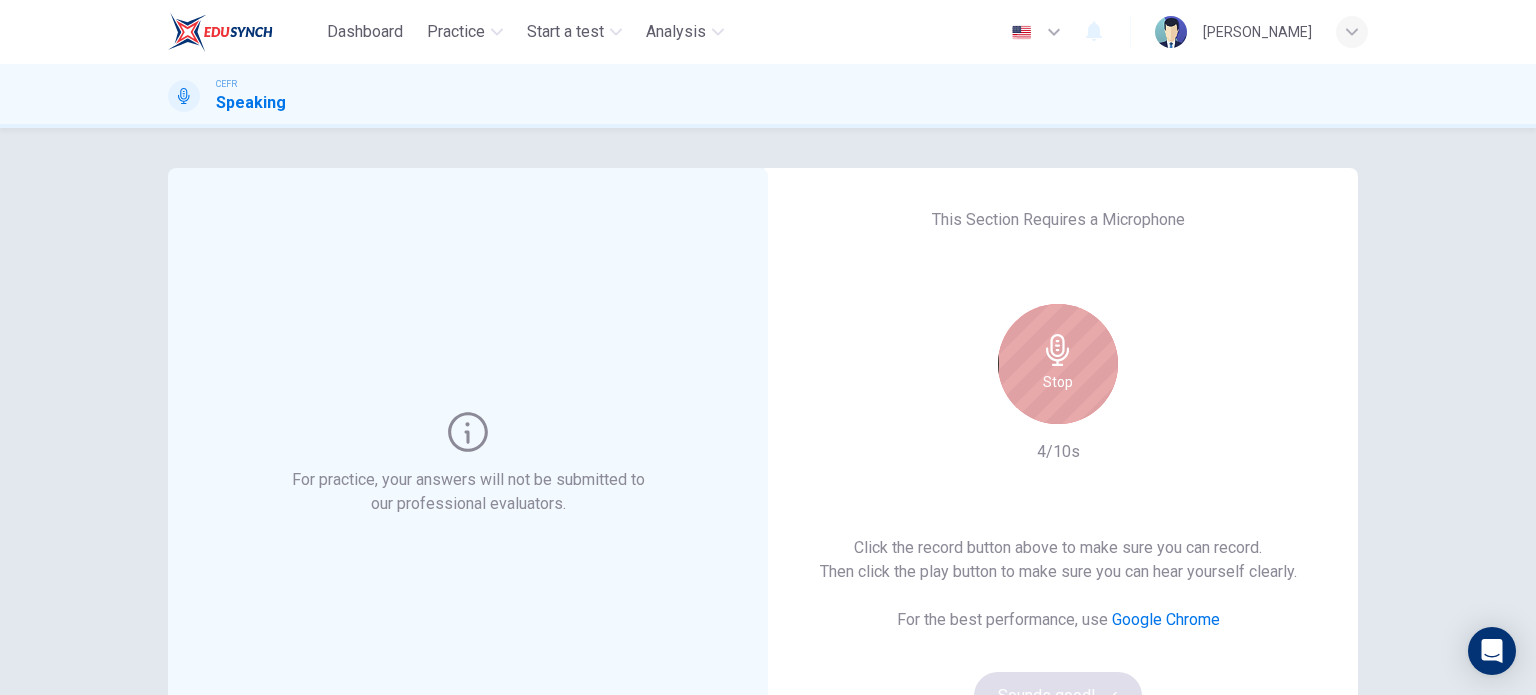 click on "Stop" at bounding box center [1058, 364] 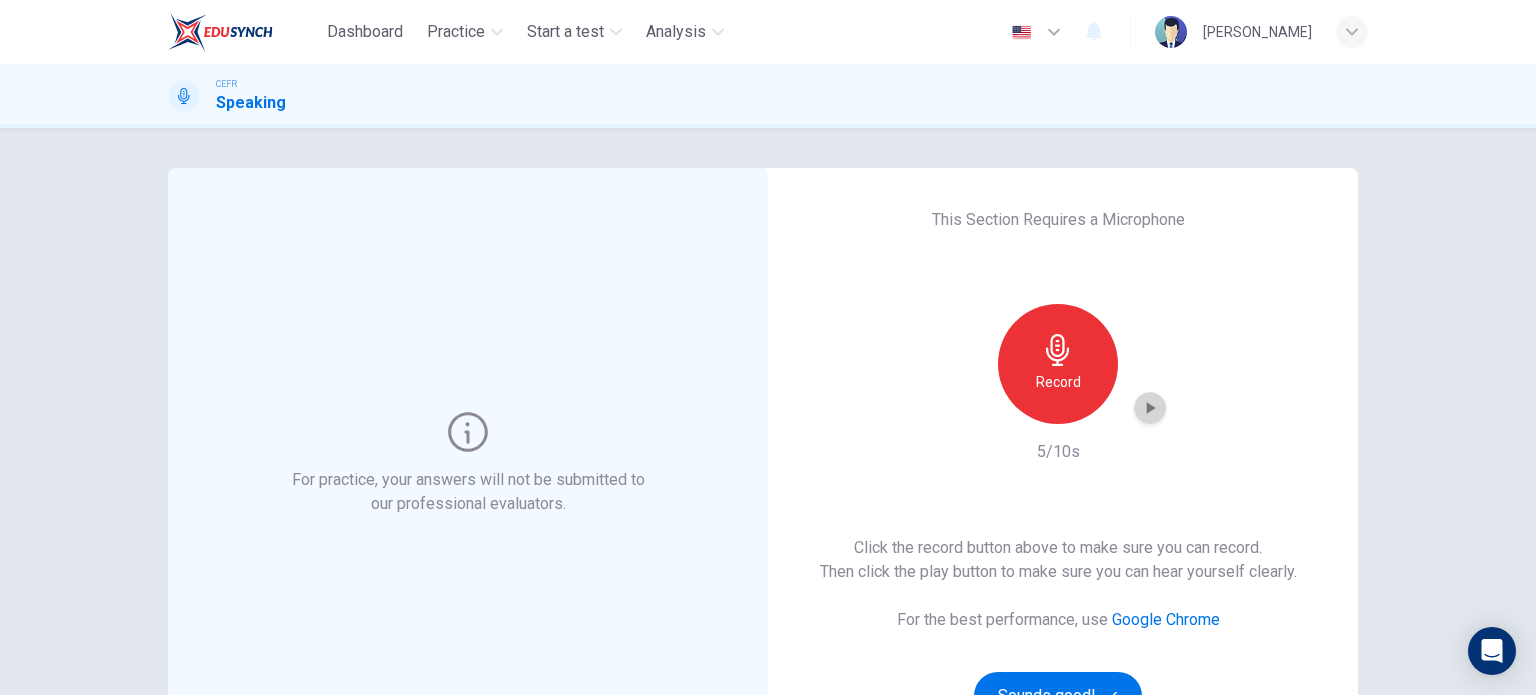 click 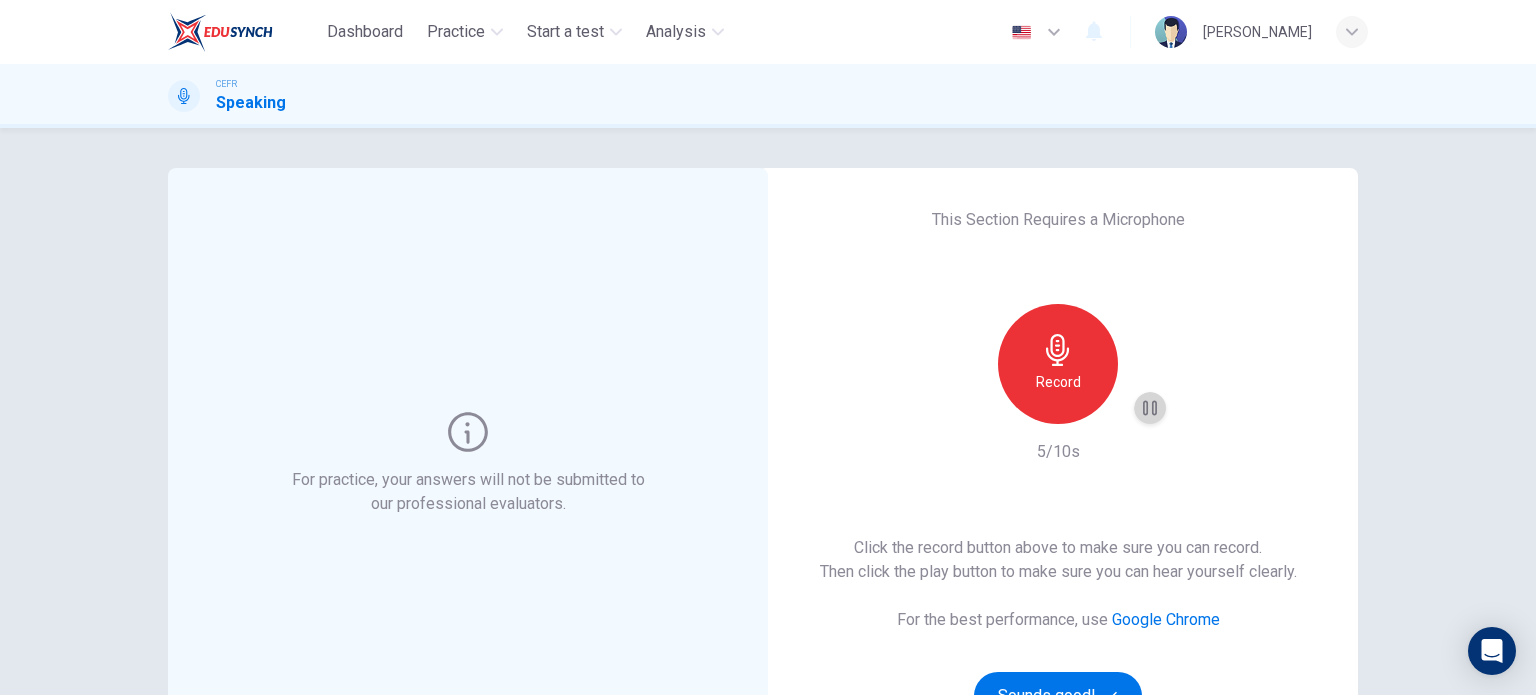 click 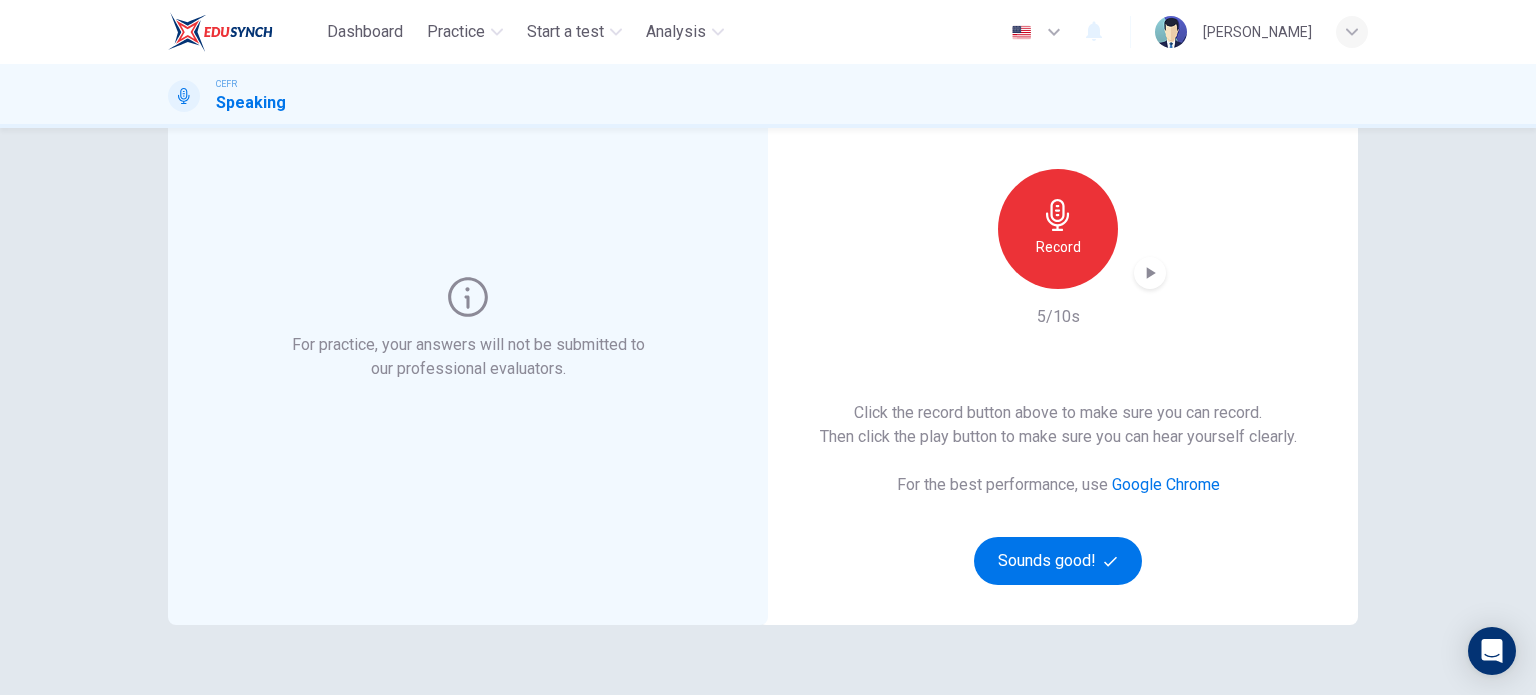 scroll, scrollTop: 136, scrollLeft: 0, axis: vertical 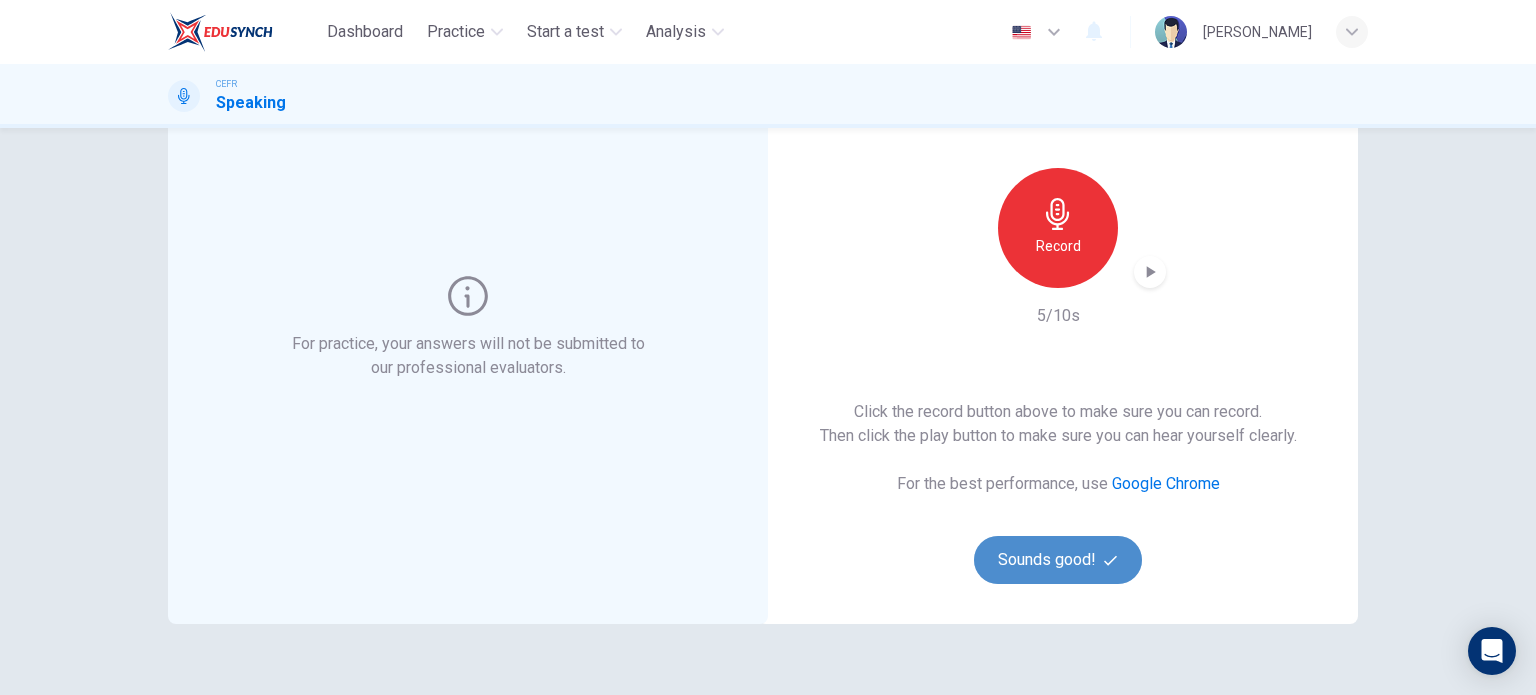 click on "Sounds good!" at bounding box center (1058, 560) 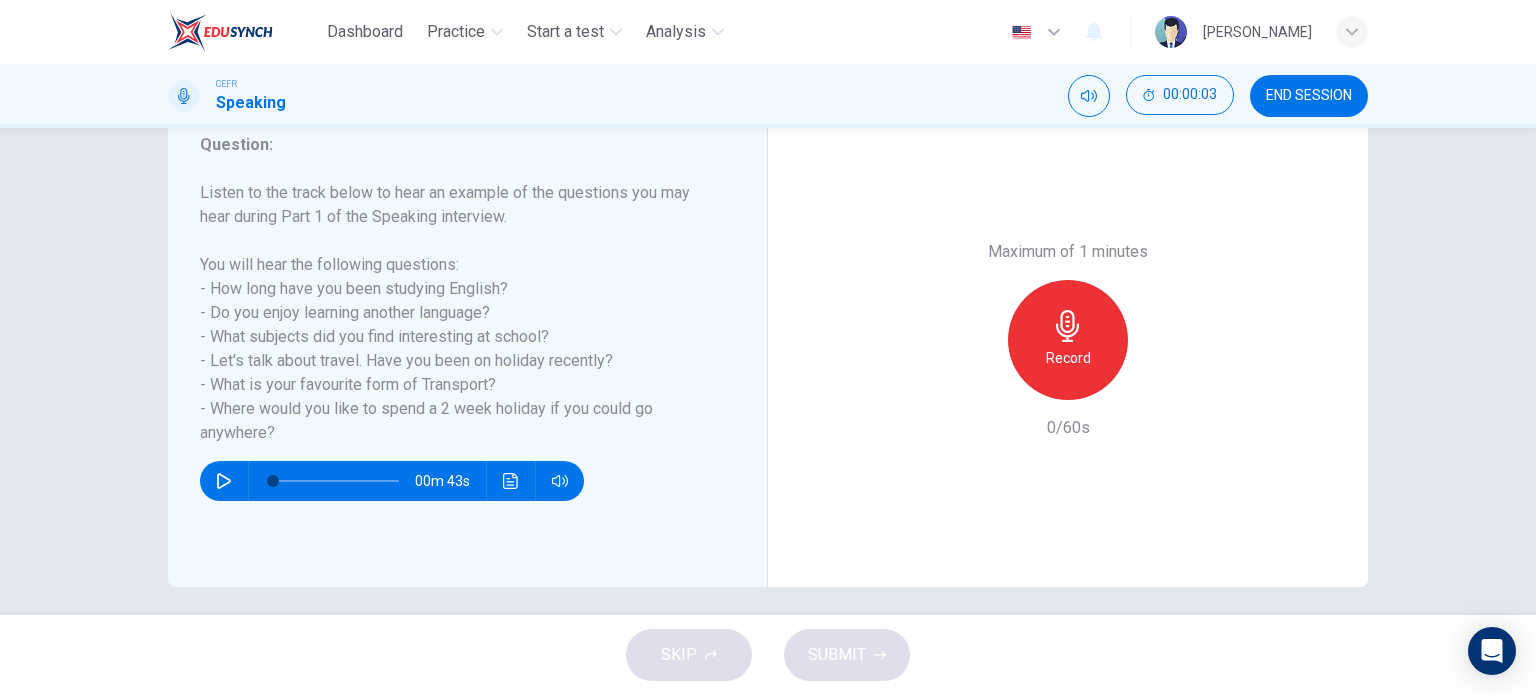 scroll, scrollTop: 288, scrollLeft: 0, axis: vertical 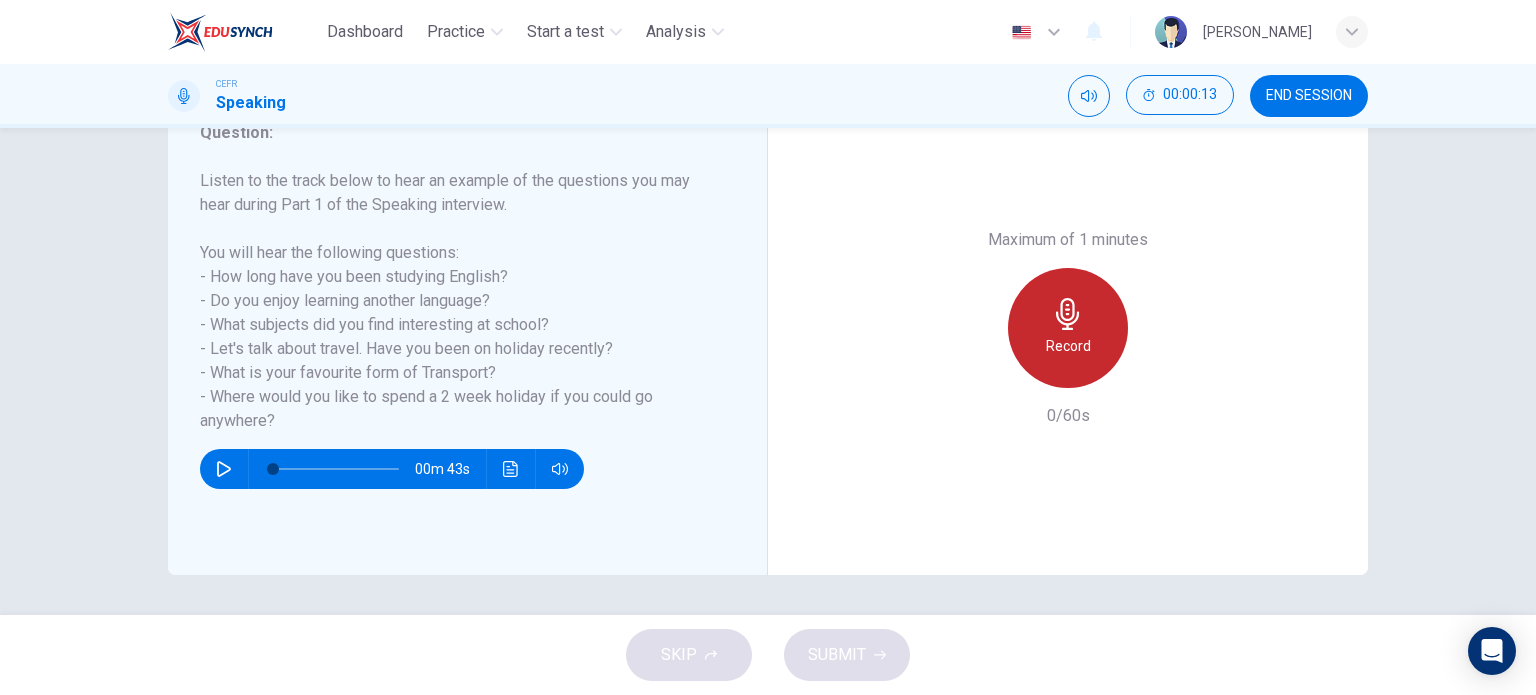 click on "Record" at bounding box center [1068, 328] 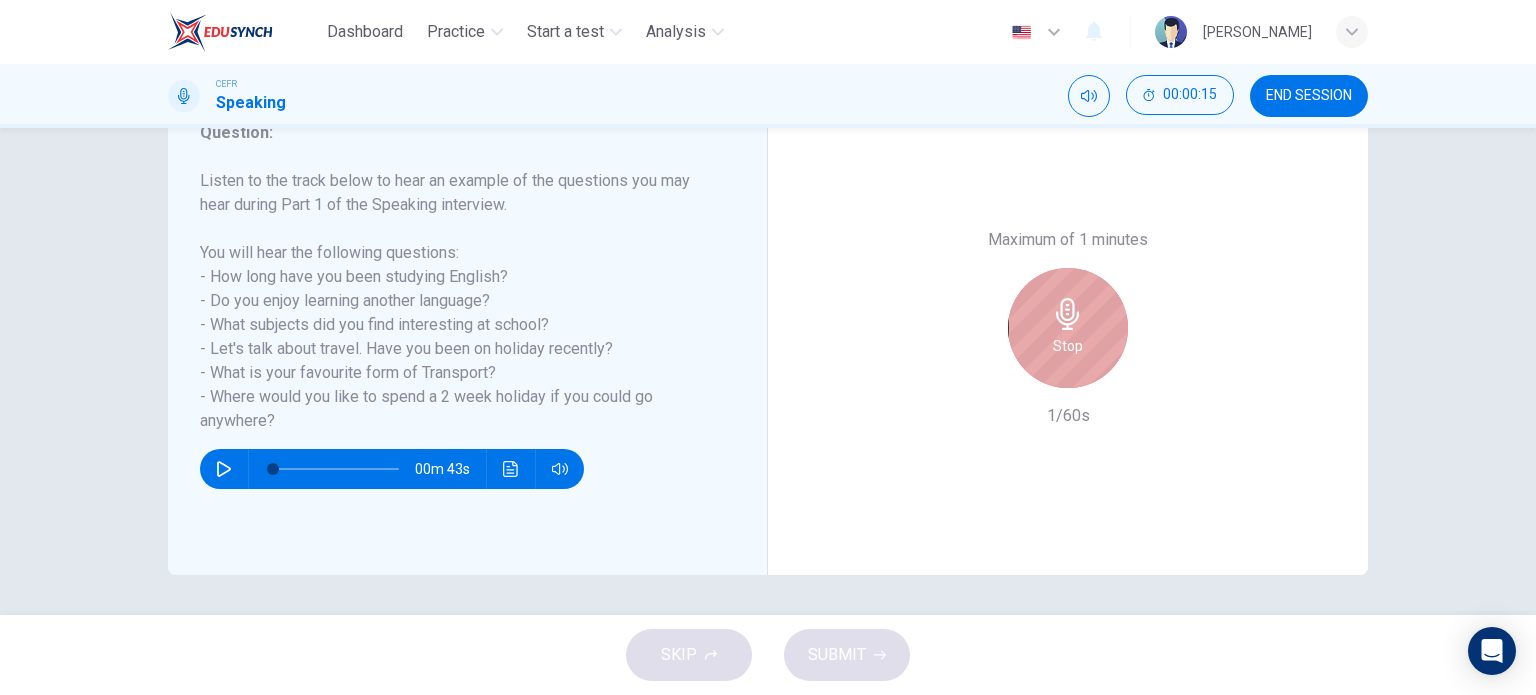 click on "Stop" at bounding box center [1068, 328] 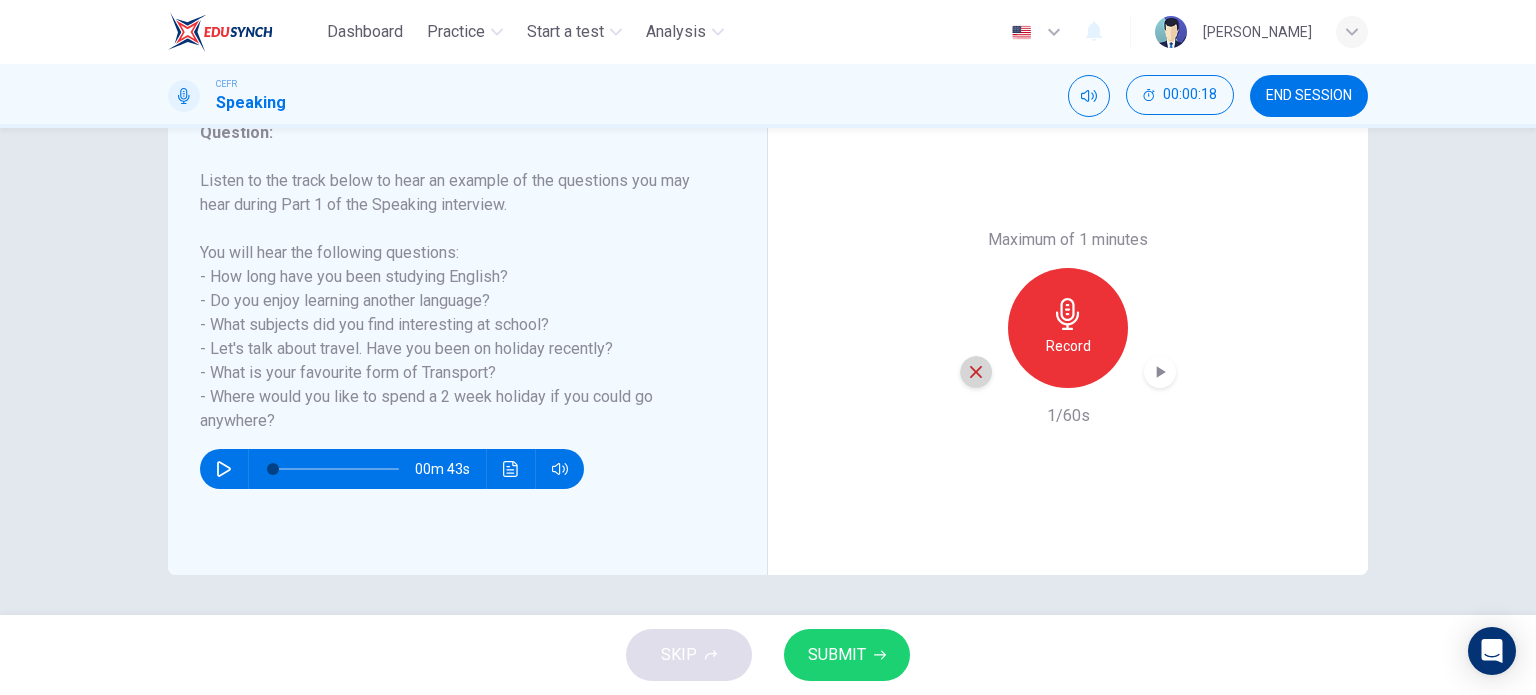 click 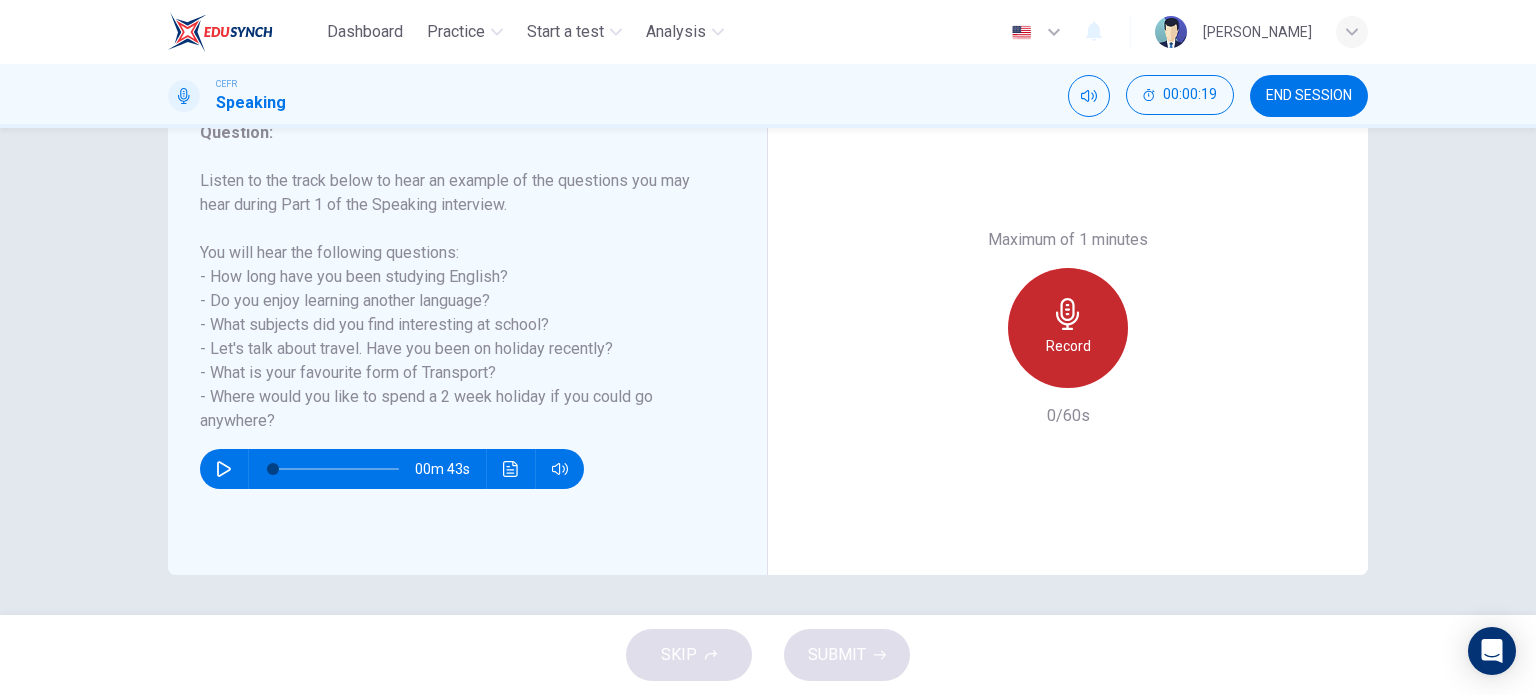 click on "Record" at bounding box center (1068, 346) 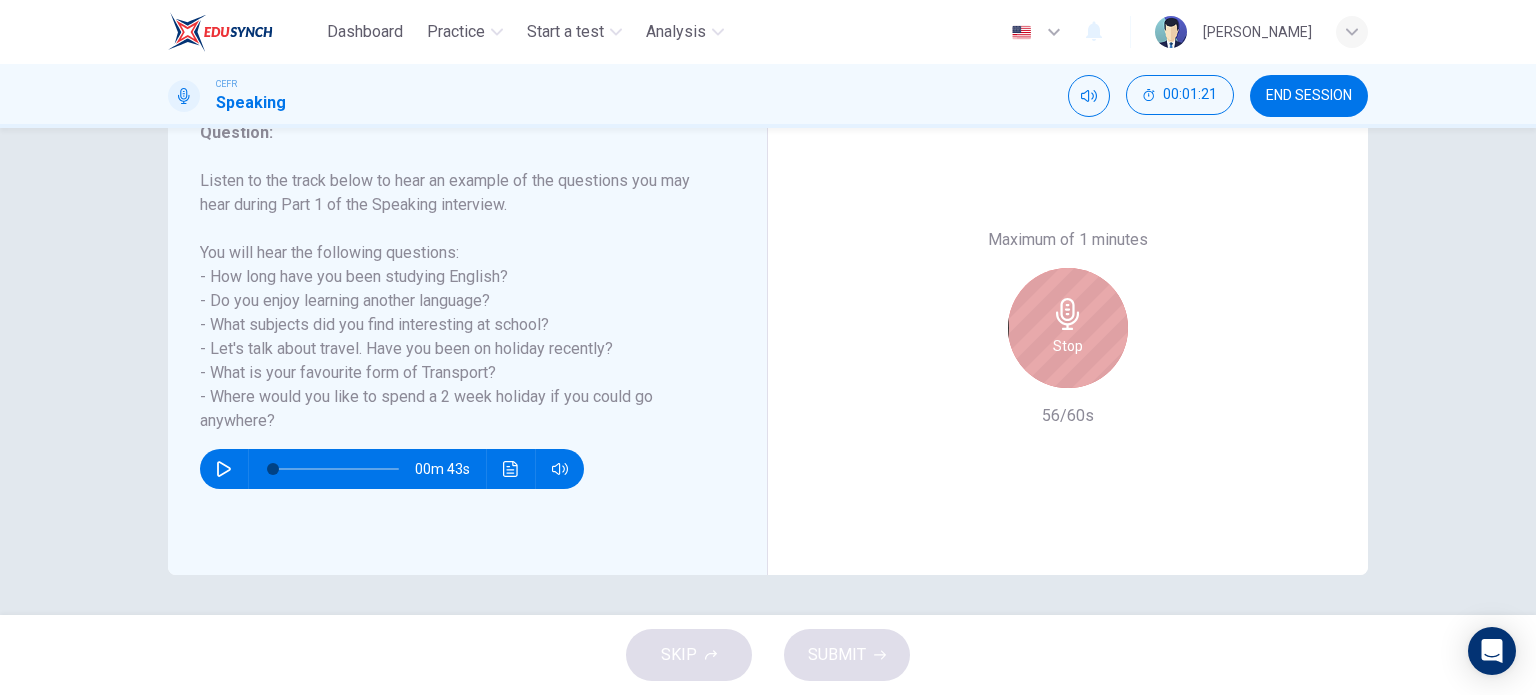 click on "Stop" at bounding box center (1068, 346) 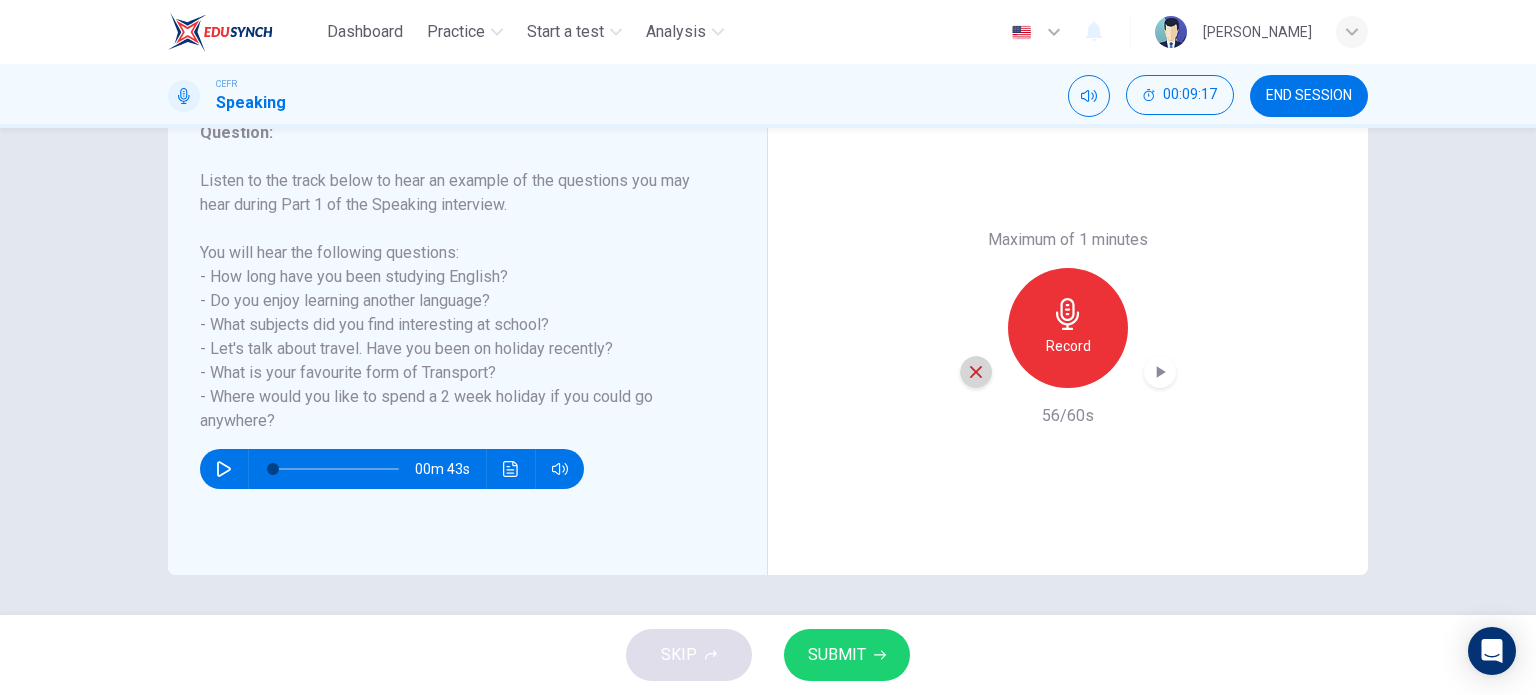 click 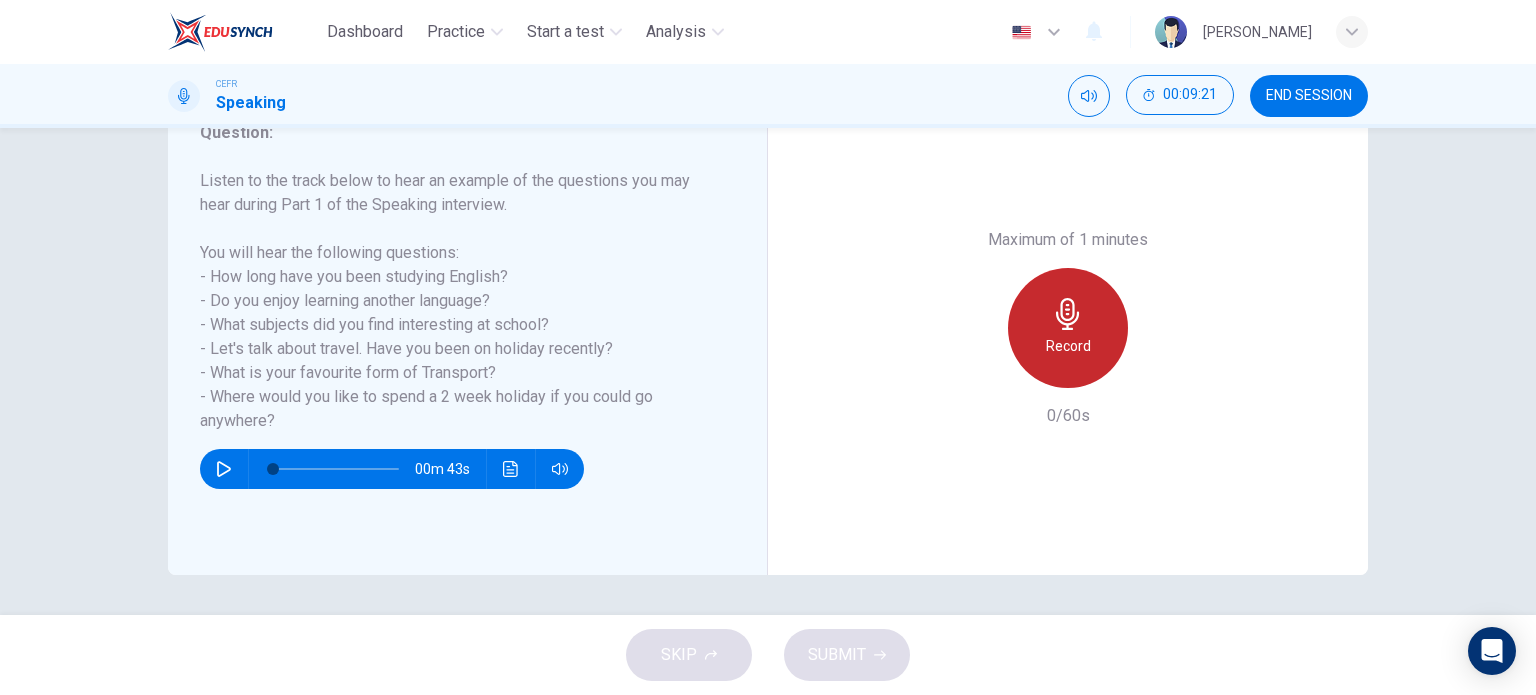 click on "Record" at bounding box center (1068, 328) 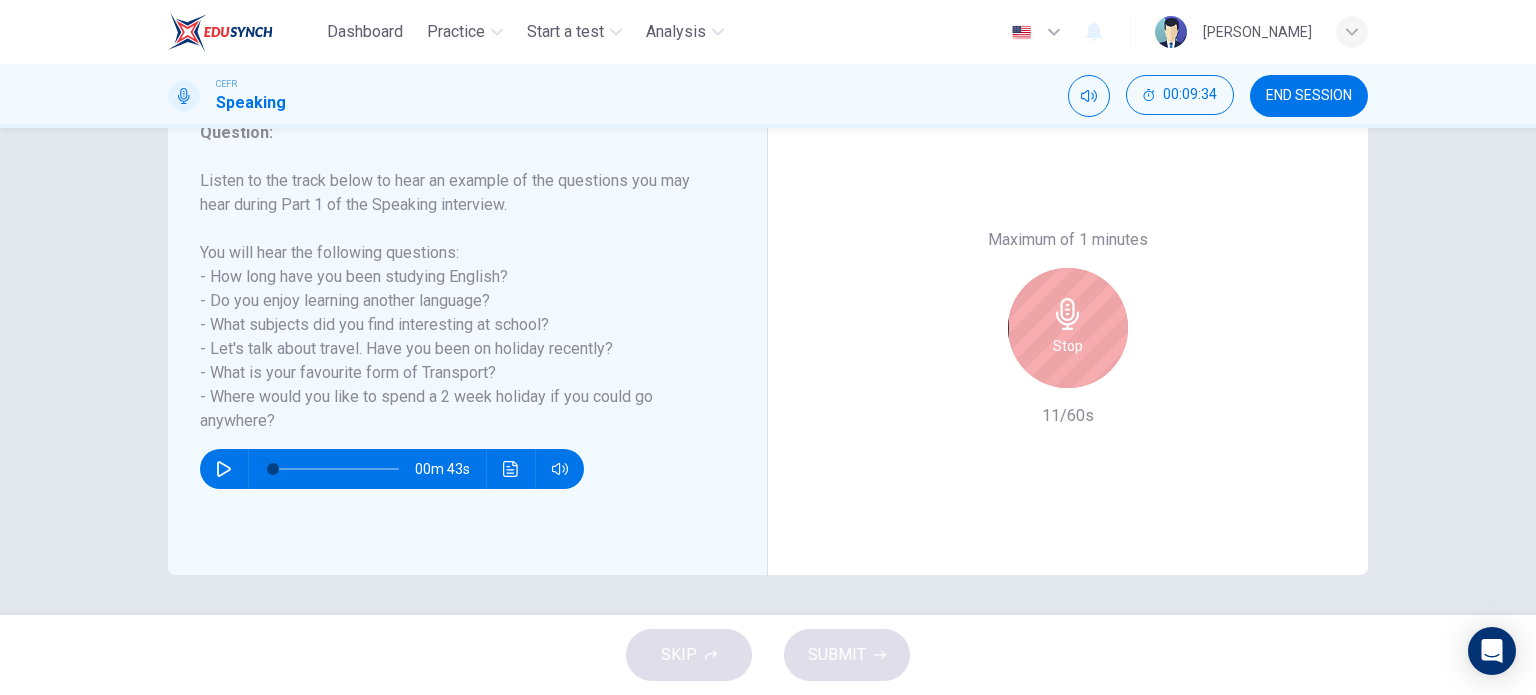 click on "Stop" at bounding box center (1068, 328) 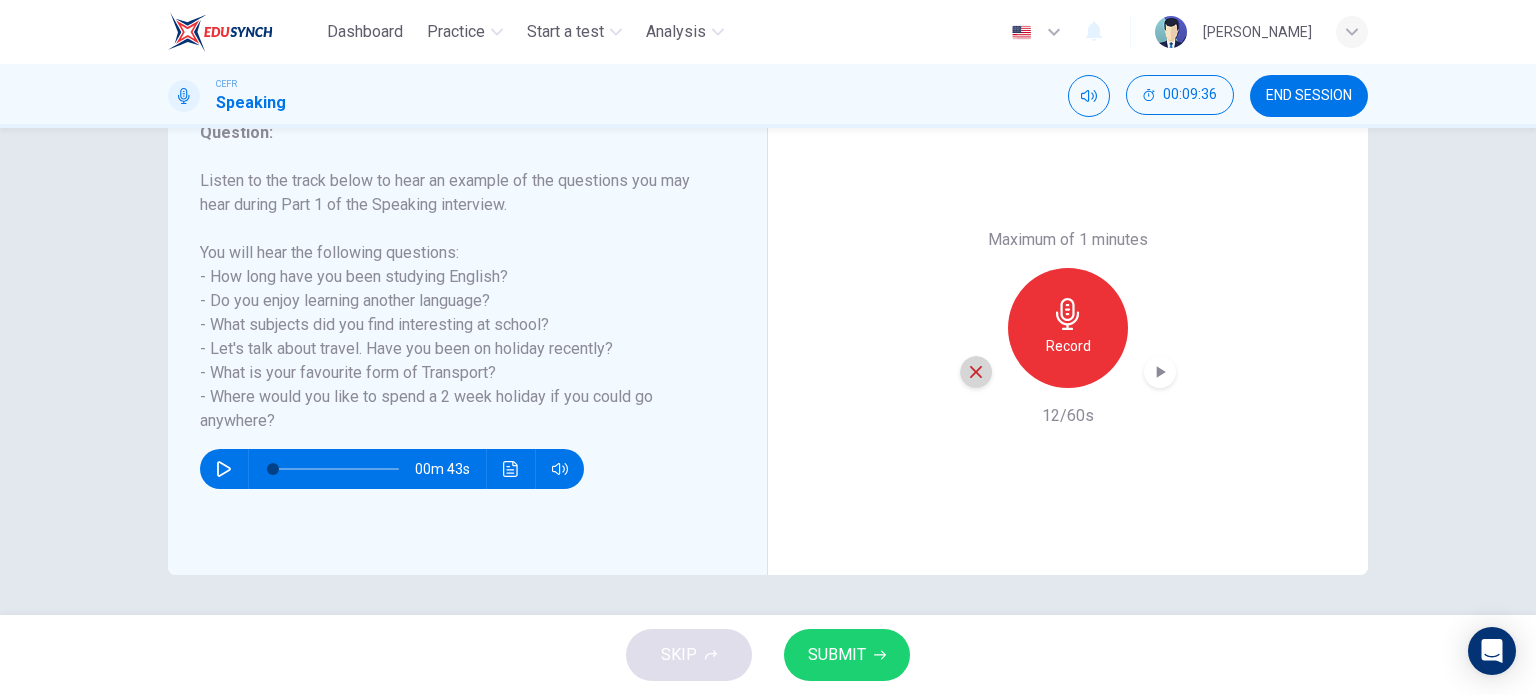 click 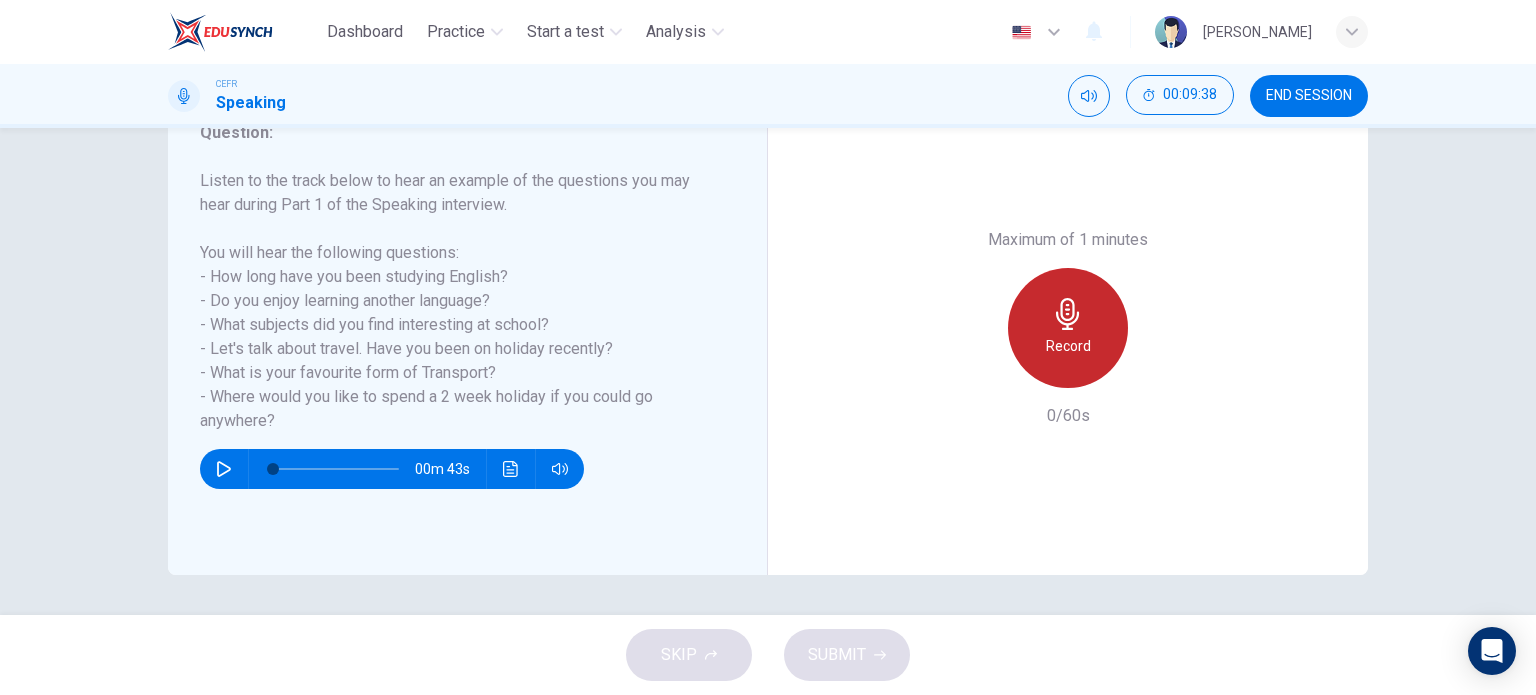 click on "Record" at bounding box center (1068, 346) 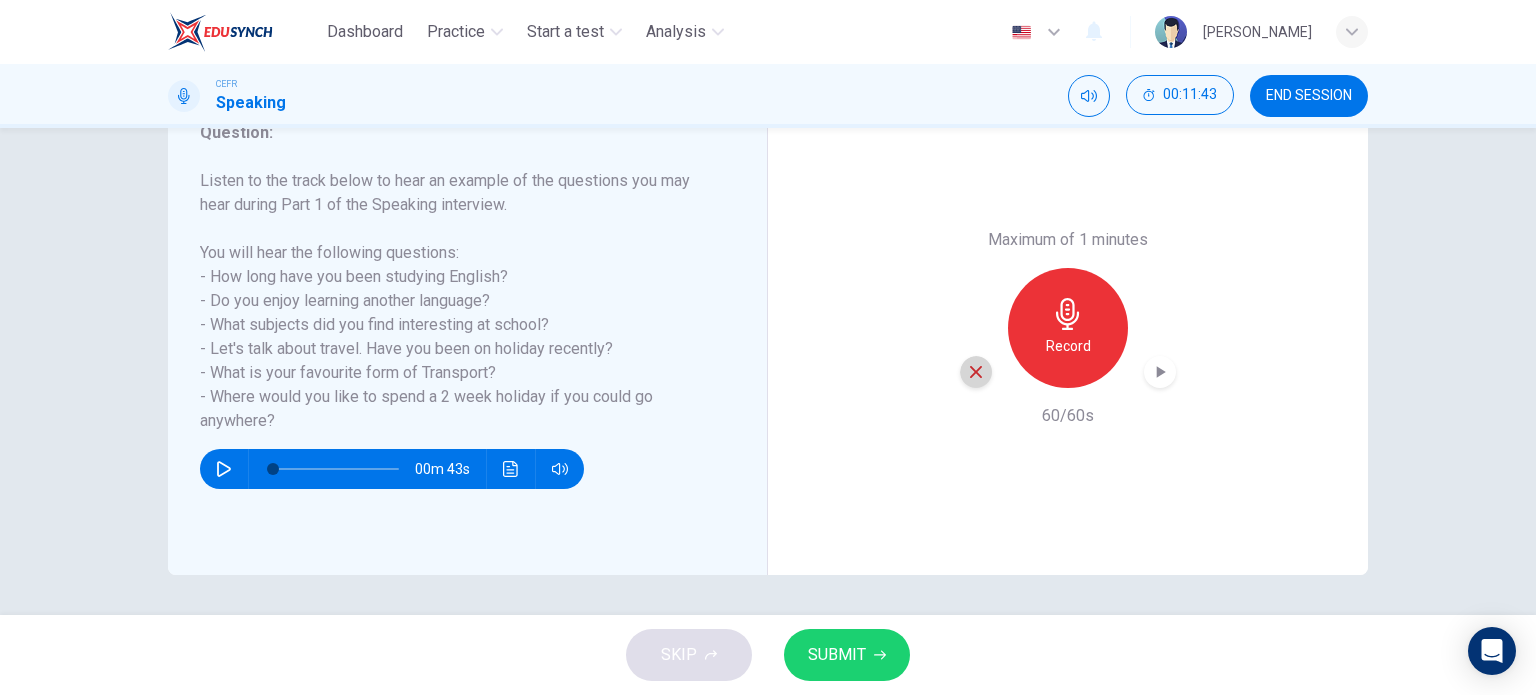 click 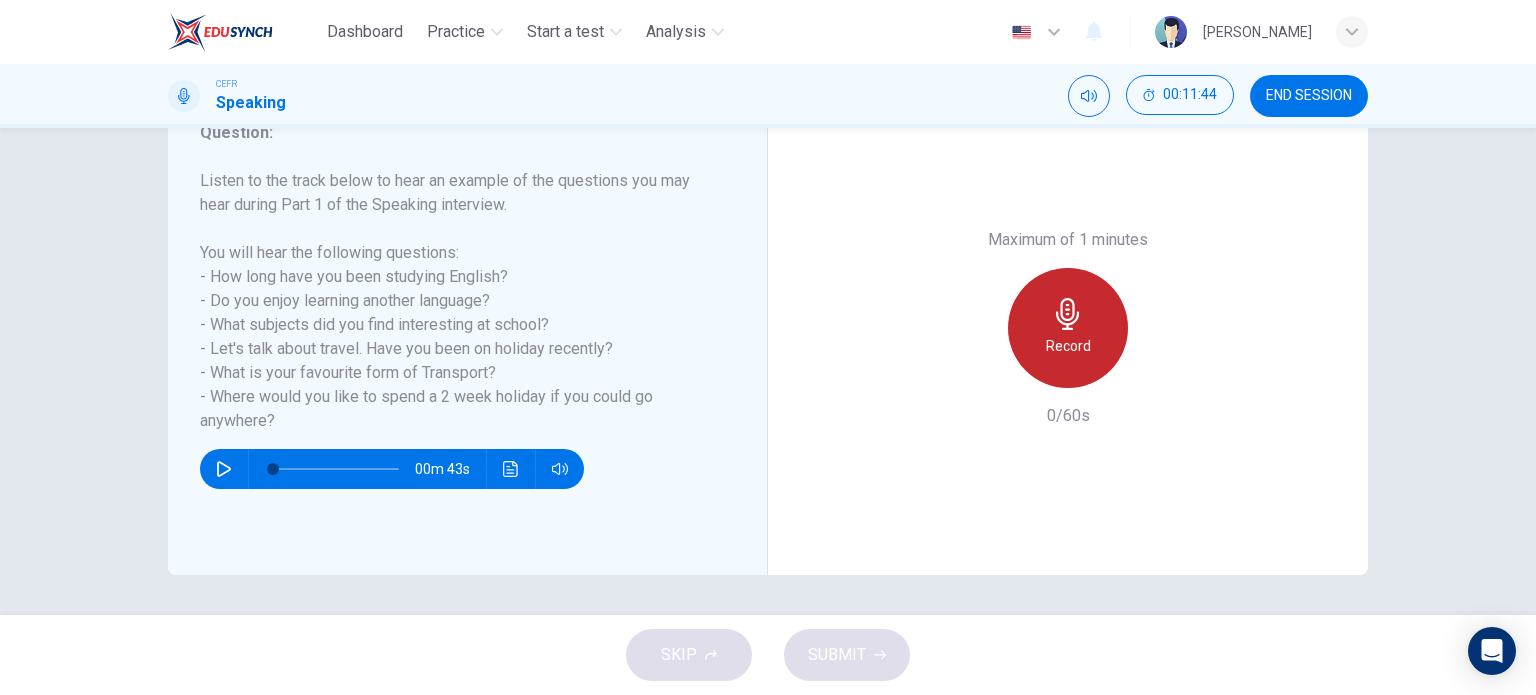click on "Record" at bounding box center [1068, 328] 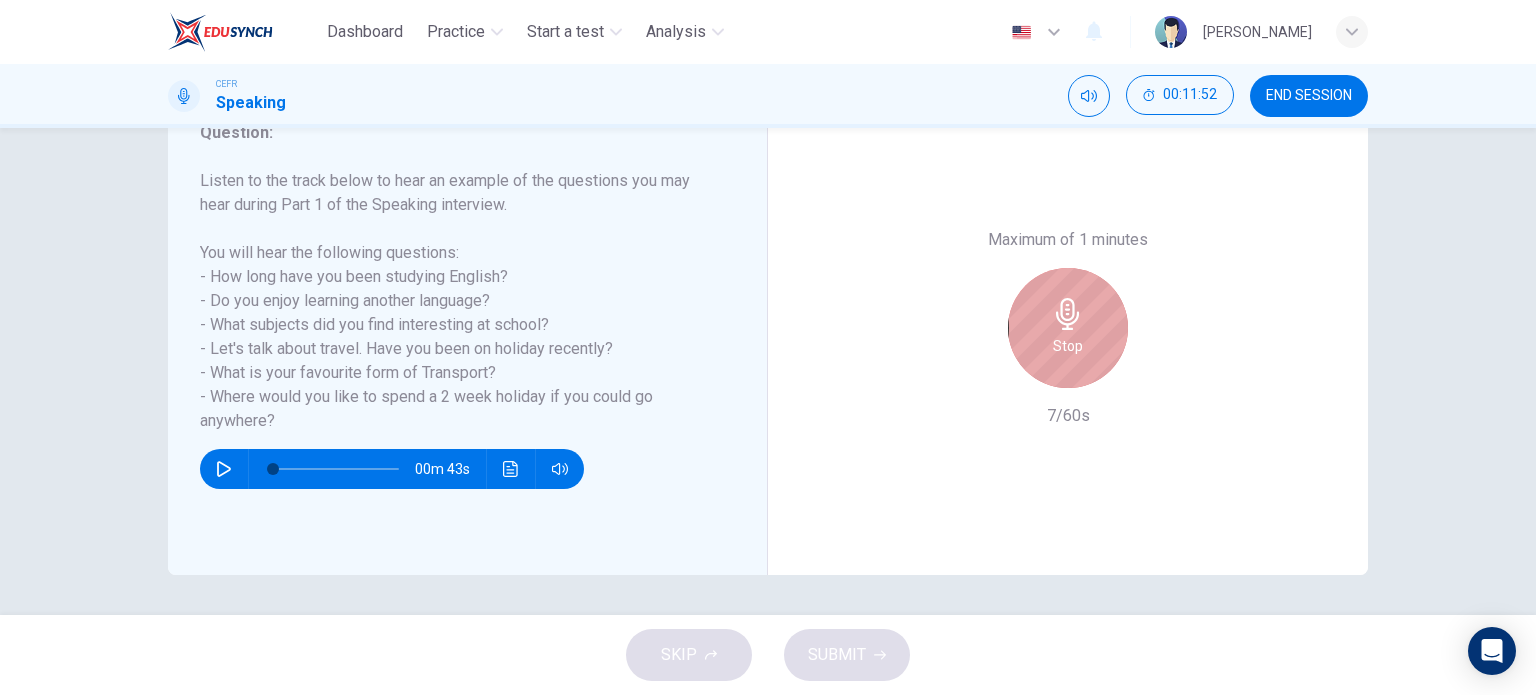 click on "Stop" at bounding box center (1068, 328) 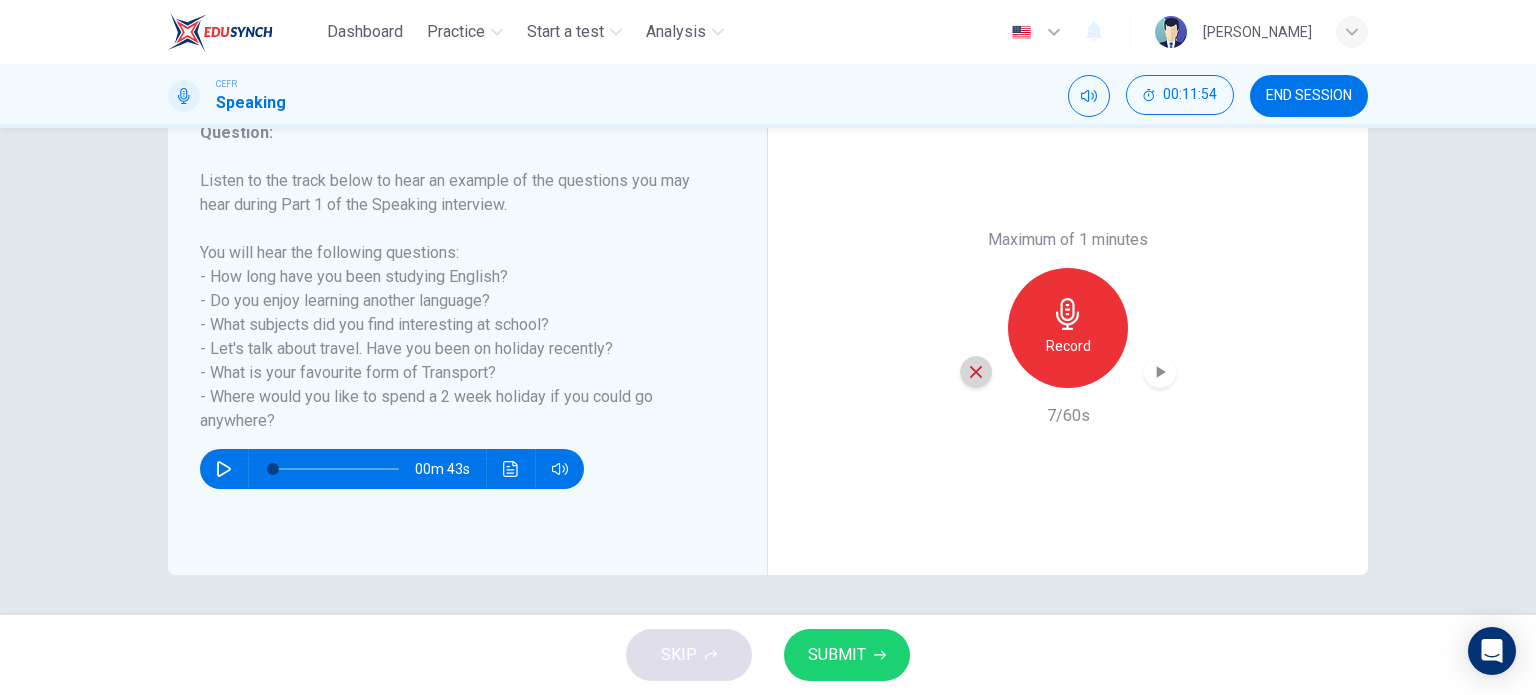 click 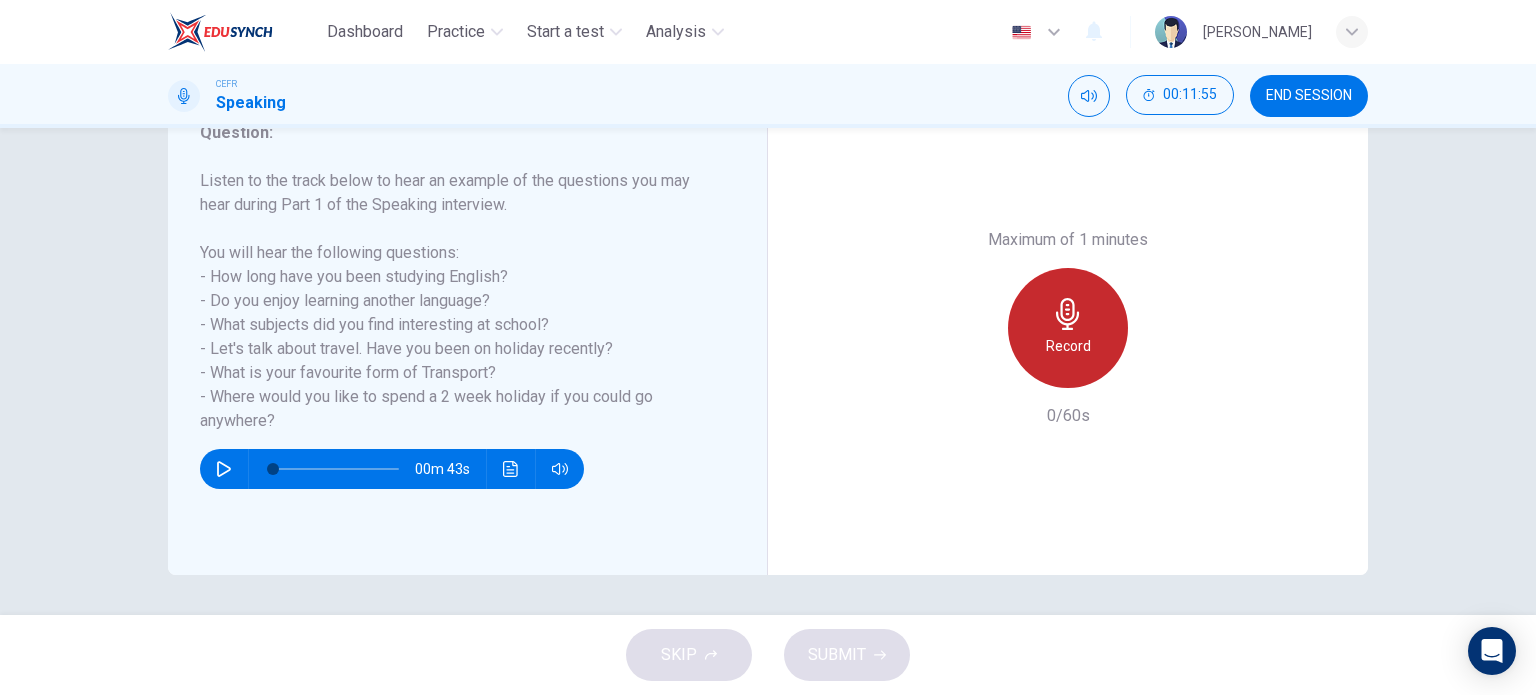 click on "Record" at bounding box center [1068, 328] 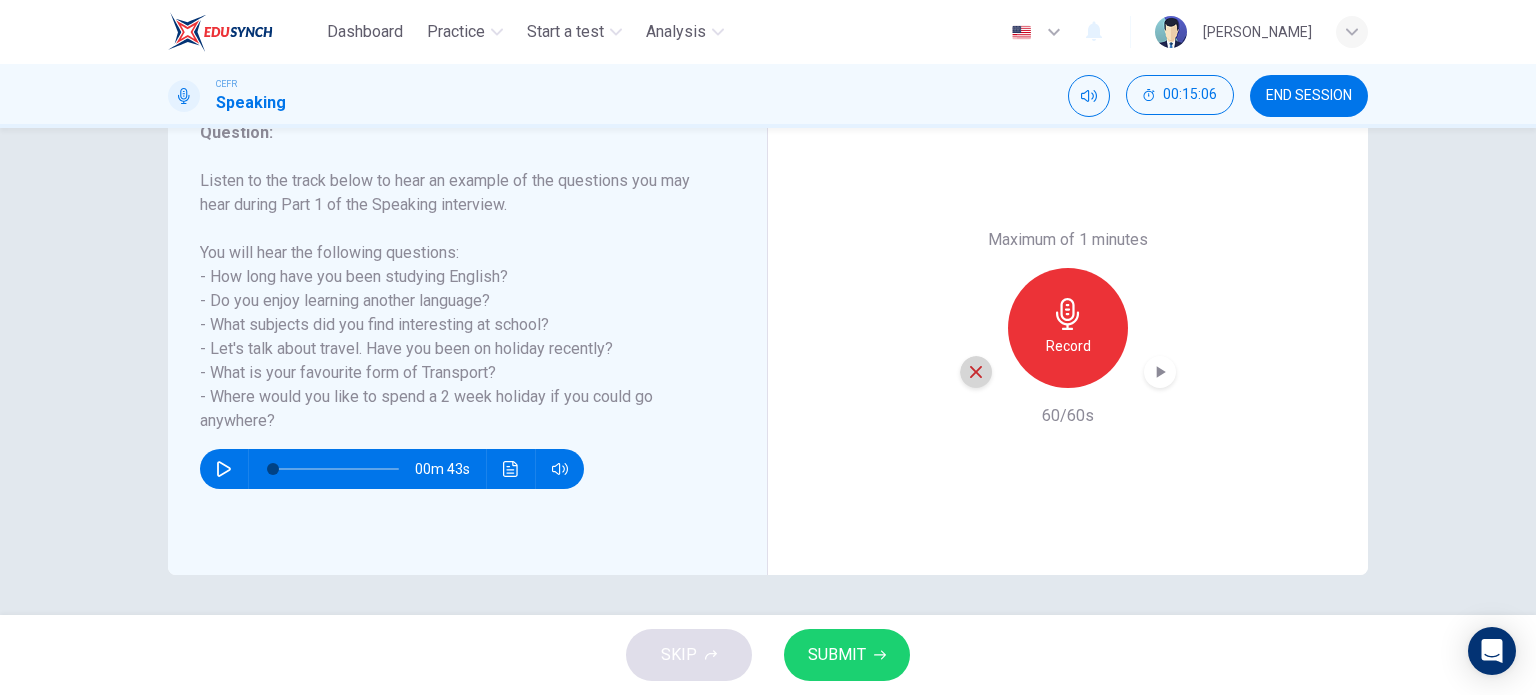 click 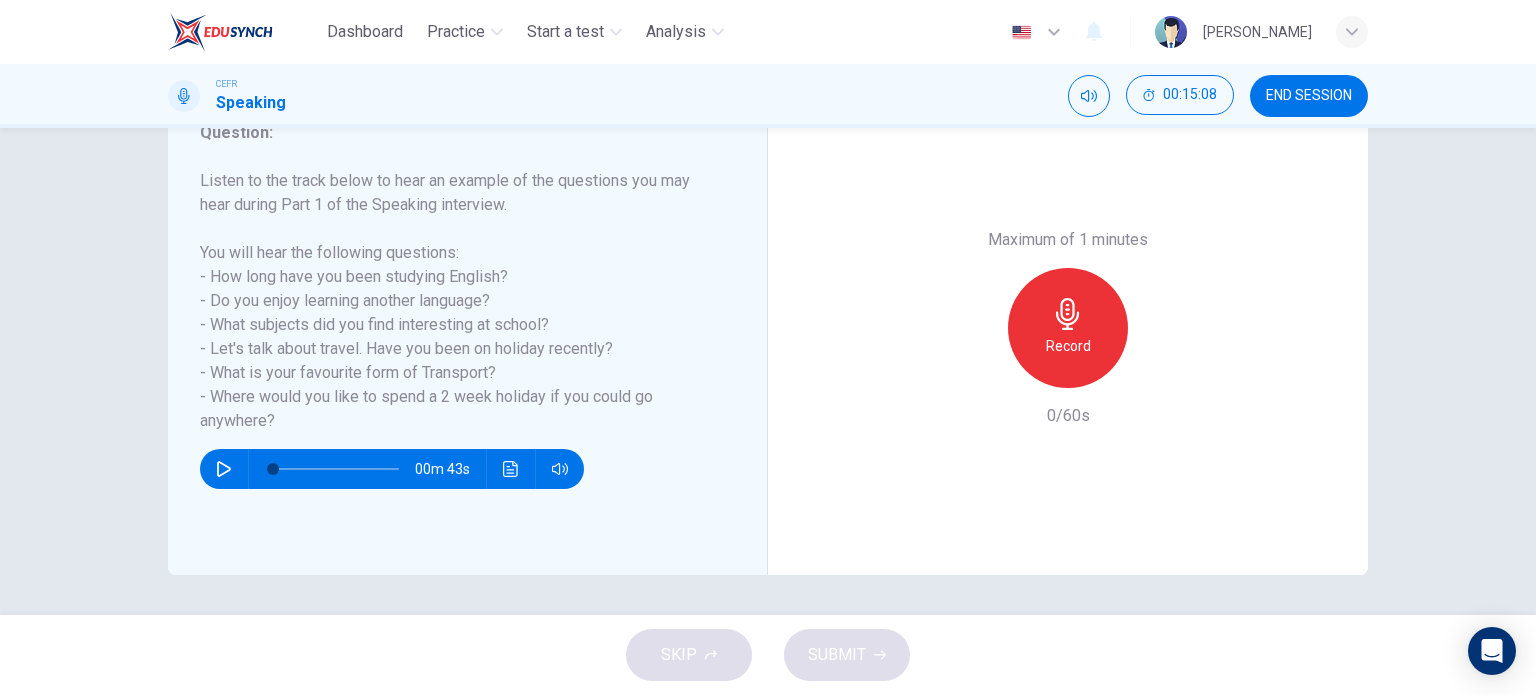 click on "Record" at bounding box center (1068, 346) 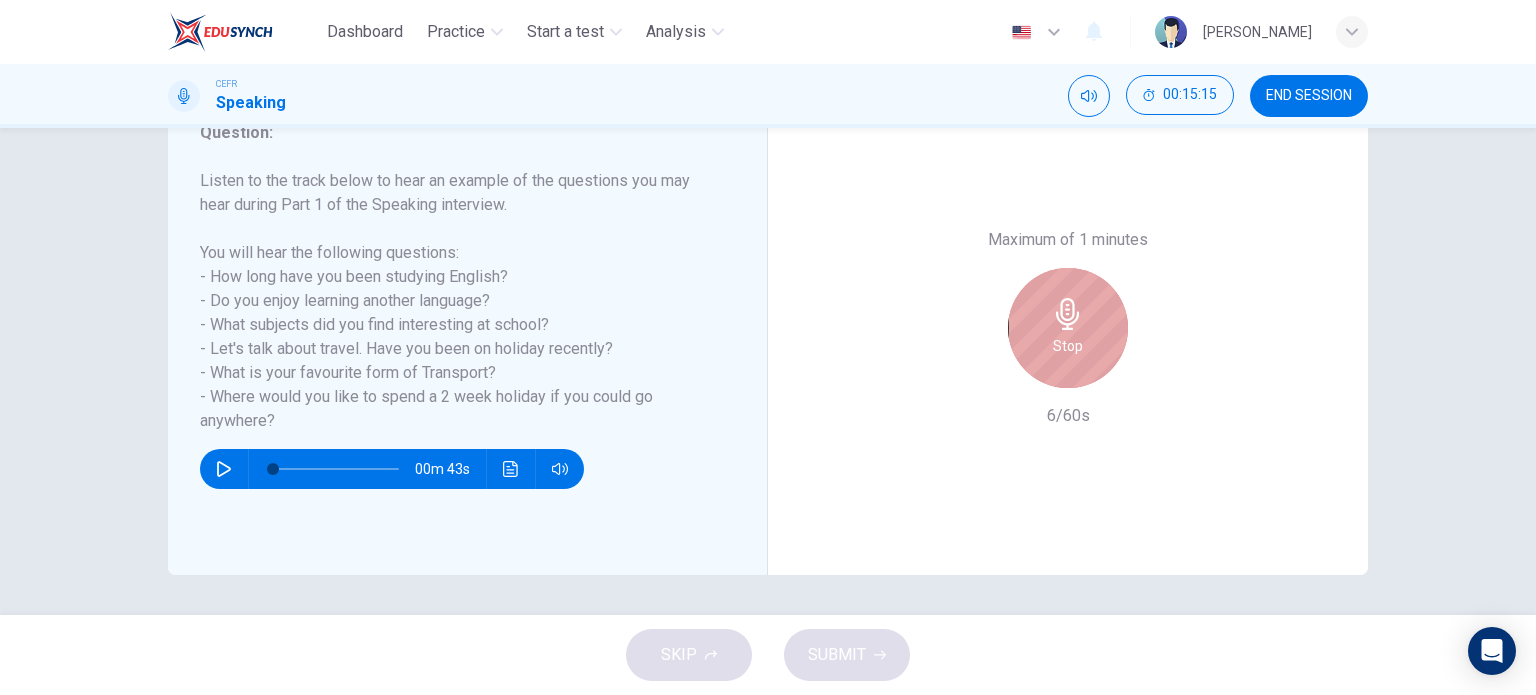 click on "Stop" at bounding box center (1068, 346) 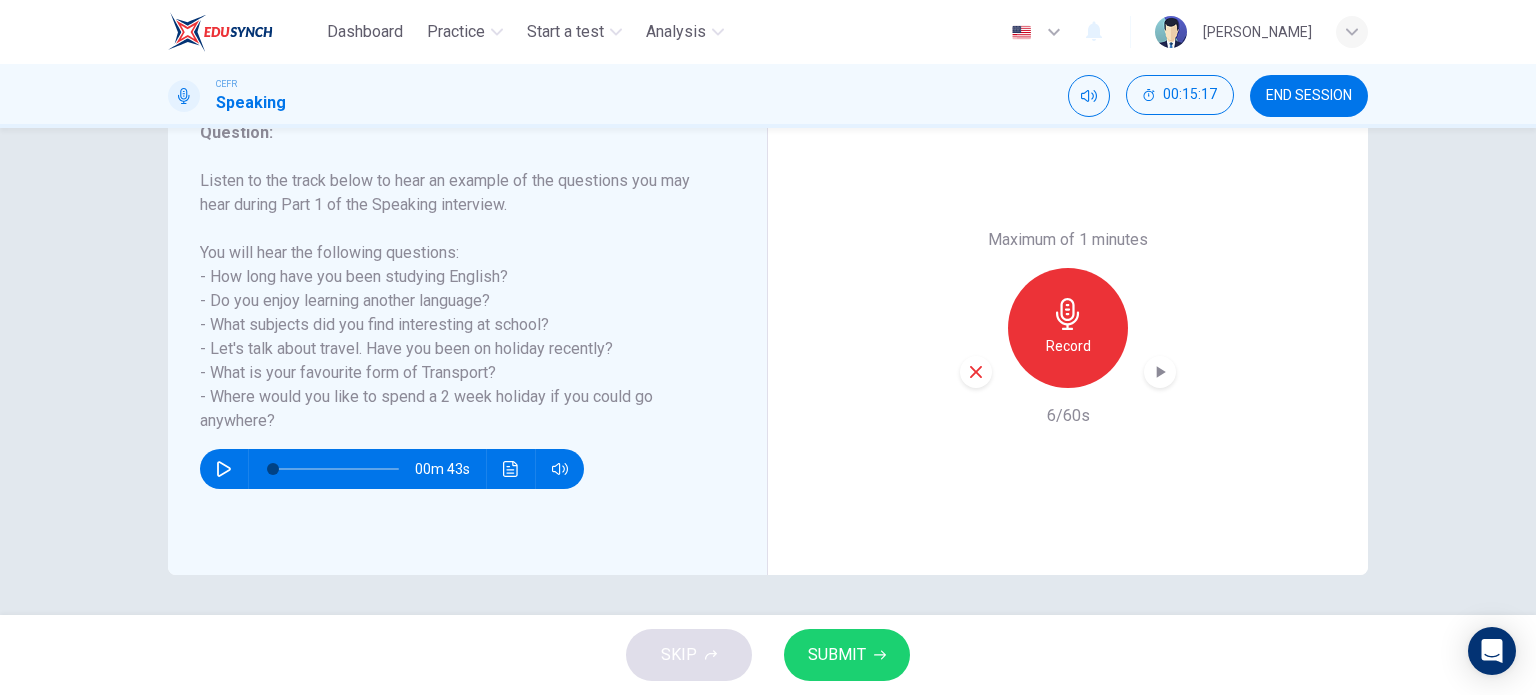 click 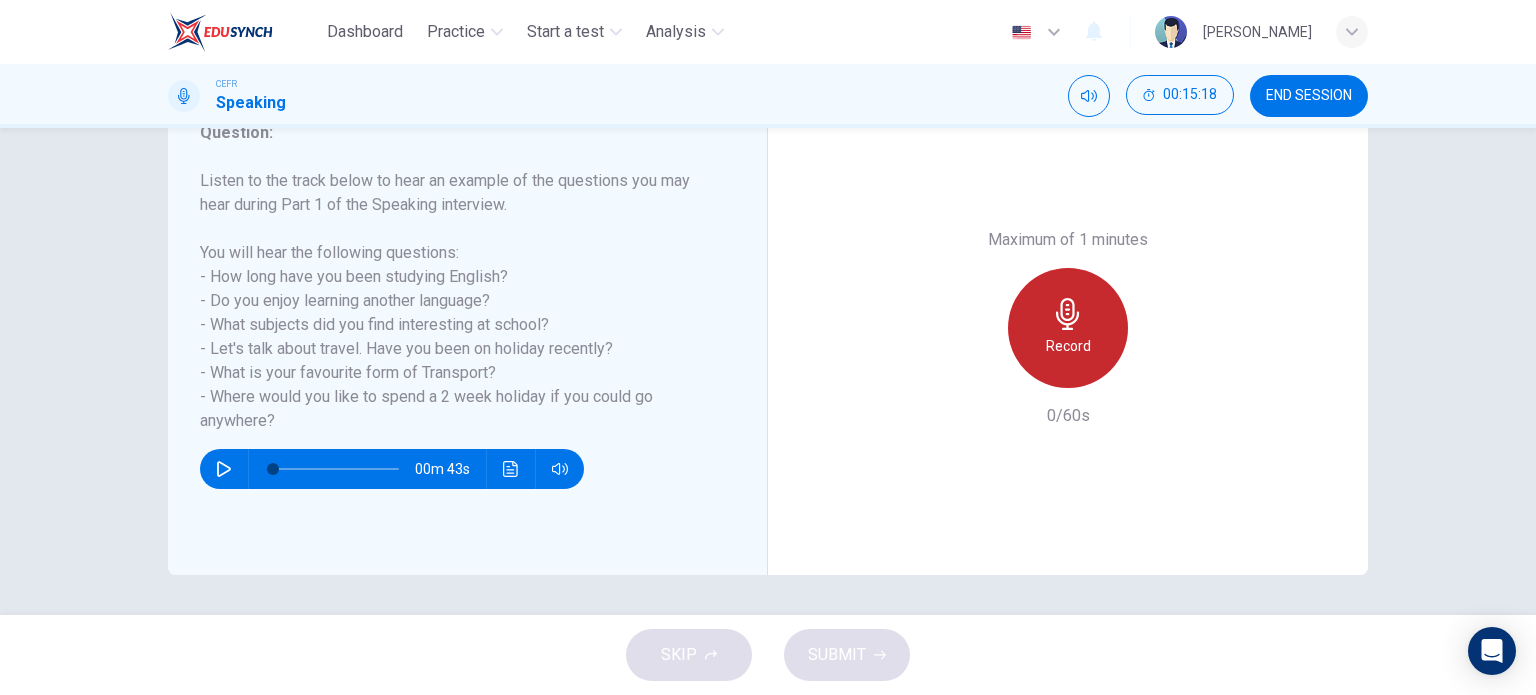 click on "Record" at bounding box center [1068, 346] 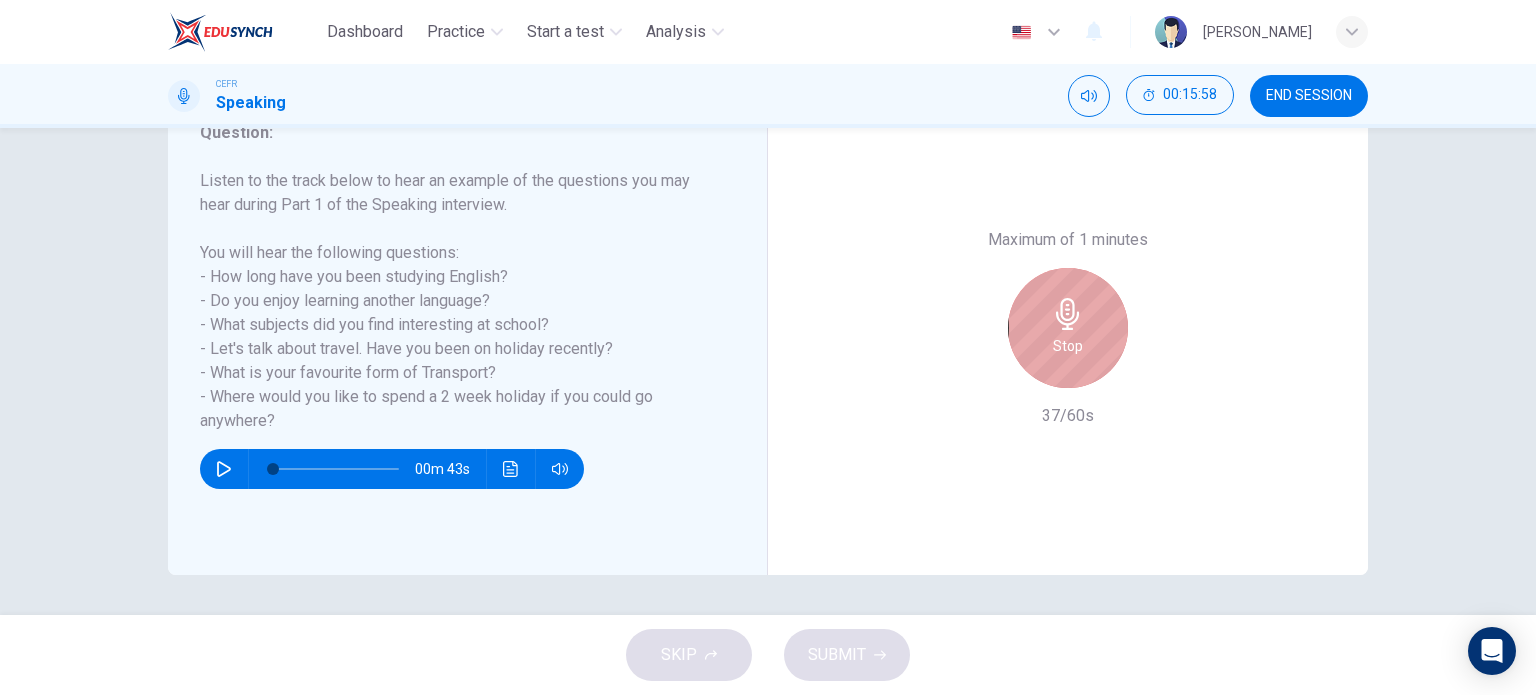 click on "Stop" at bounding box center [1068, 346] 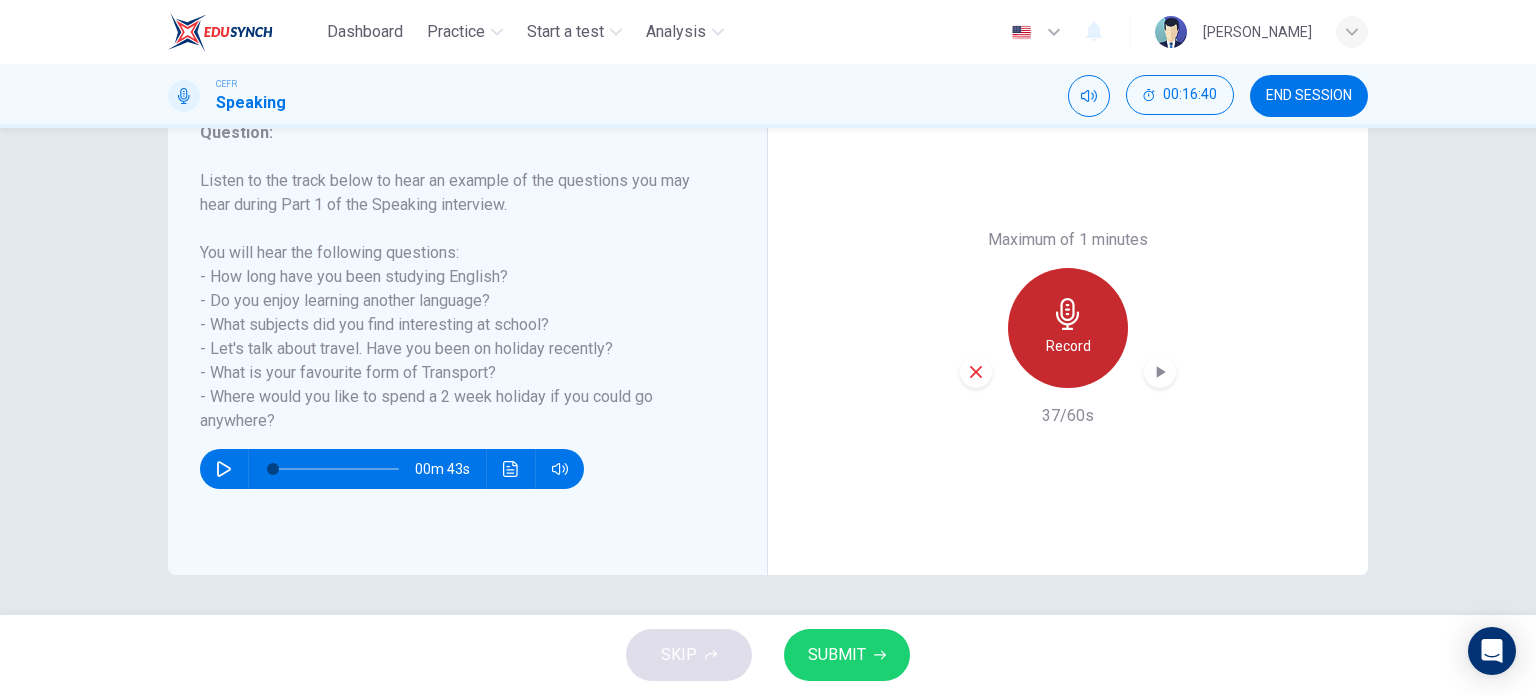 click on "Record" at bounding box center [1068, 346] 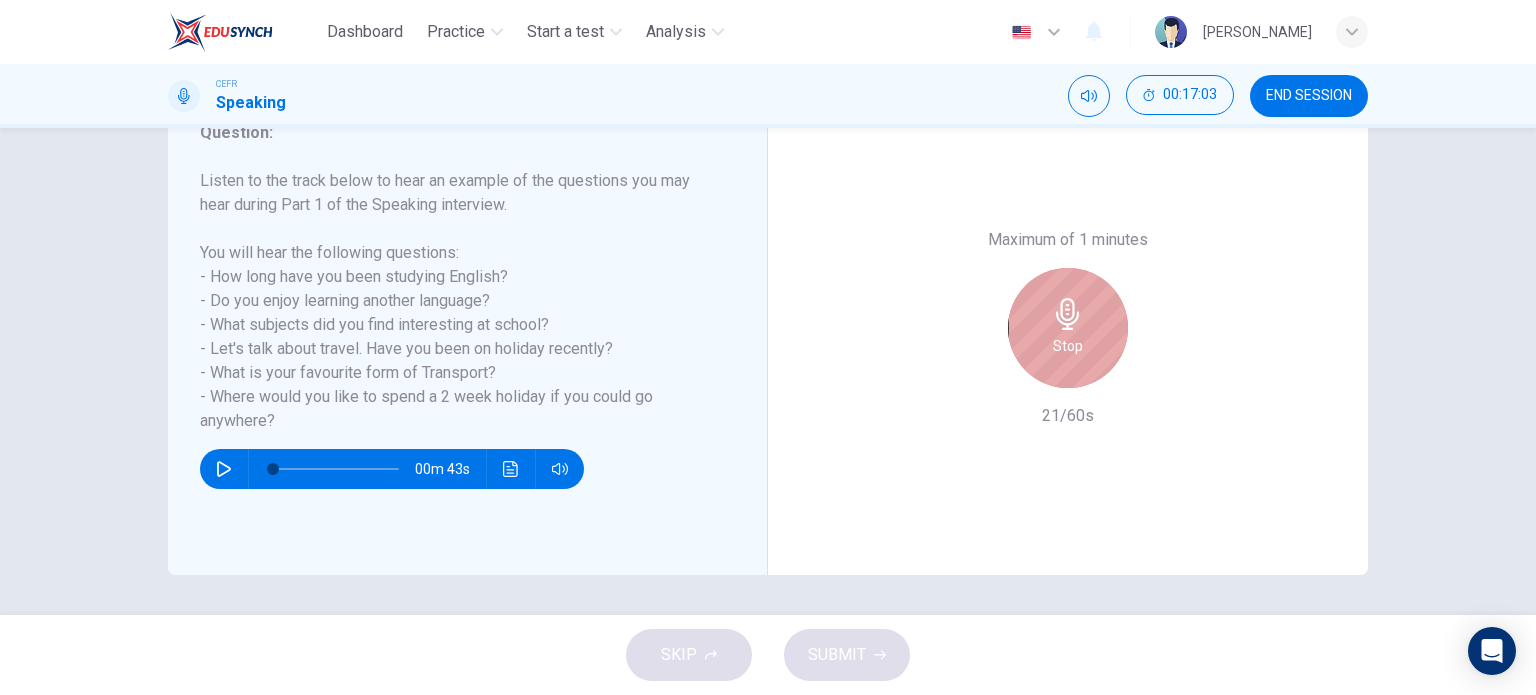 click on "Stop" at bounding box center (1068, 346) 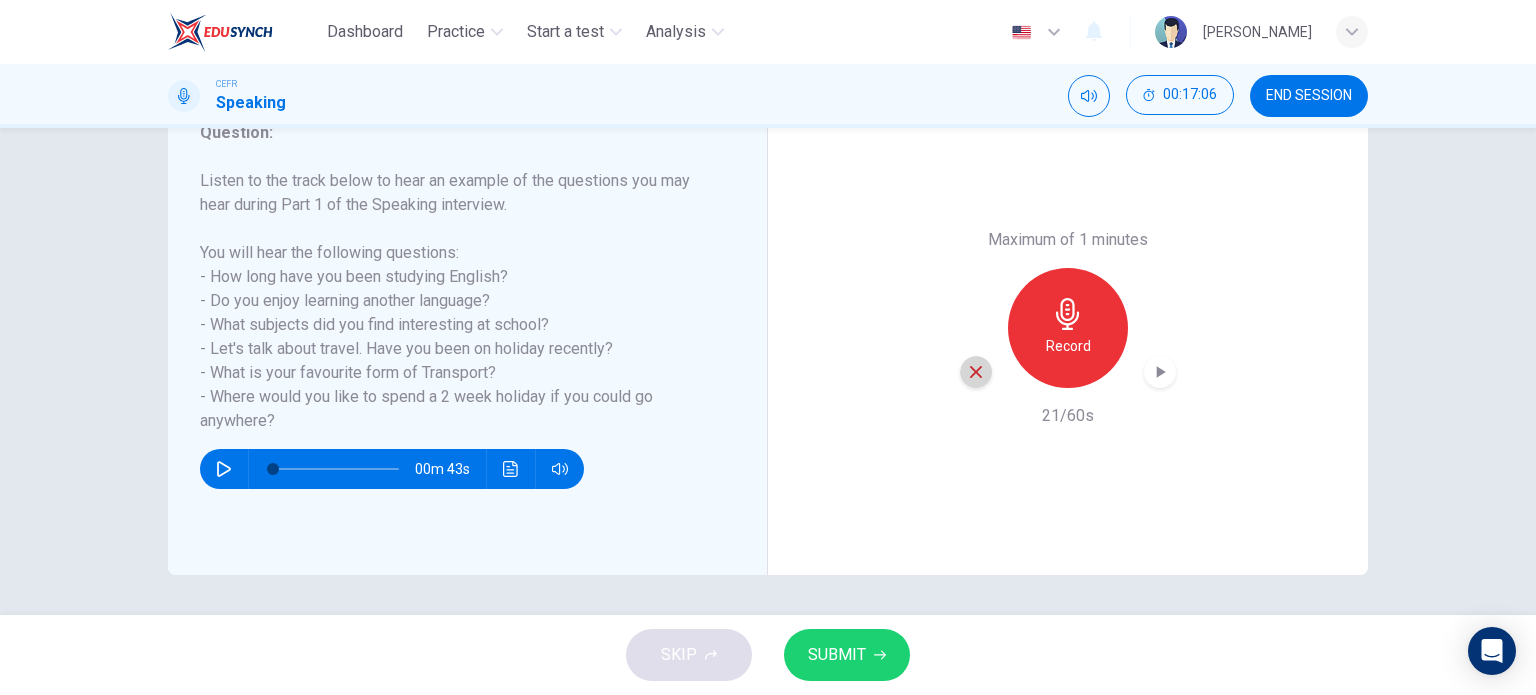 click 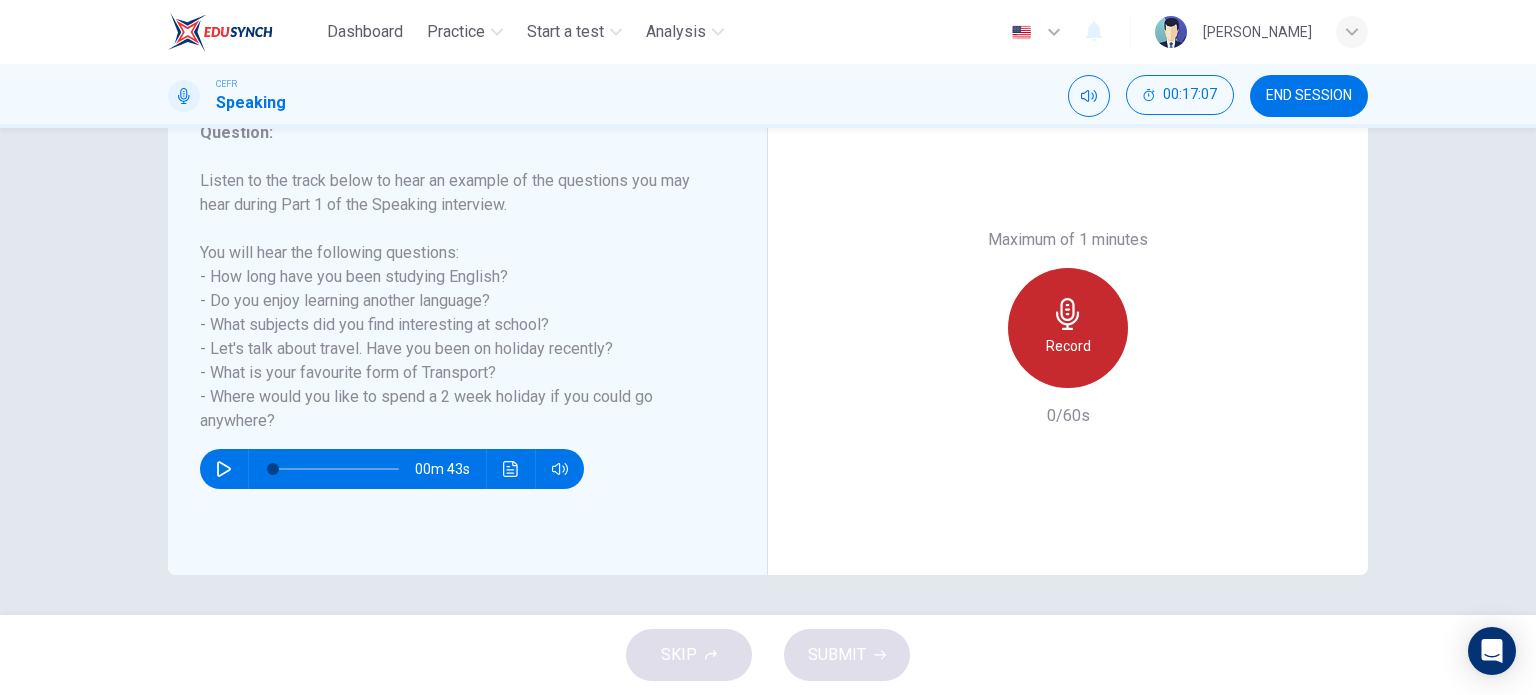 click on "Record" at bounding box center [1068, 328] 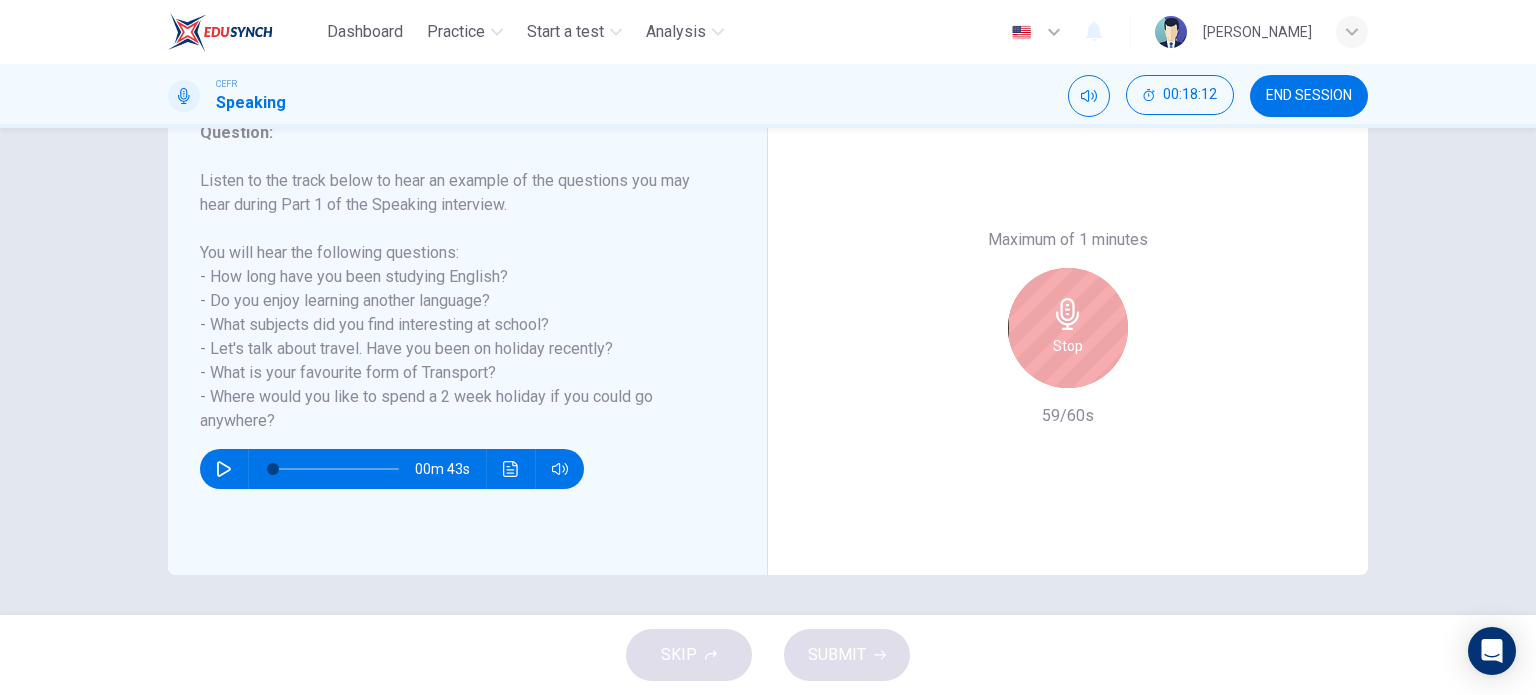 click on "Stop" at bounding box center (1068, 328) 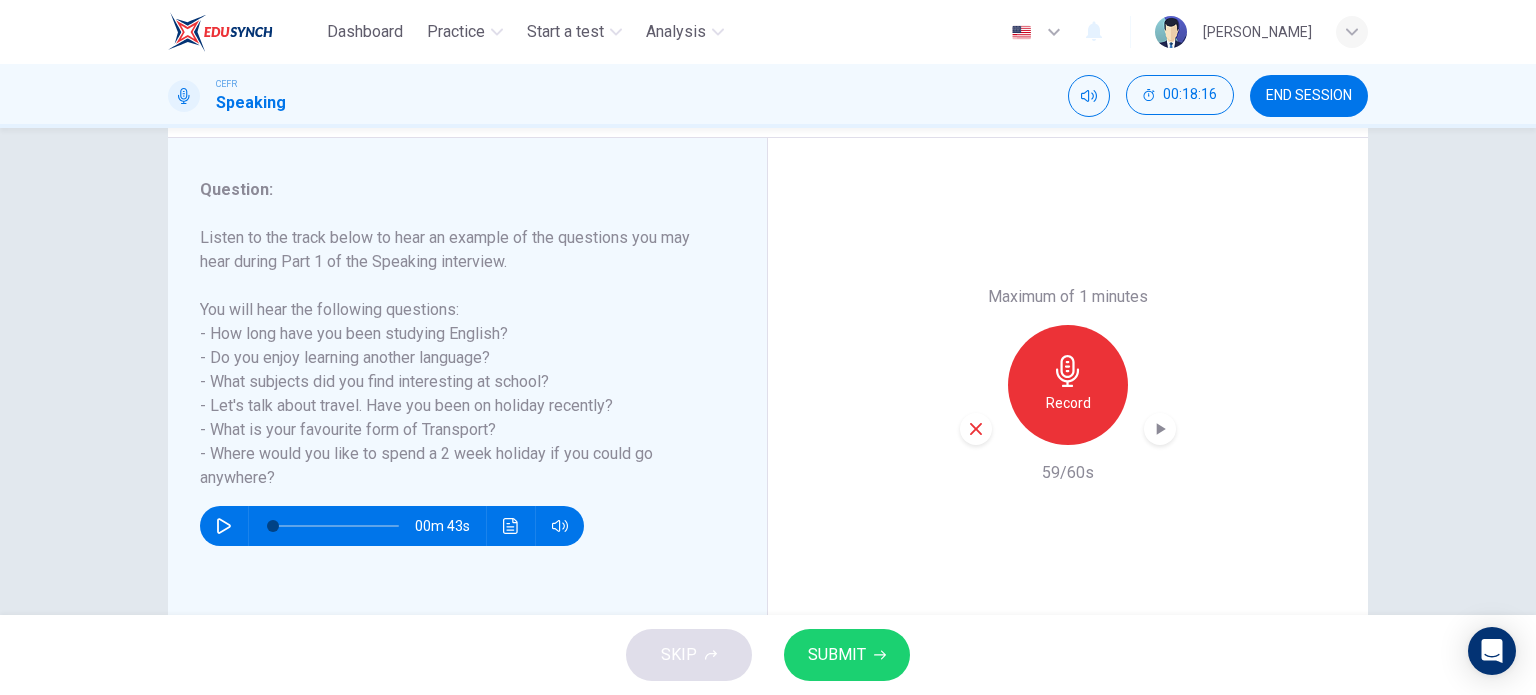 scroll, scrollTop: 288, scrollLeft: 0, axis: vertical 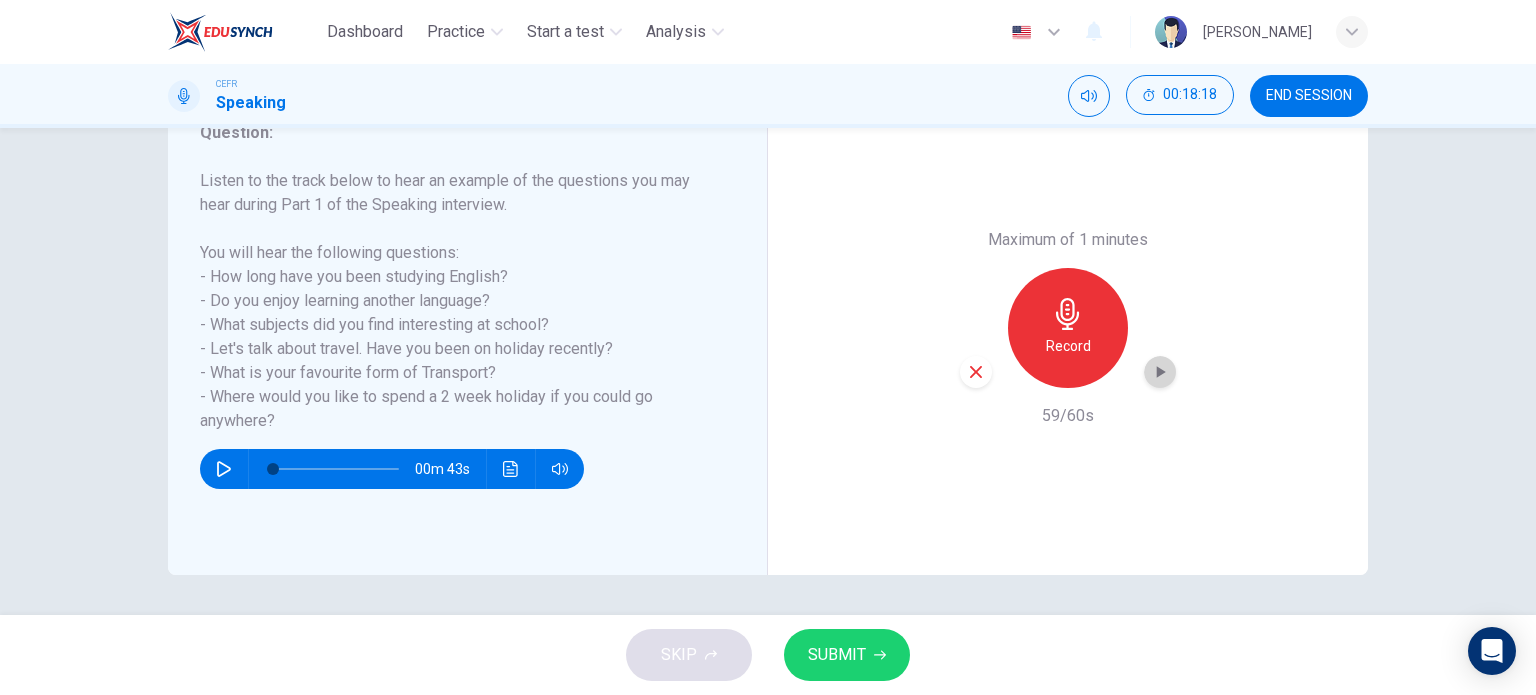 click 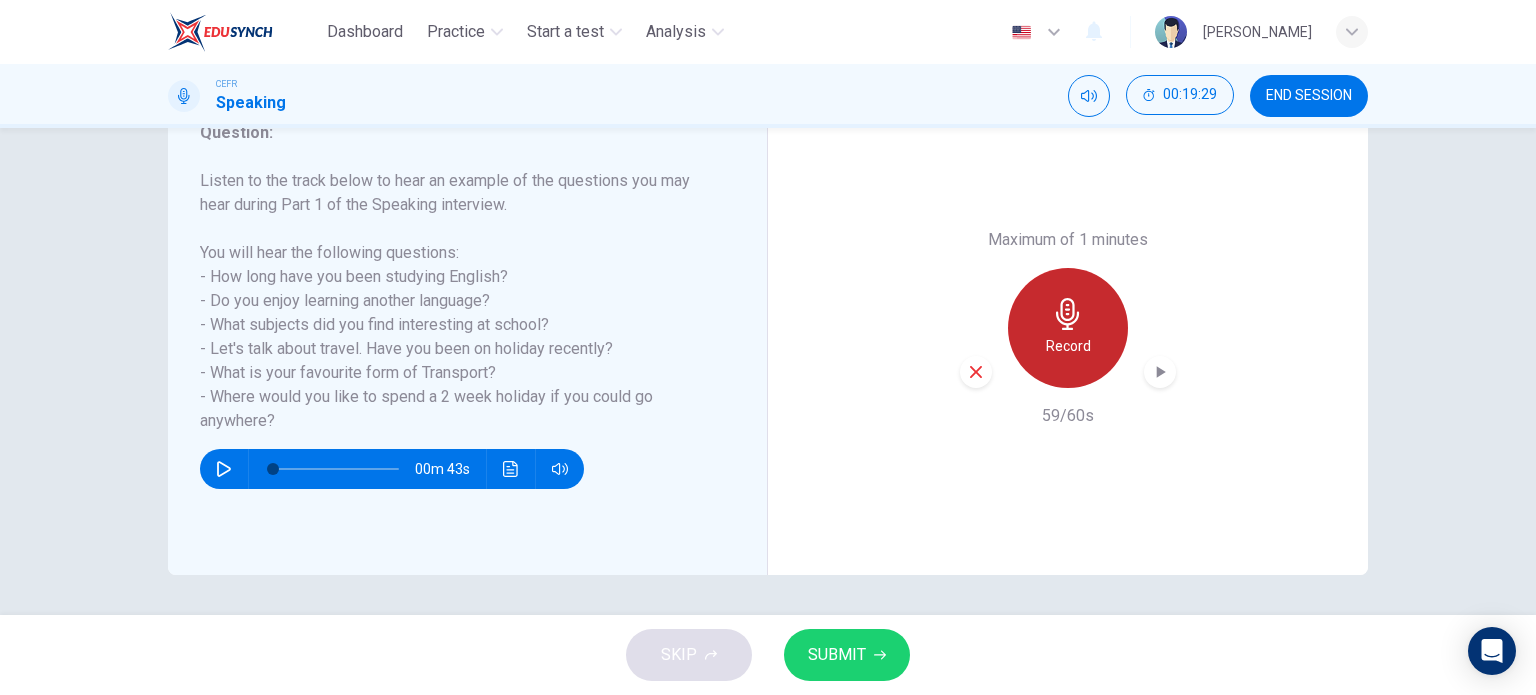 click on "Record" at bounding box center [1068, 328] 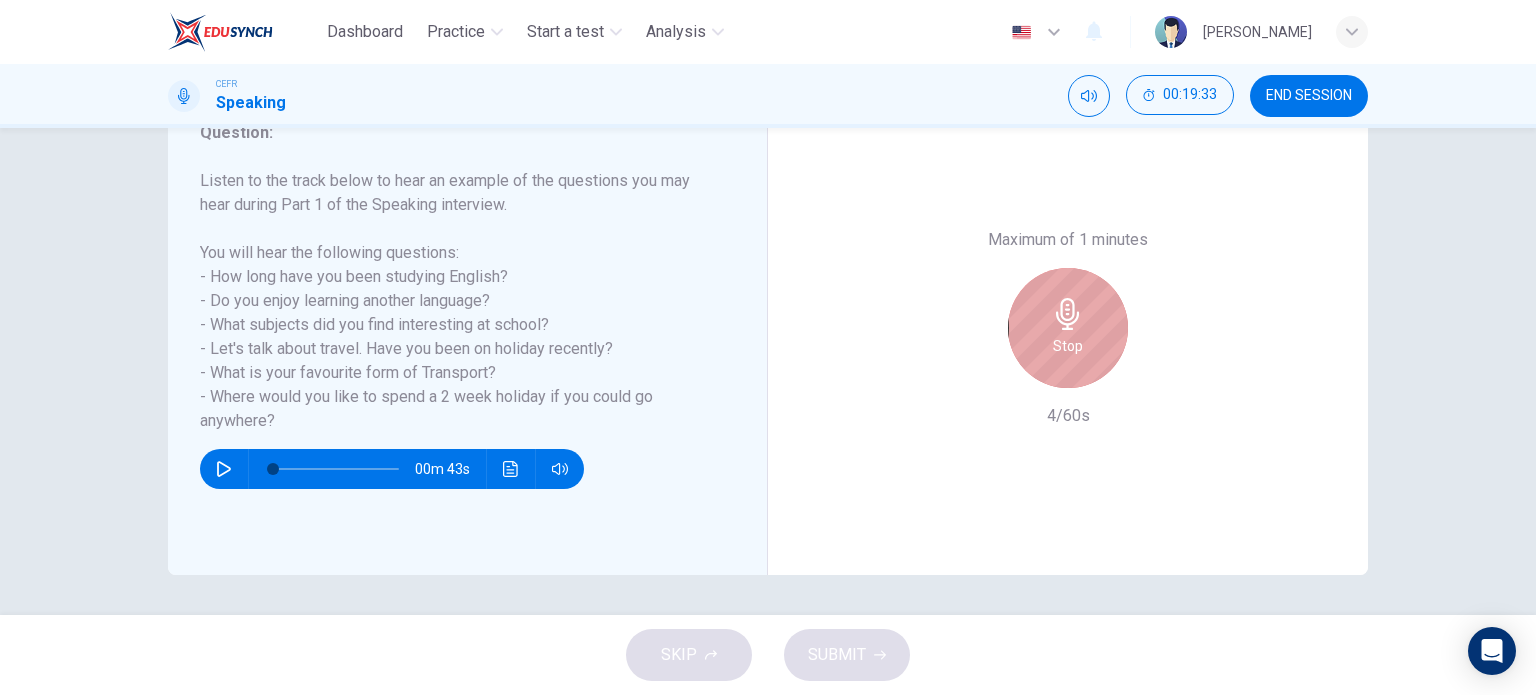 click on "Stop" at bounding box center (1068, 328) 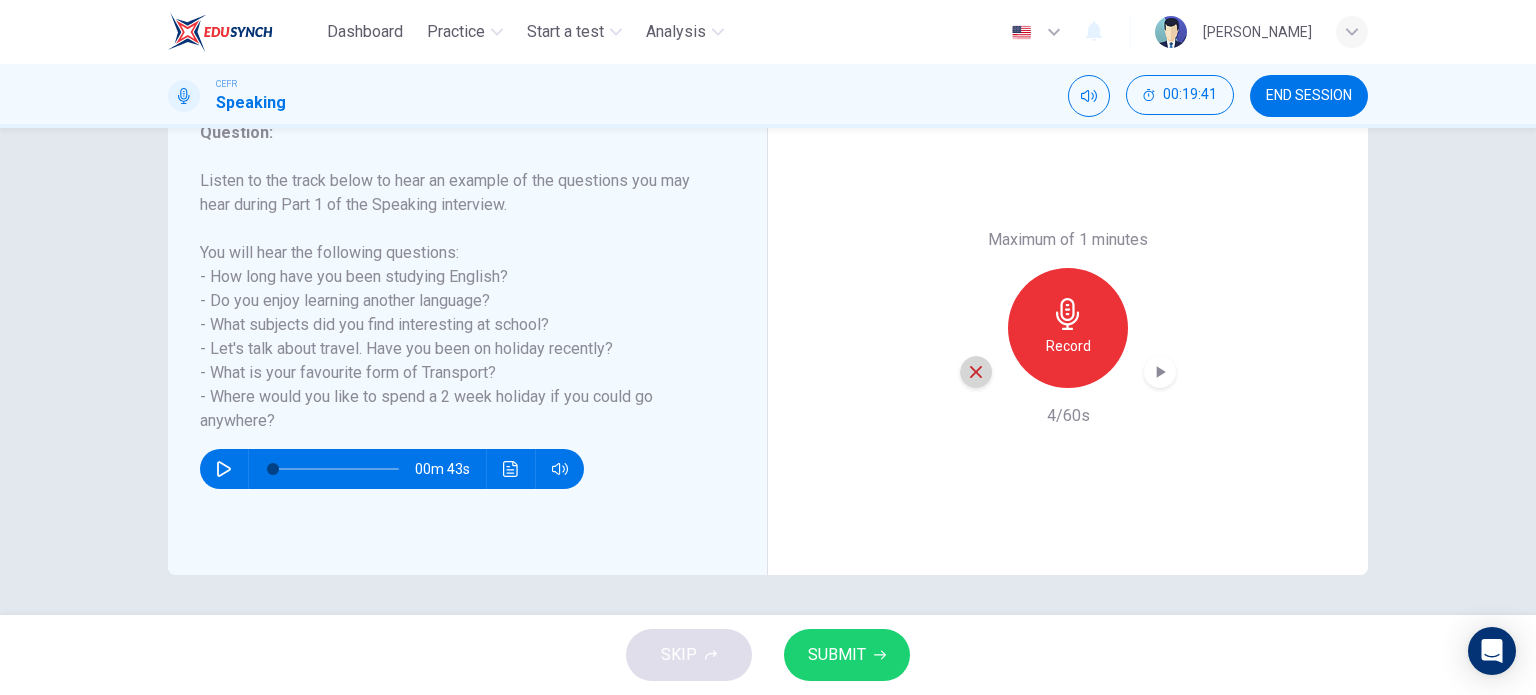 click 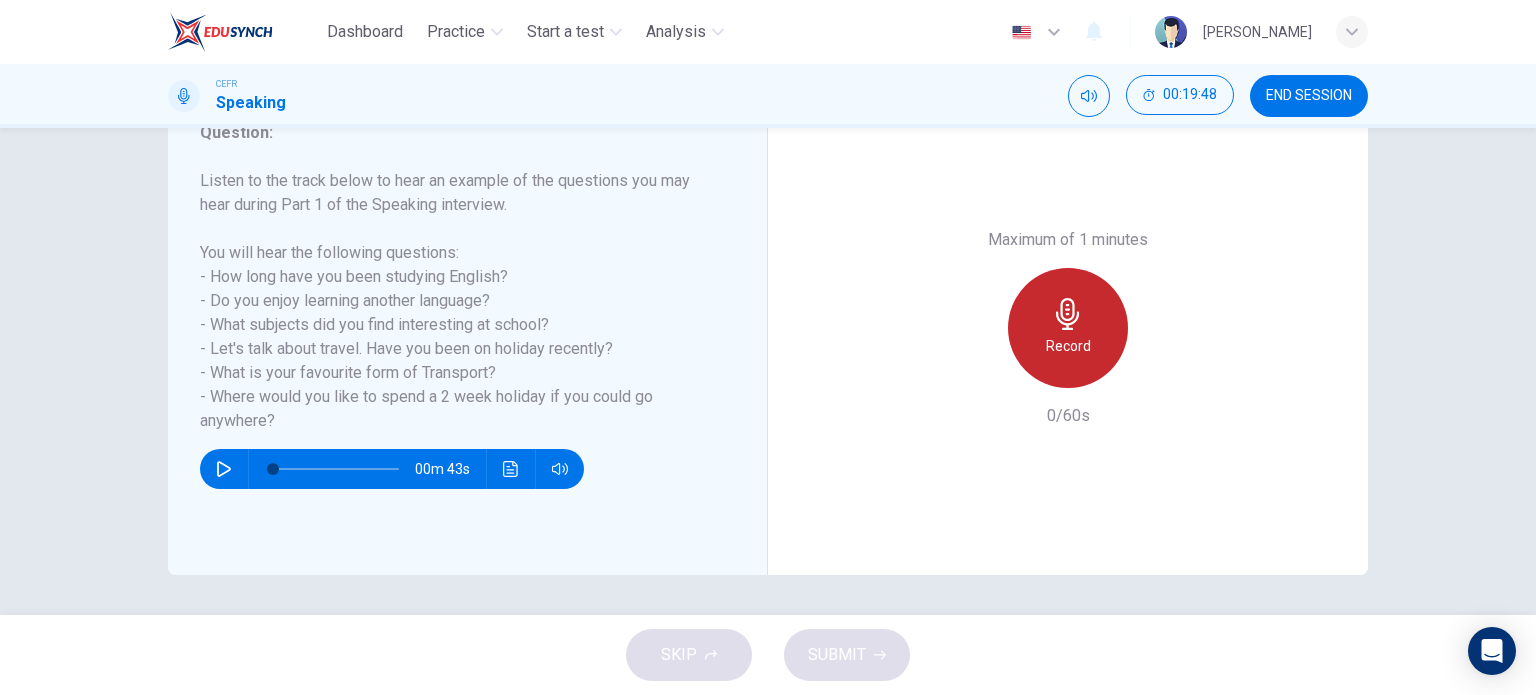 click on "Record" at bounding box center [1068, 328] 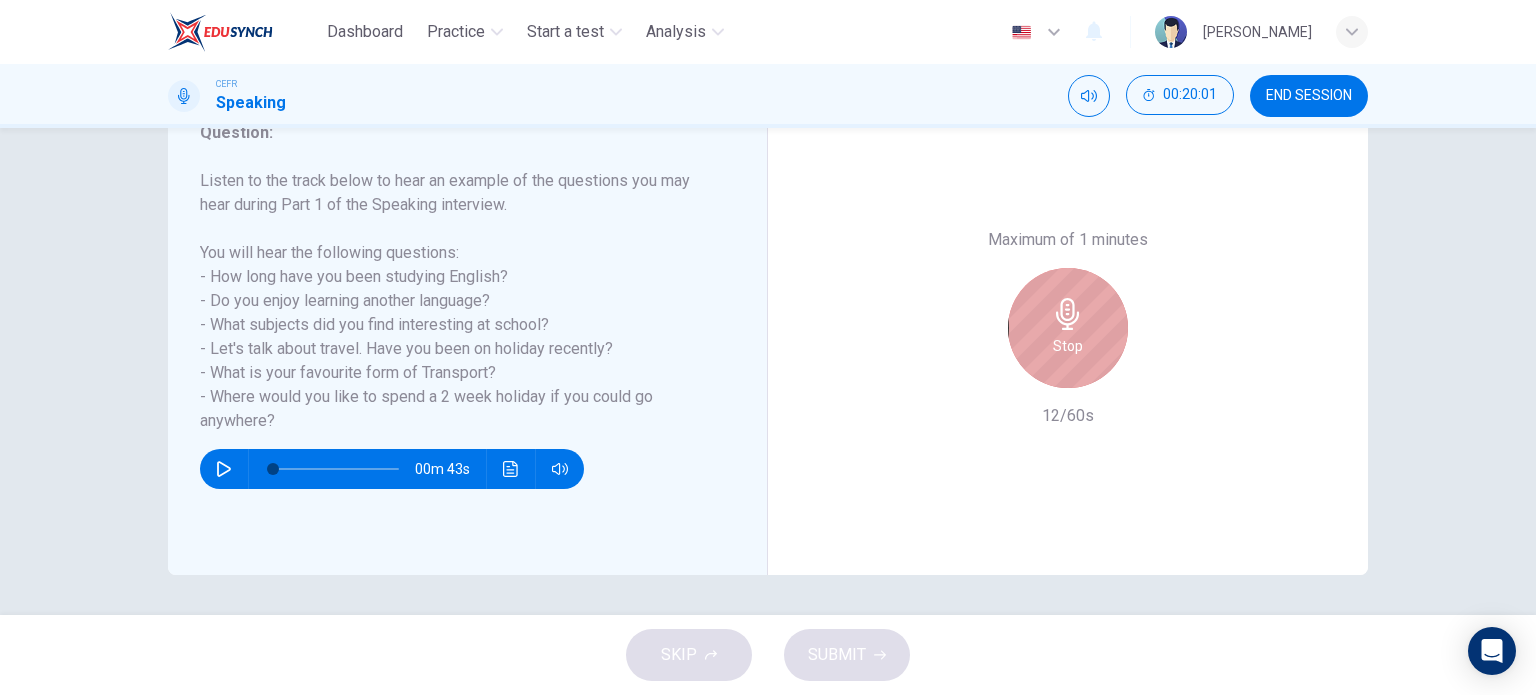 click 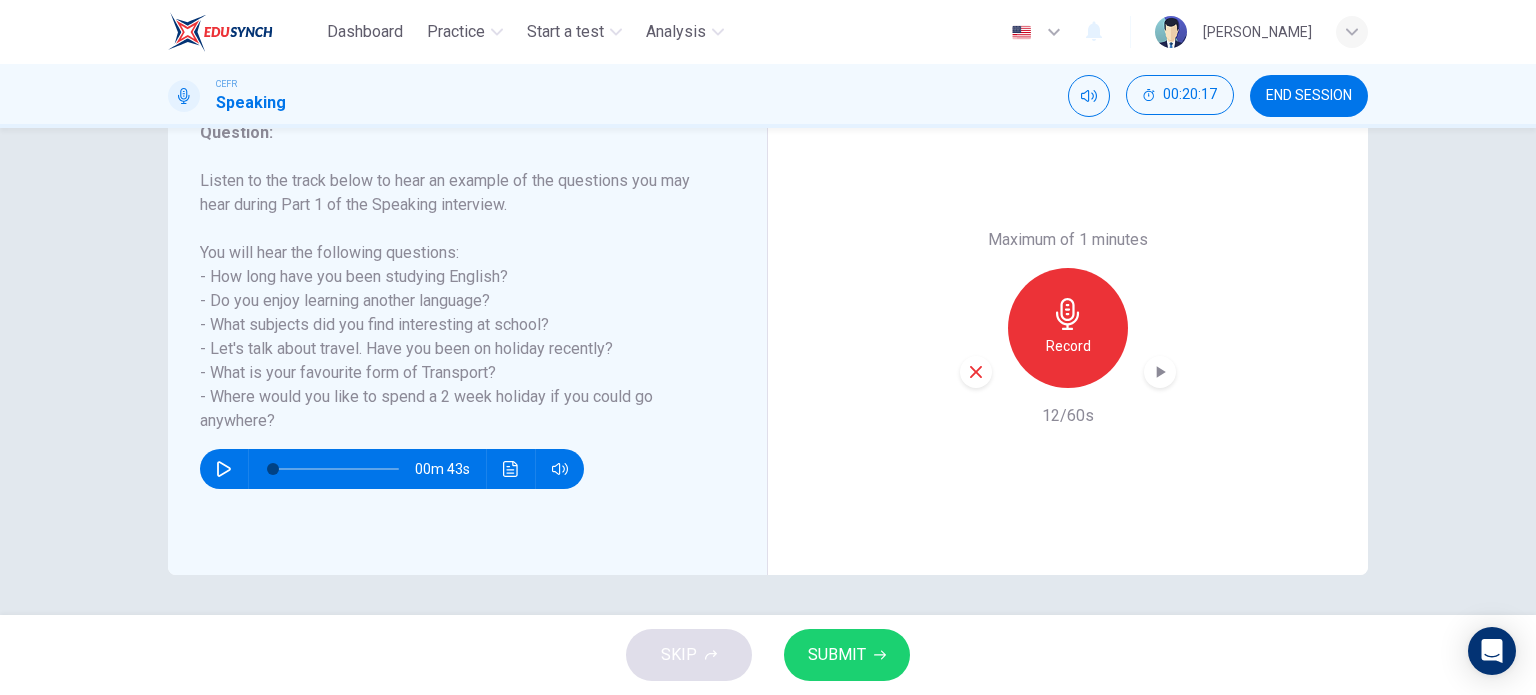 drag, startPoint x: 958, startPoint y: 387, endPoint x: 976, endPoint y: 373, distance: 22.803509 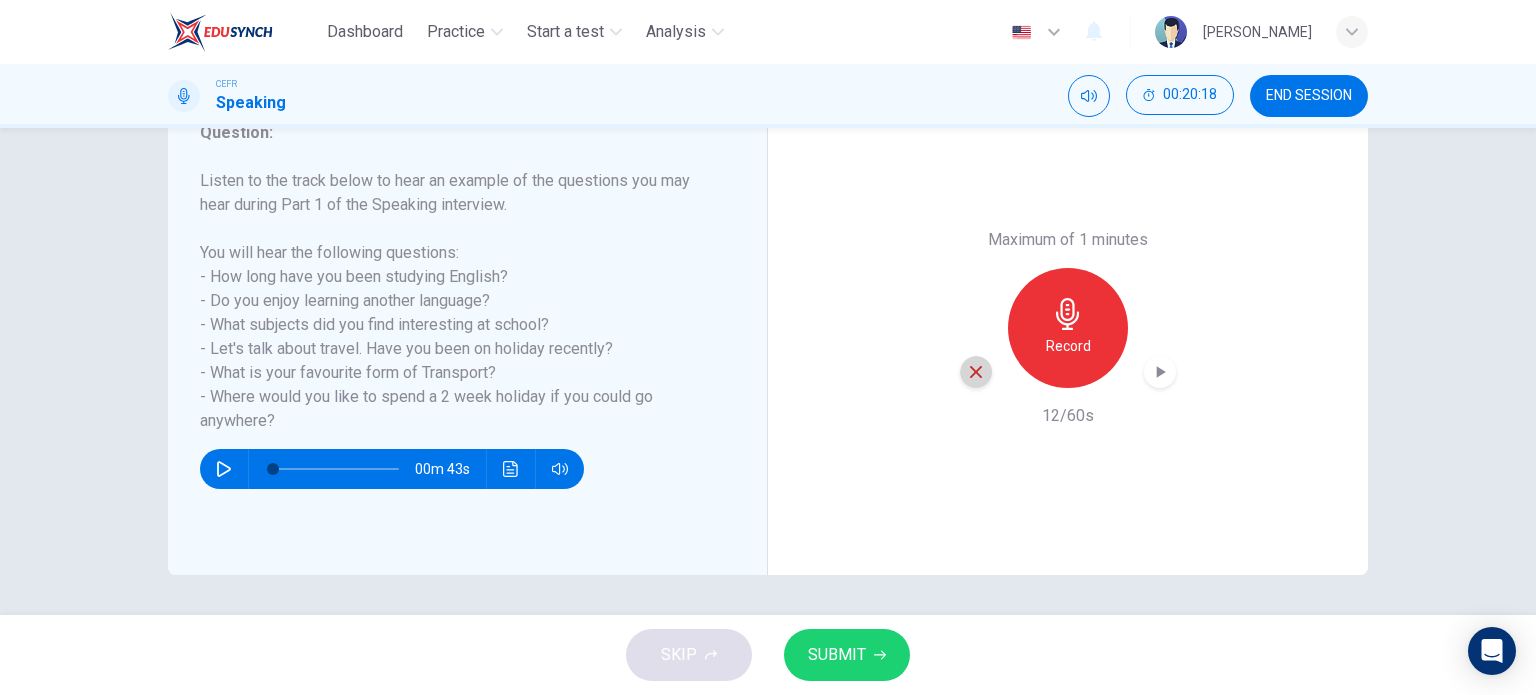 click 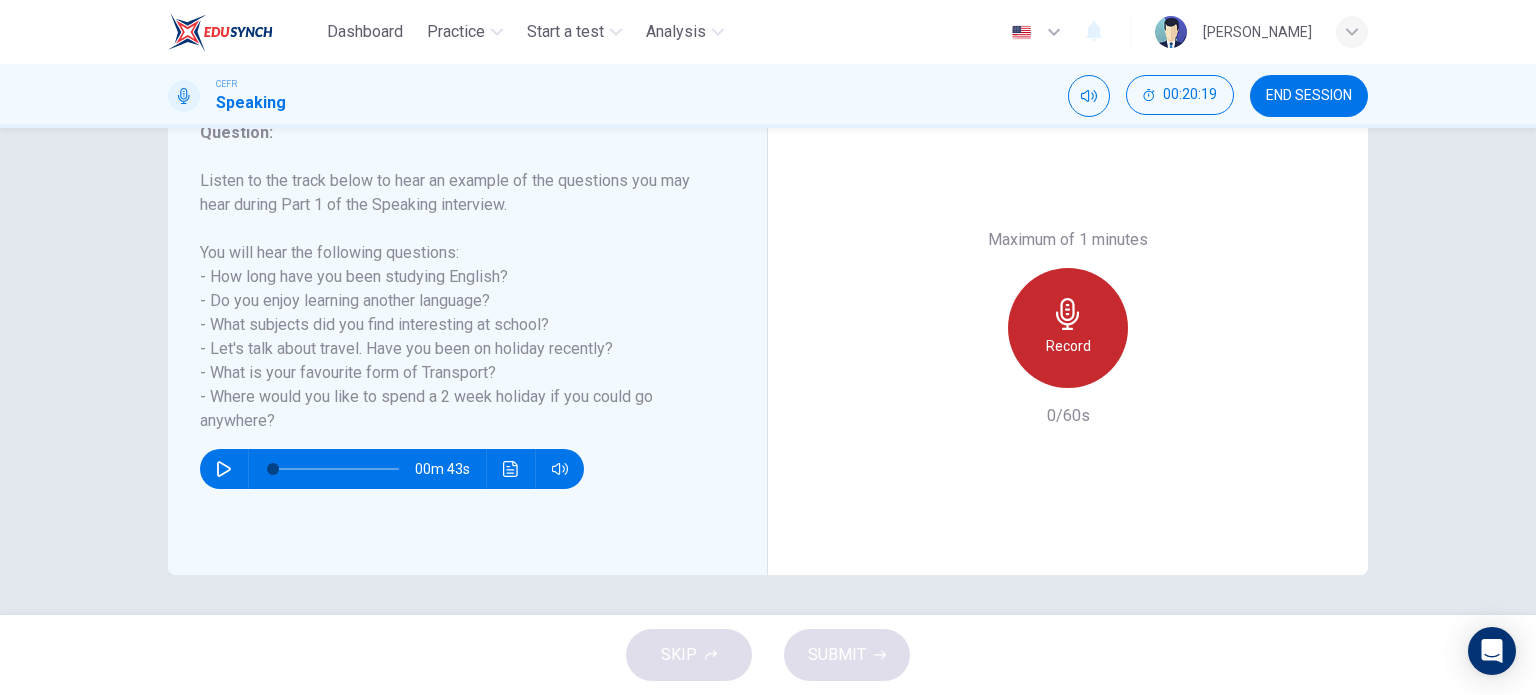 click on "Record" at bounding box center [1068, 346] 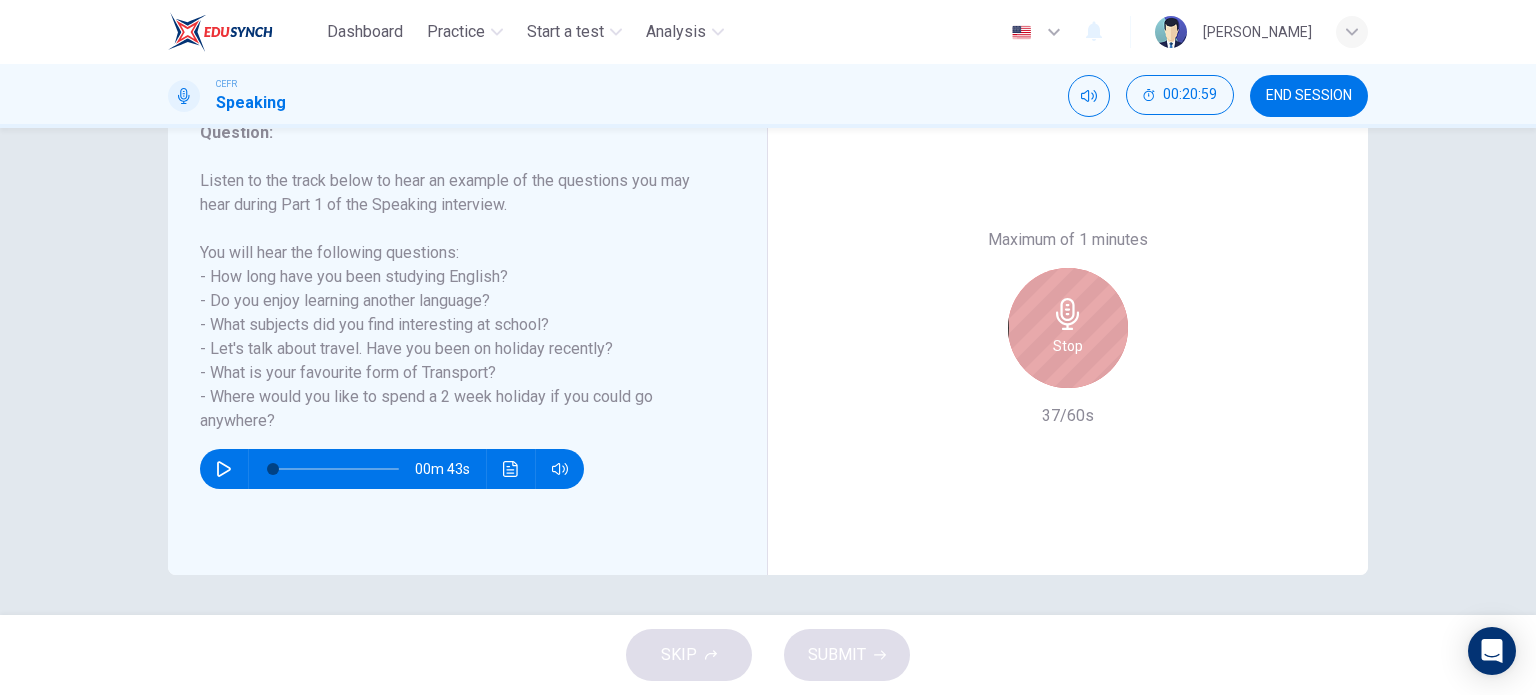 click on "Stop" at bounding box center (1068, 328) 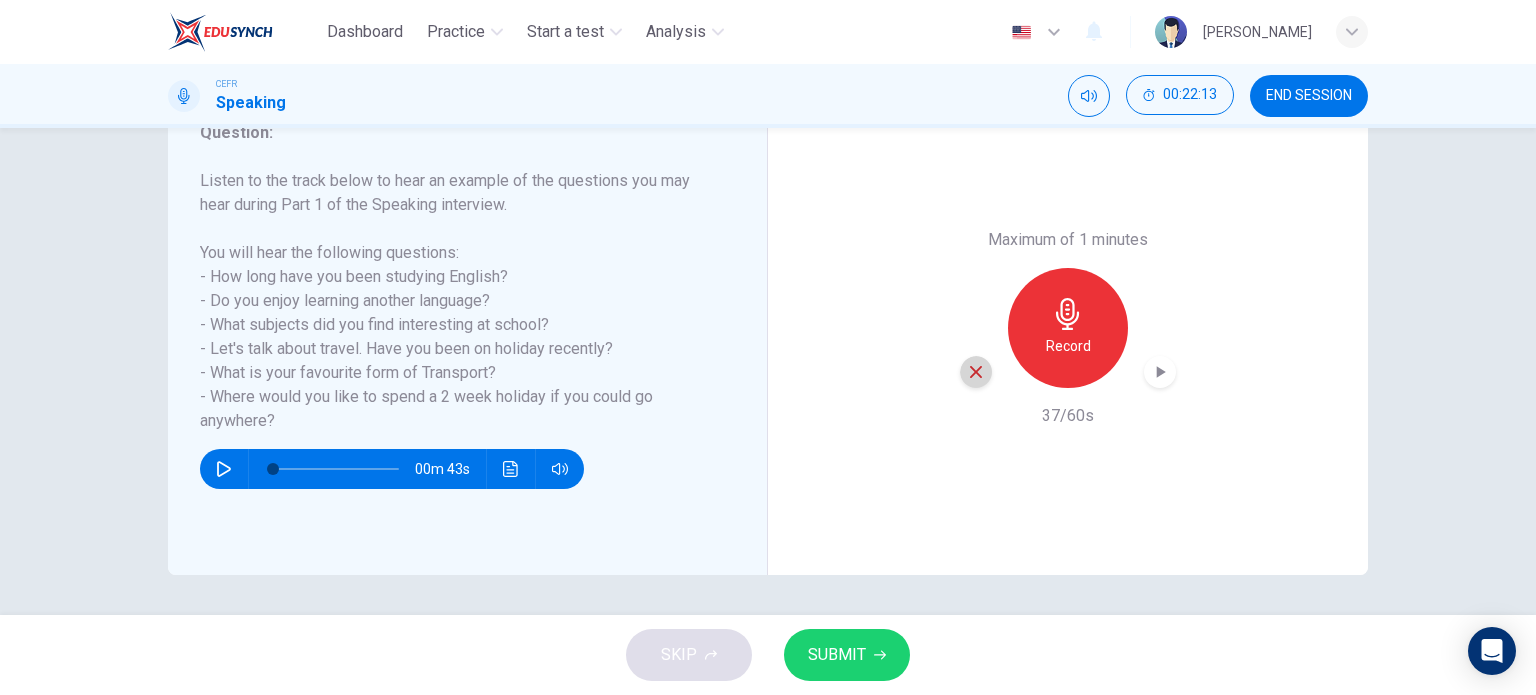 click 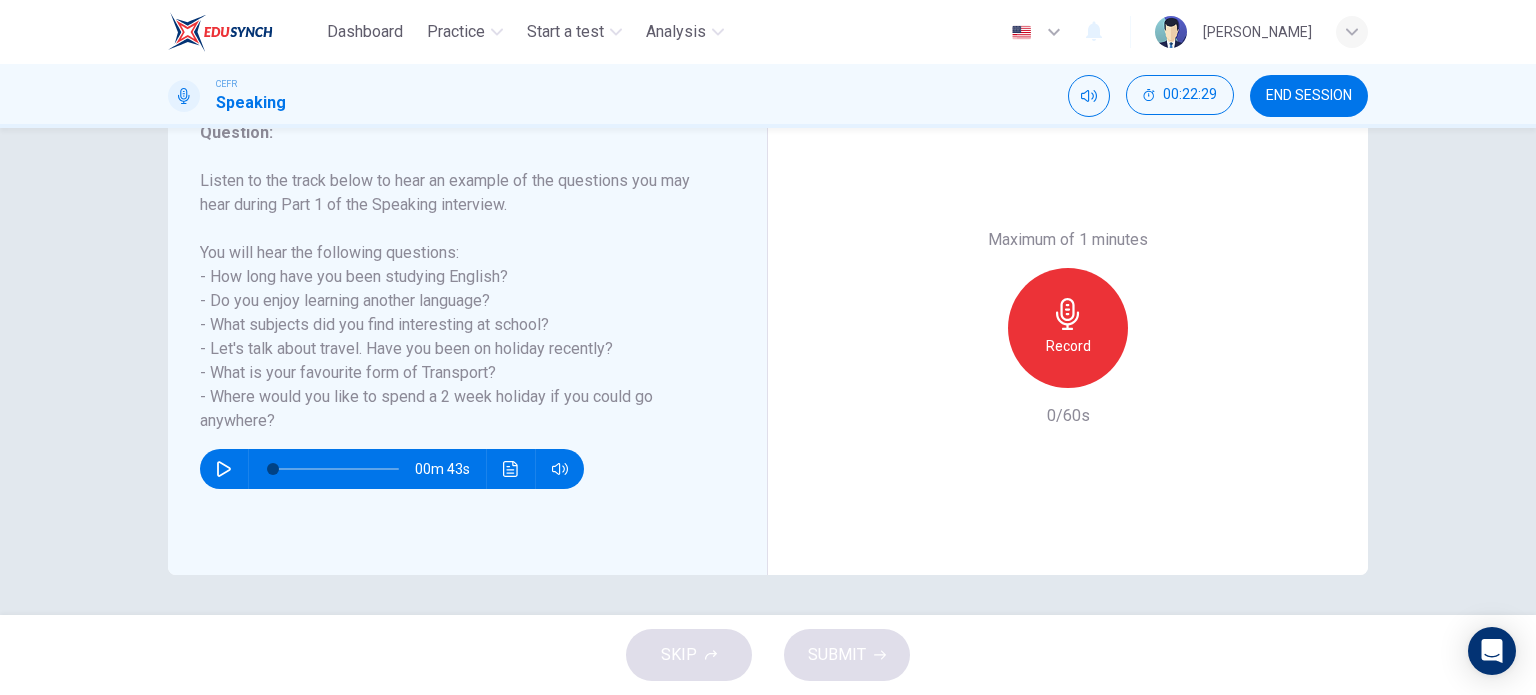 click on "Record" at bounding box center [1068, 328] 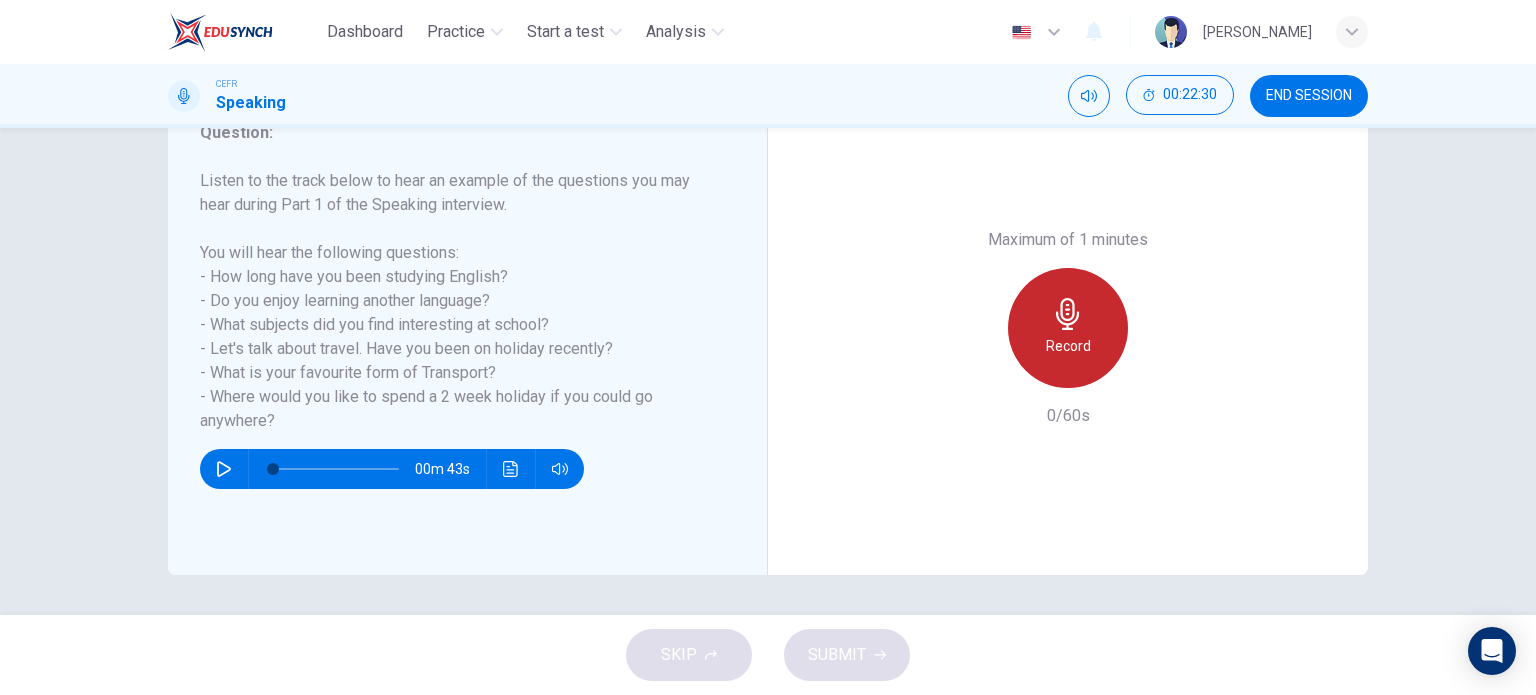 click on "Record" at bounding box center [1068, 346] 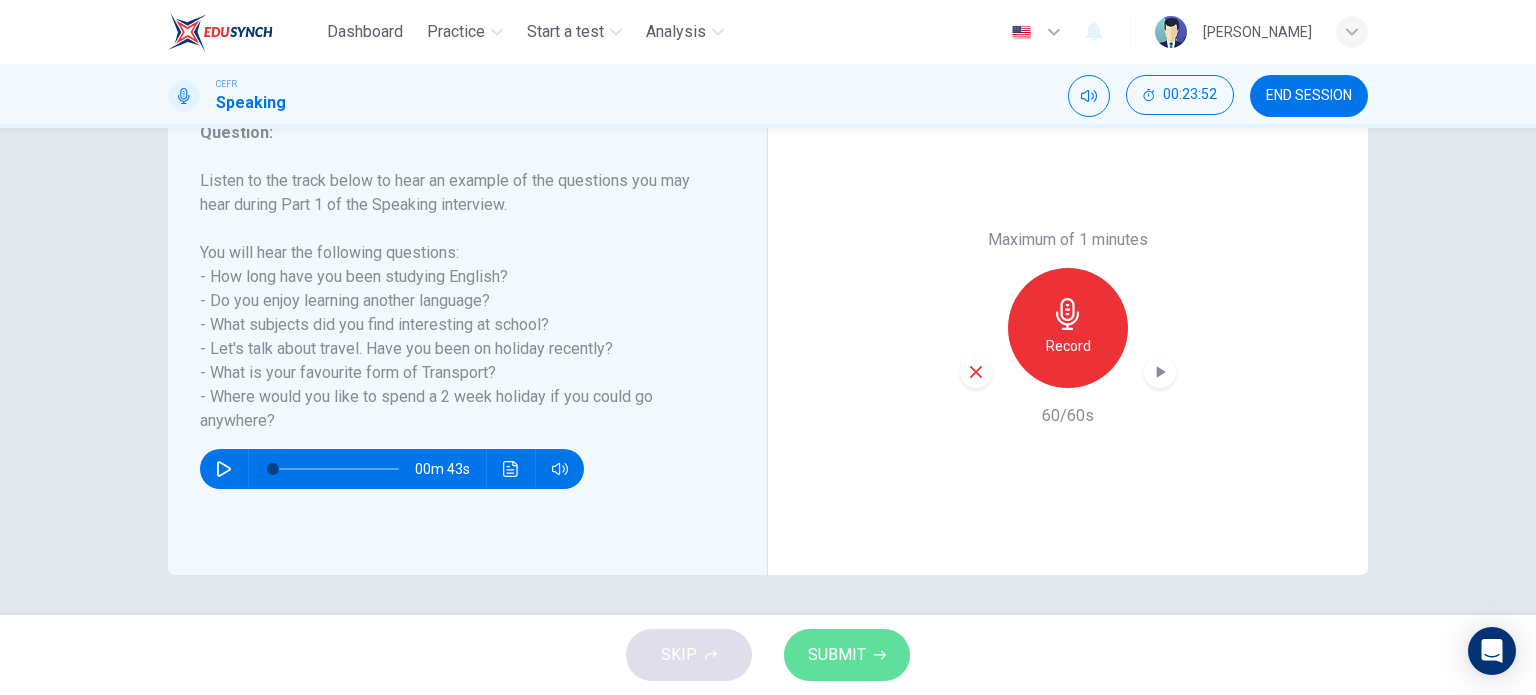 click on "SUBMIT" at bounding box center [837, 655] 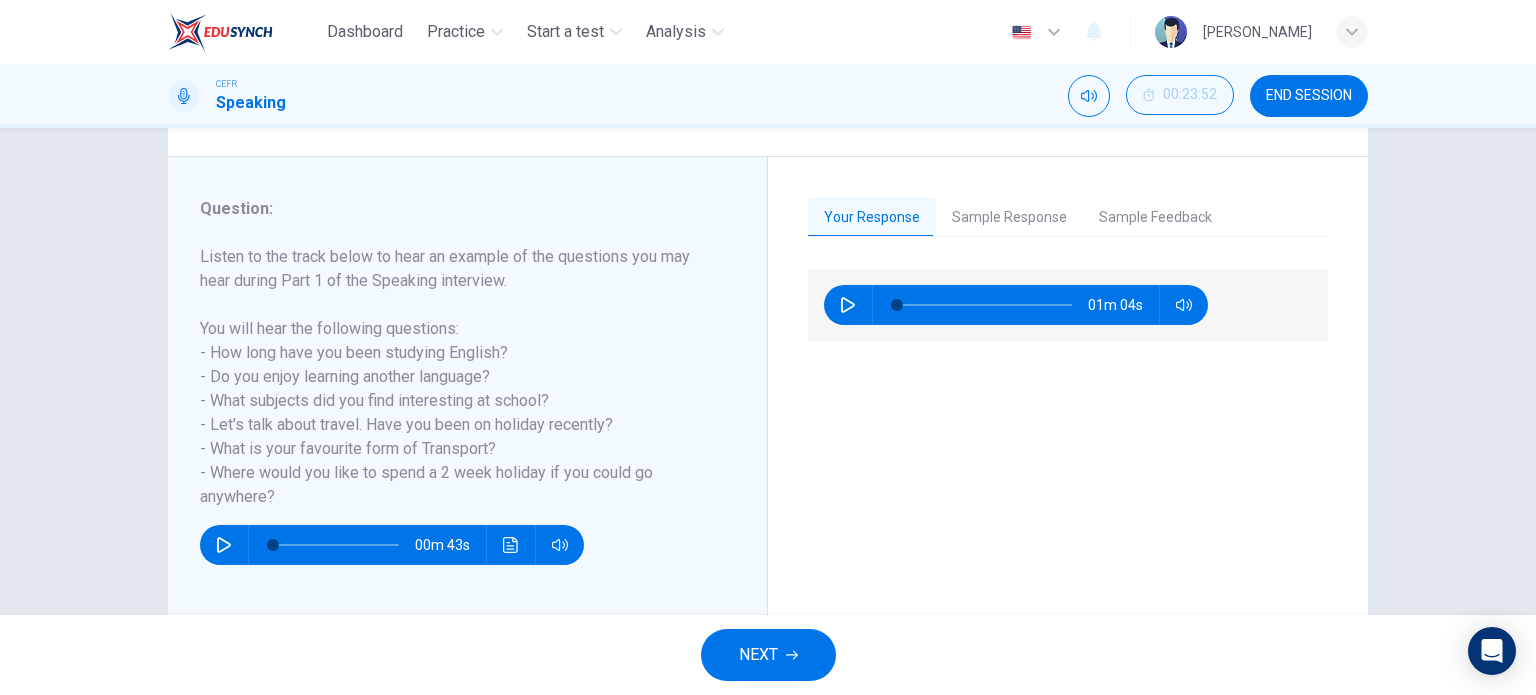 scroll, scrollTop: 212, scrollLeft: 0, axis: vertical 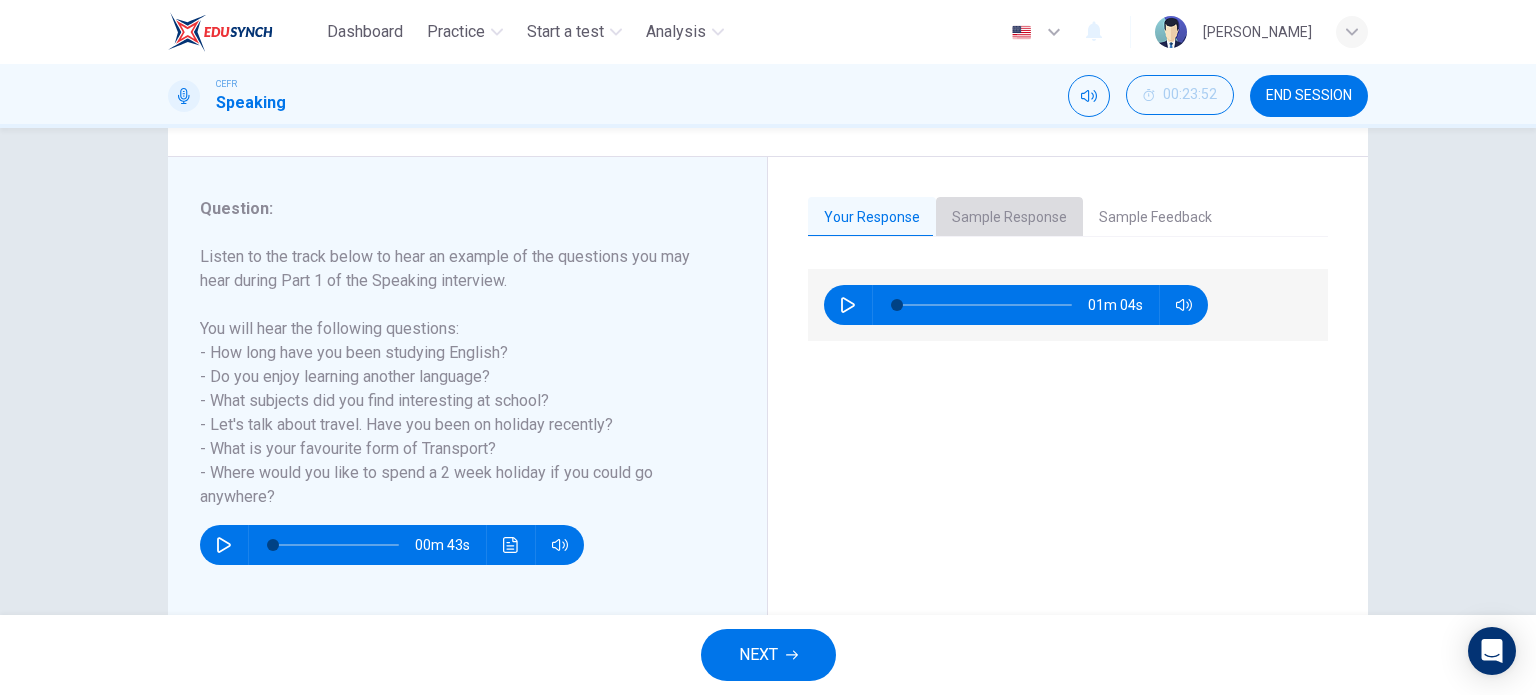 click on "Sample Response" at bounding box center [1009, 218] 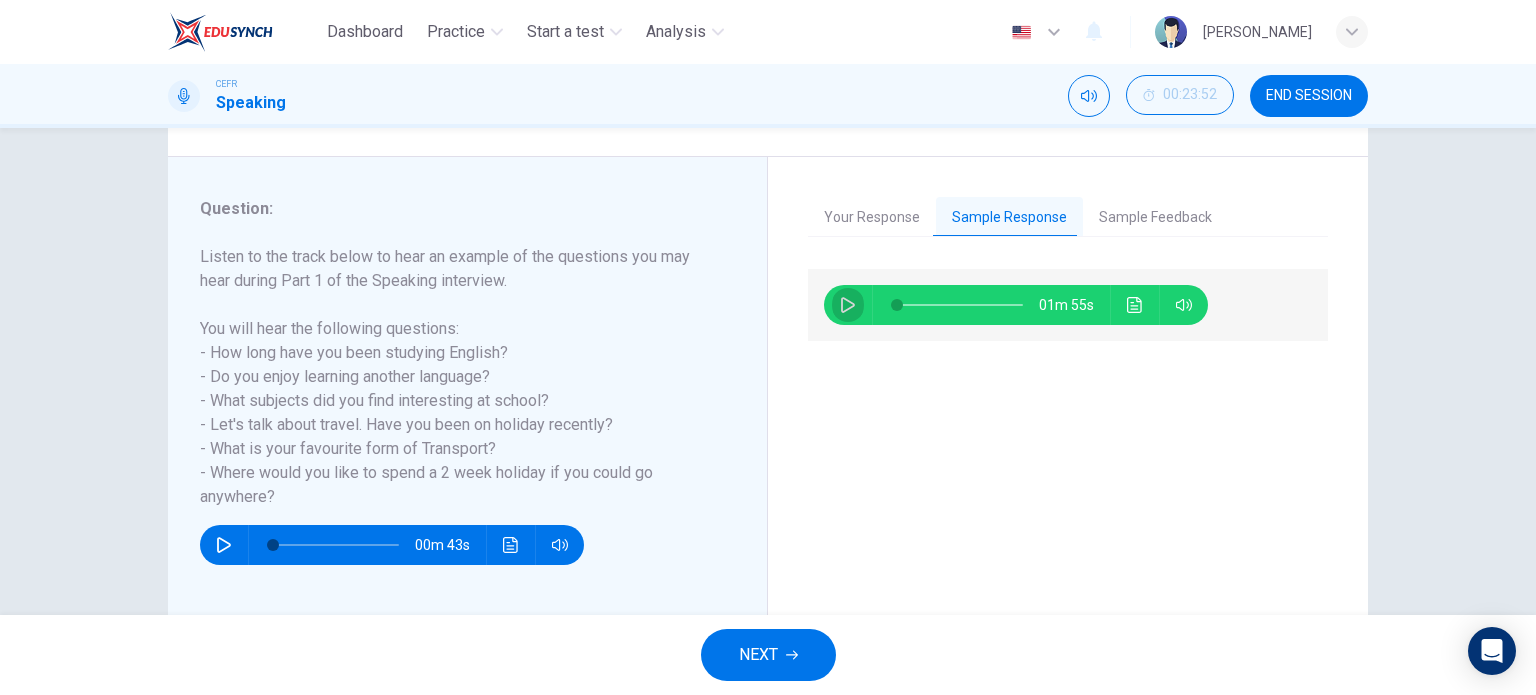 click 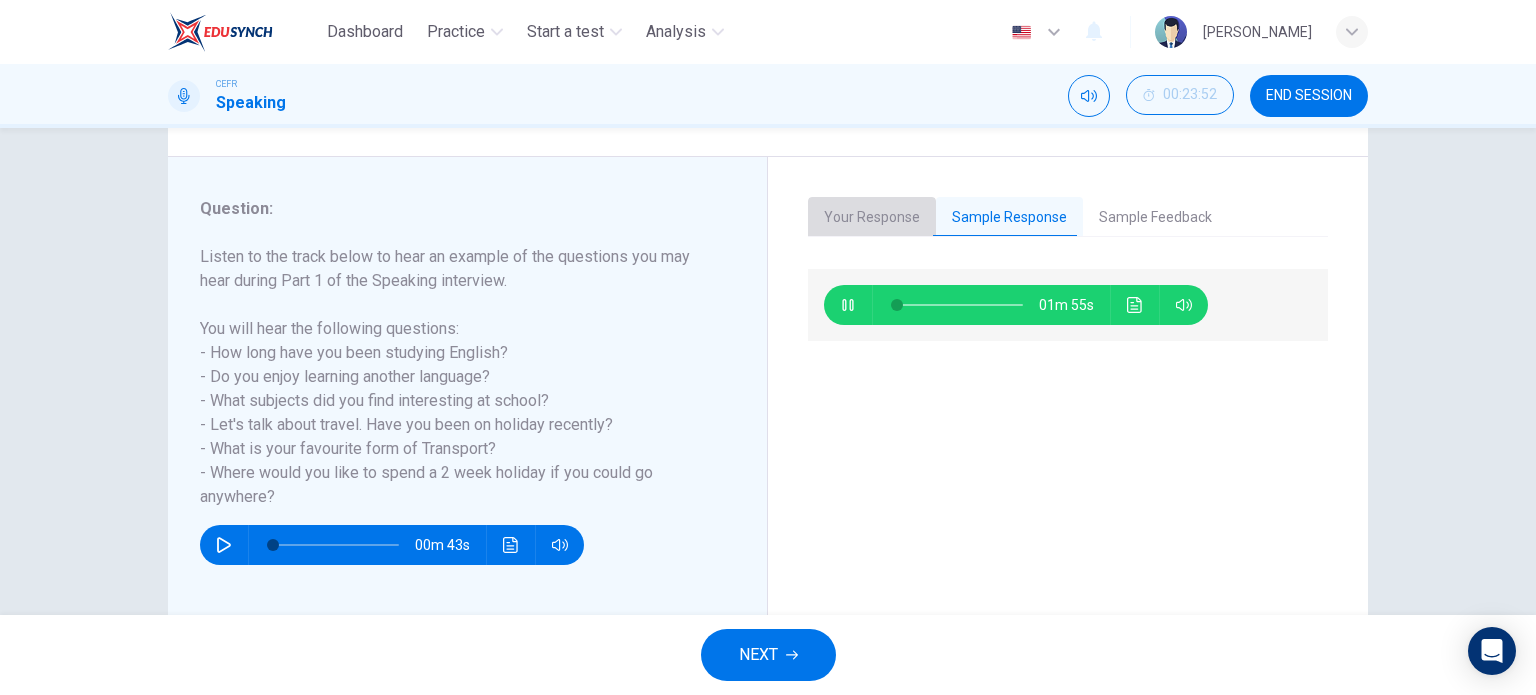click on "Your Response" at bounding box center [872, 218] 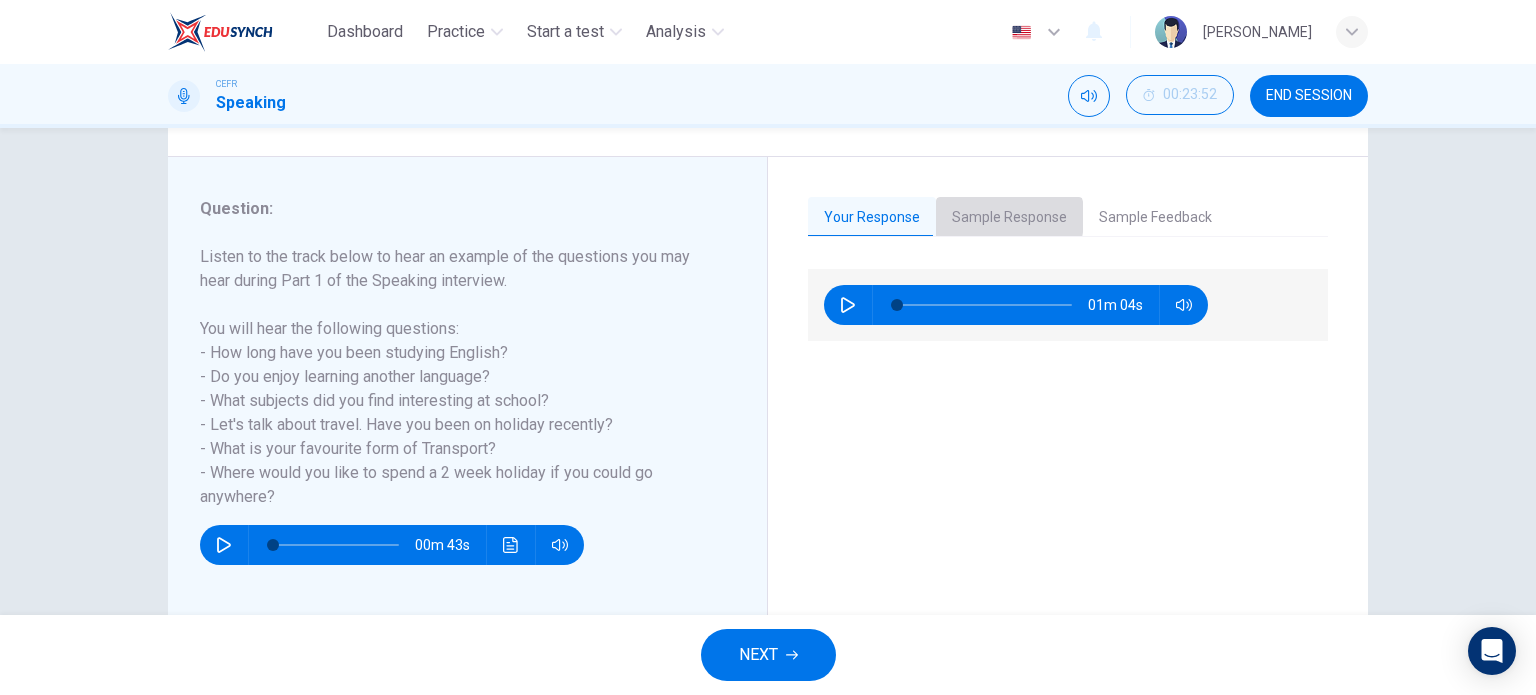 click on "Sample Response" at bounding box center (1009, 218) 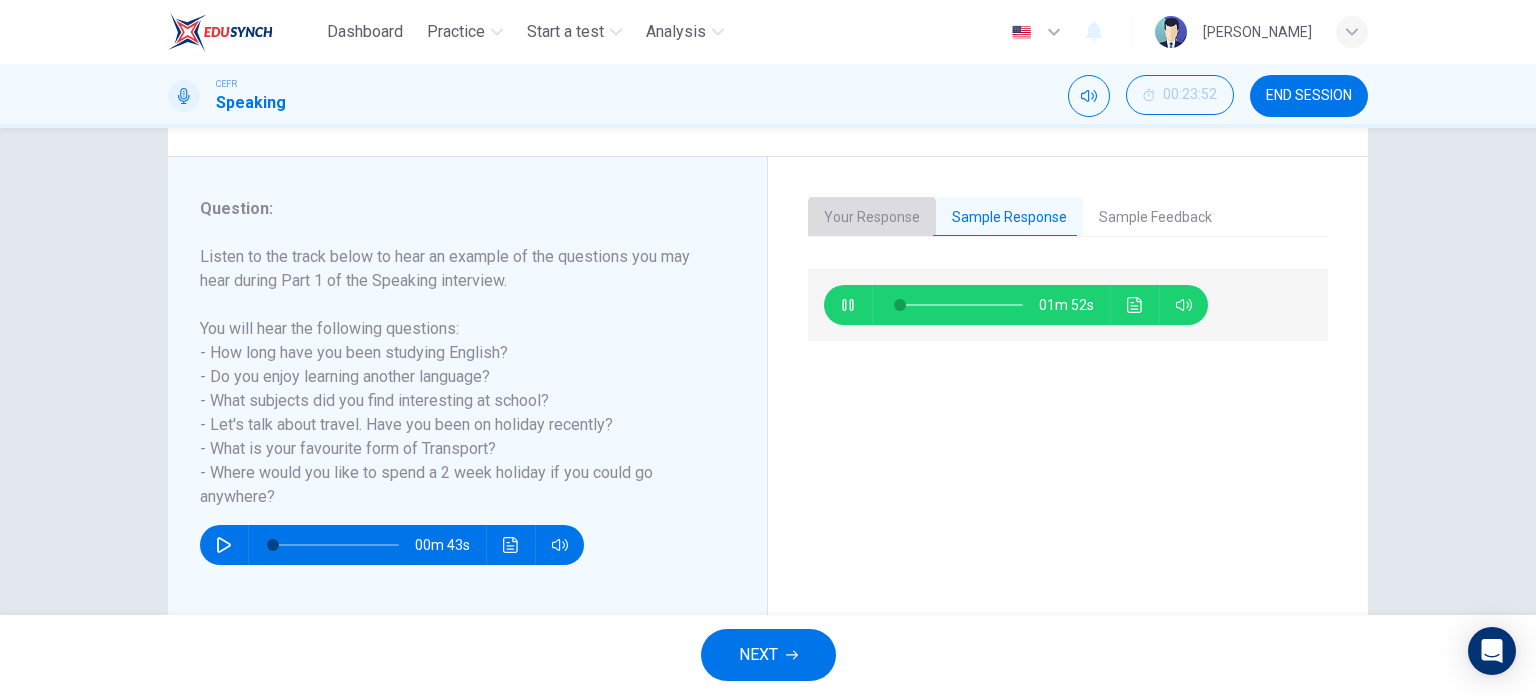 click on "Your Response" at bounding box center [872, 218] 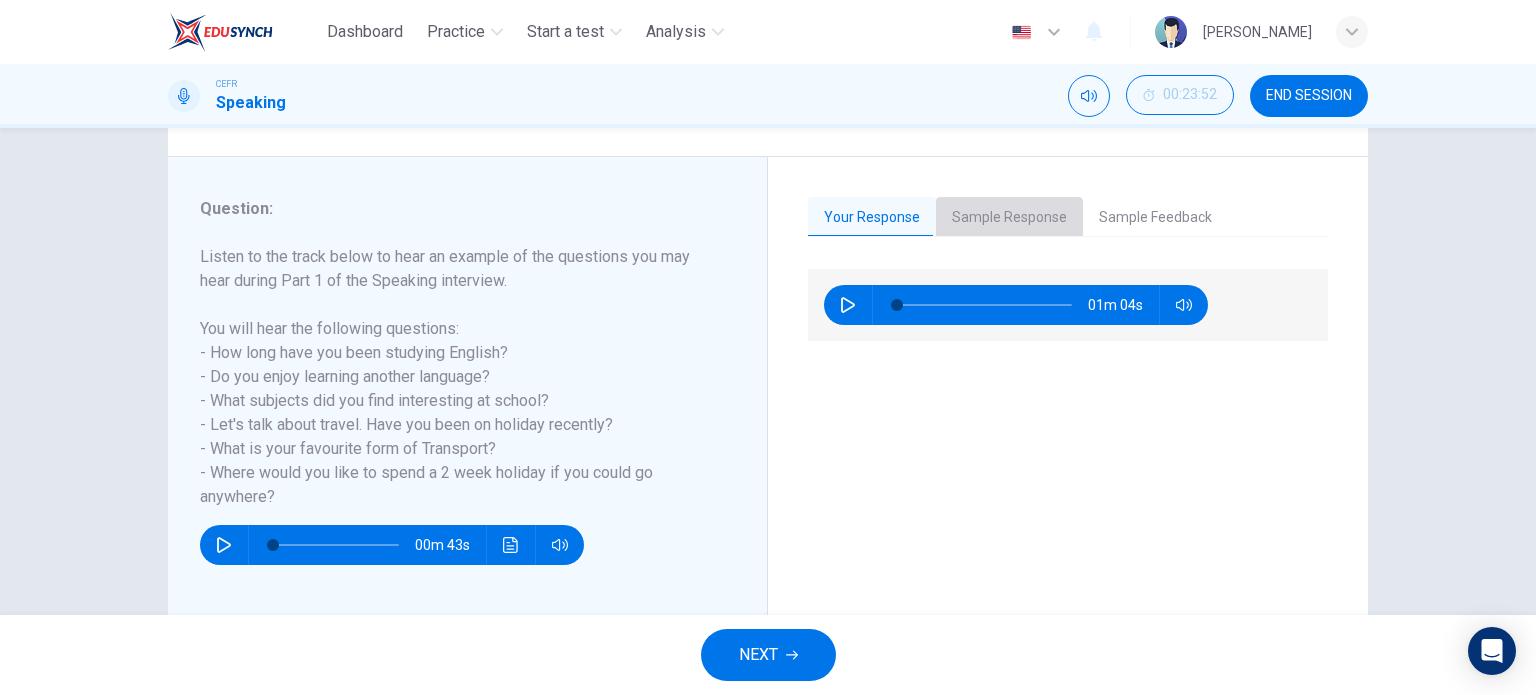 click on "Sample Response" at bounding box center (1009, 218) 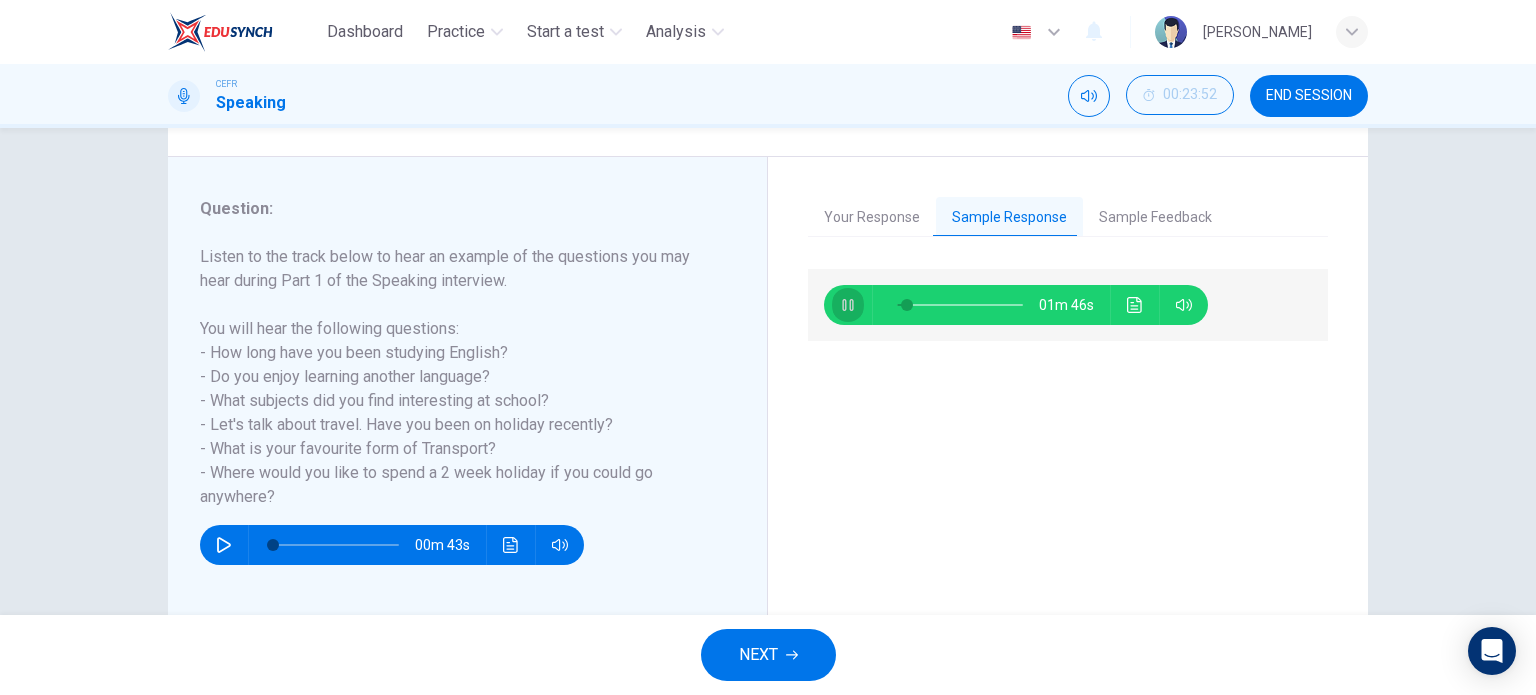 click 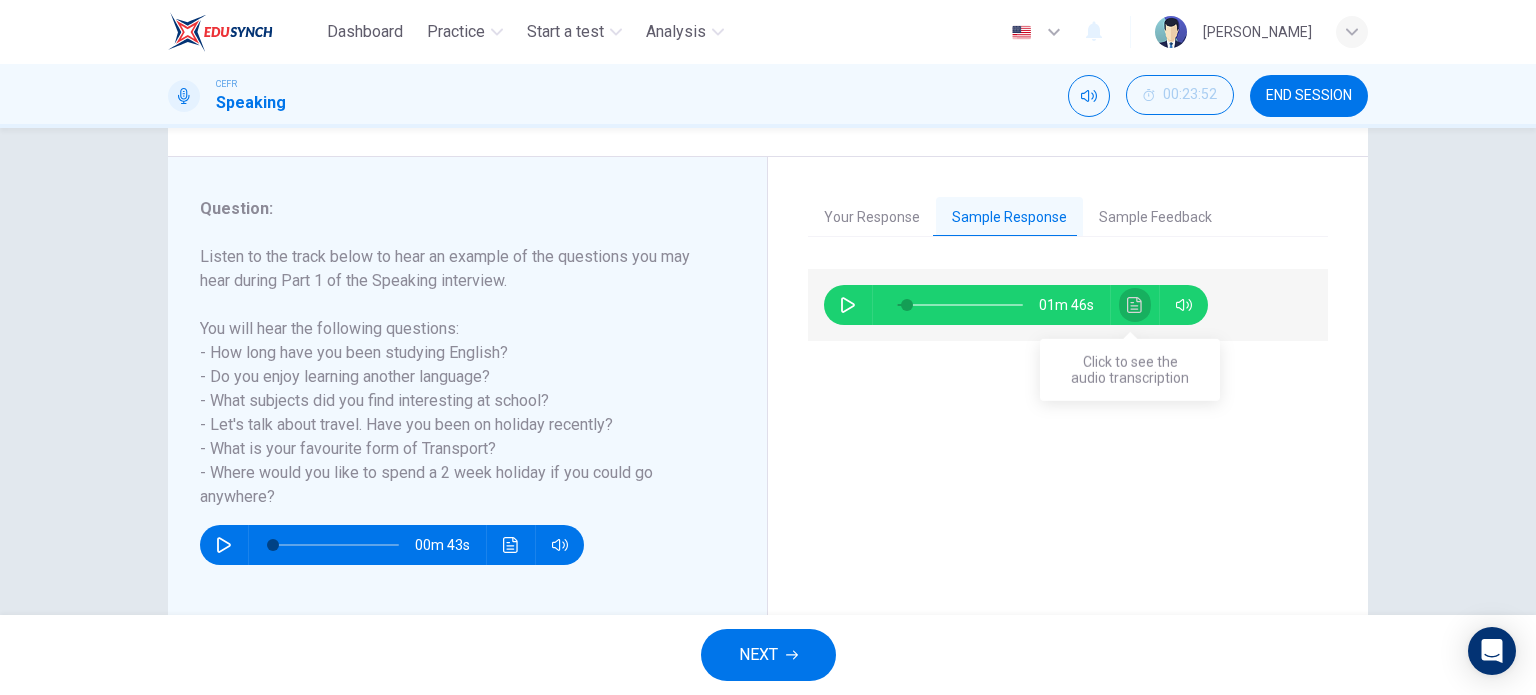 click at bounding box center [1135, 305] 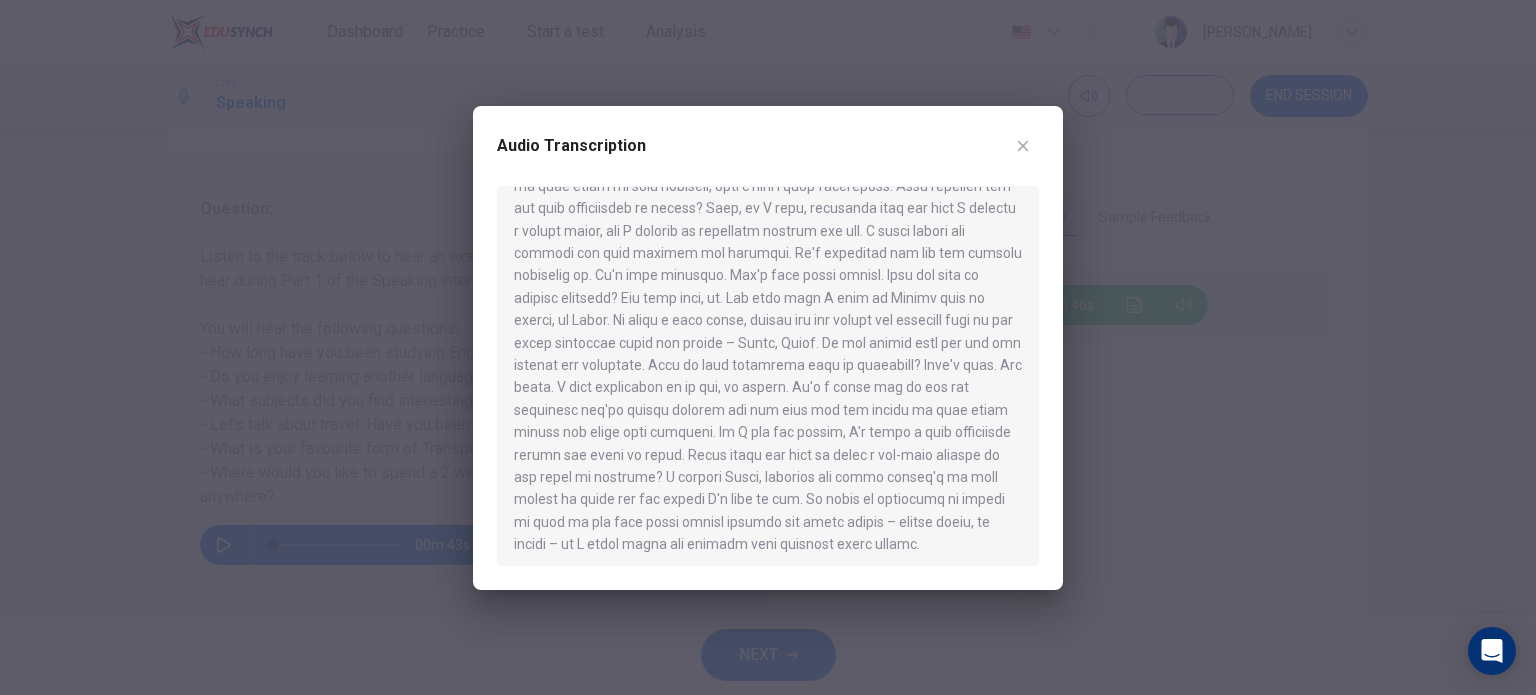 scroll, scrollTop: 168, scrollLeft: 0, axis: vertical 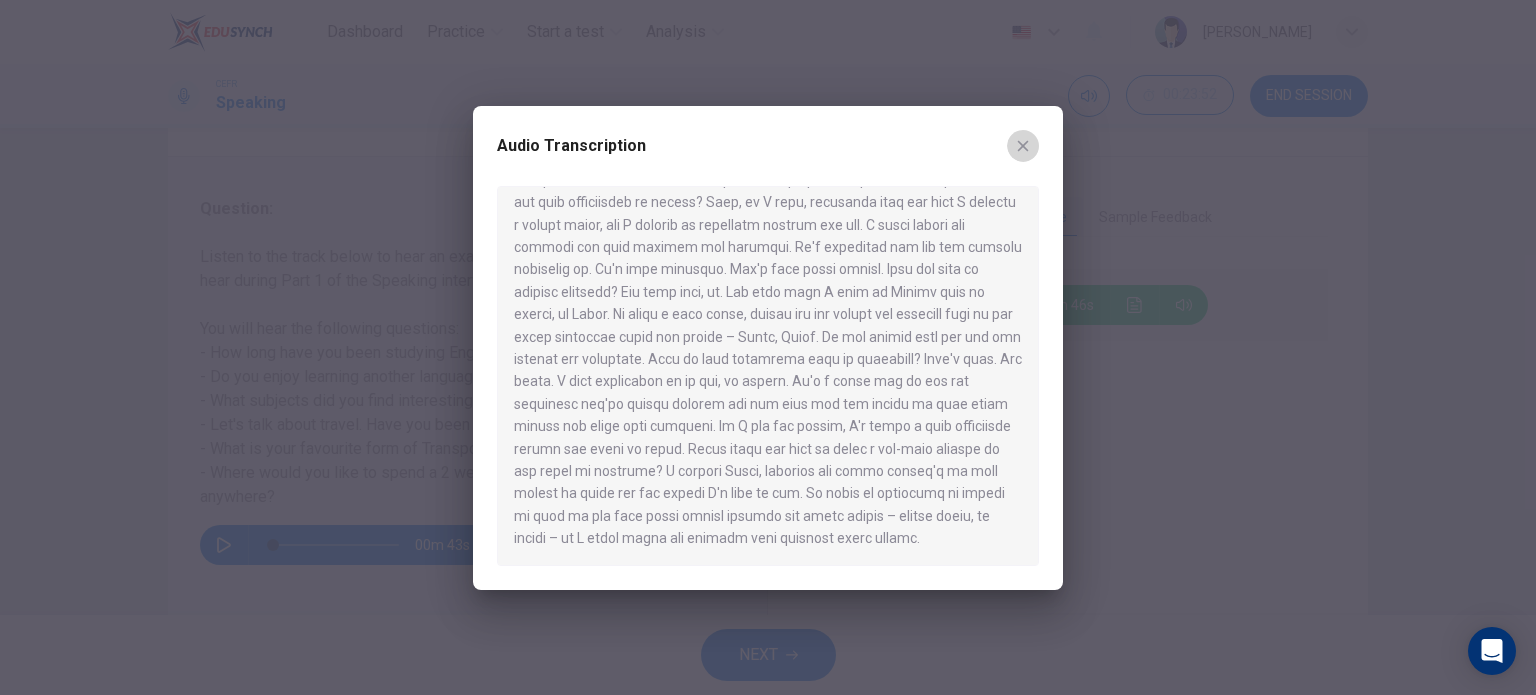 click 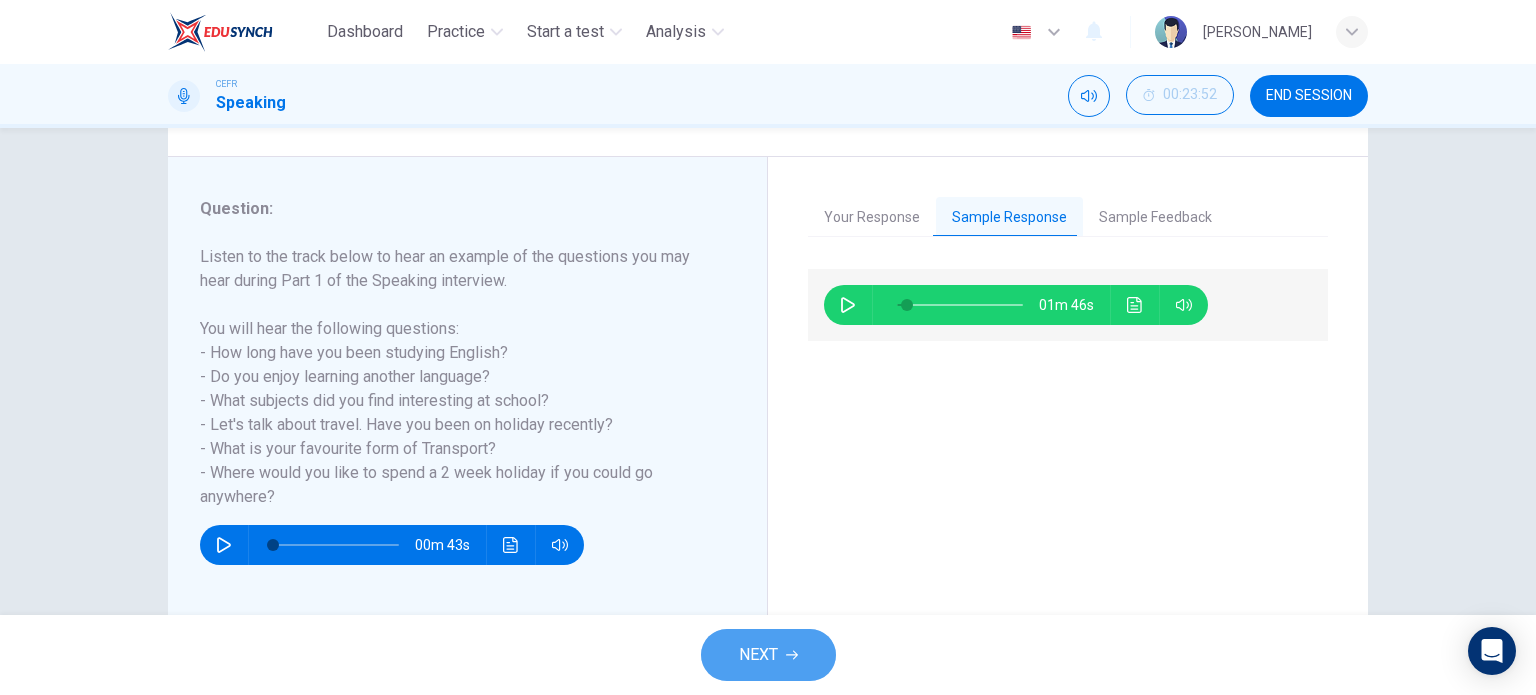 click on "NEXT" at bounding box center [758, 655] 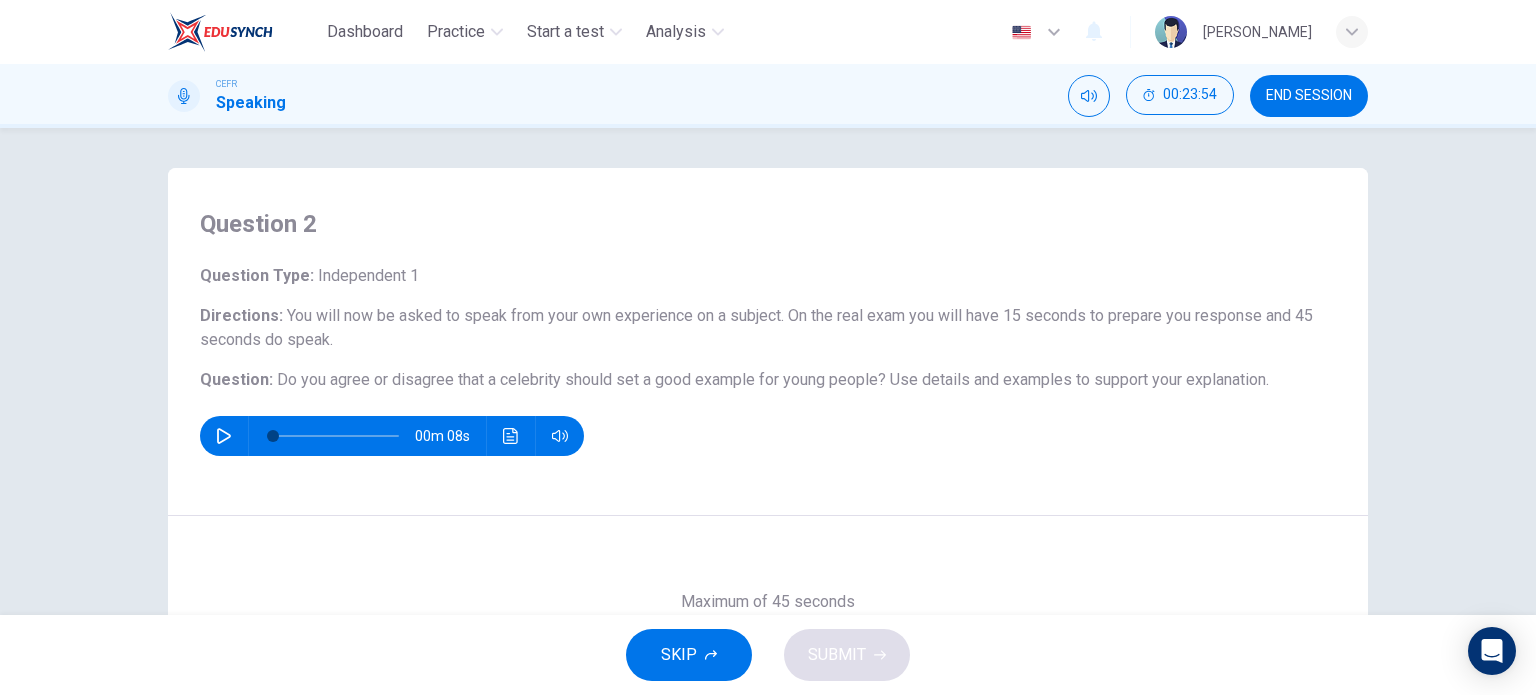 scroll, scrollTop: 127, scrollLeft: 0, axis: vertical 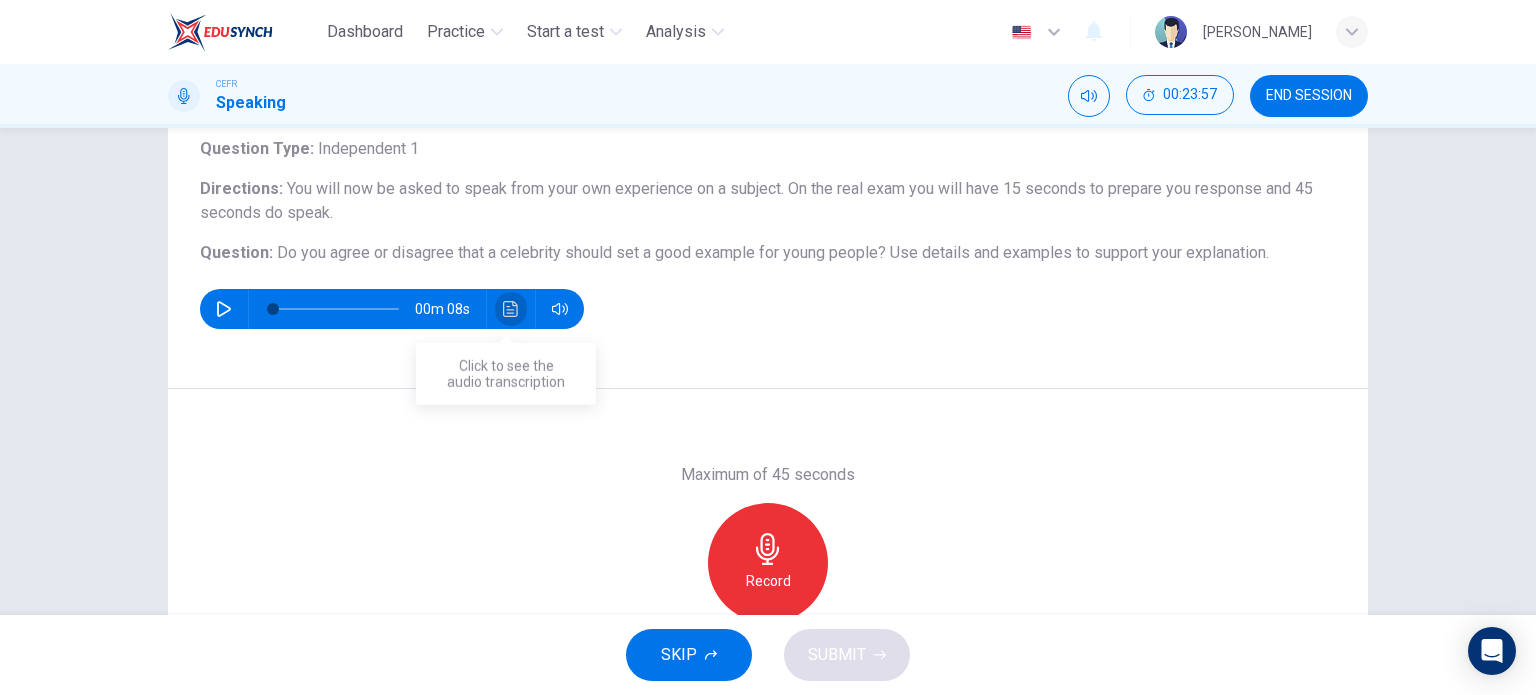 click 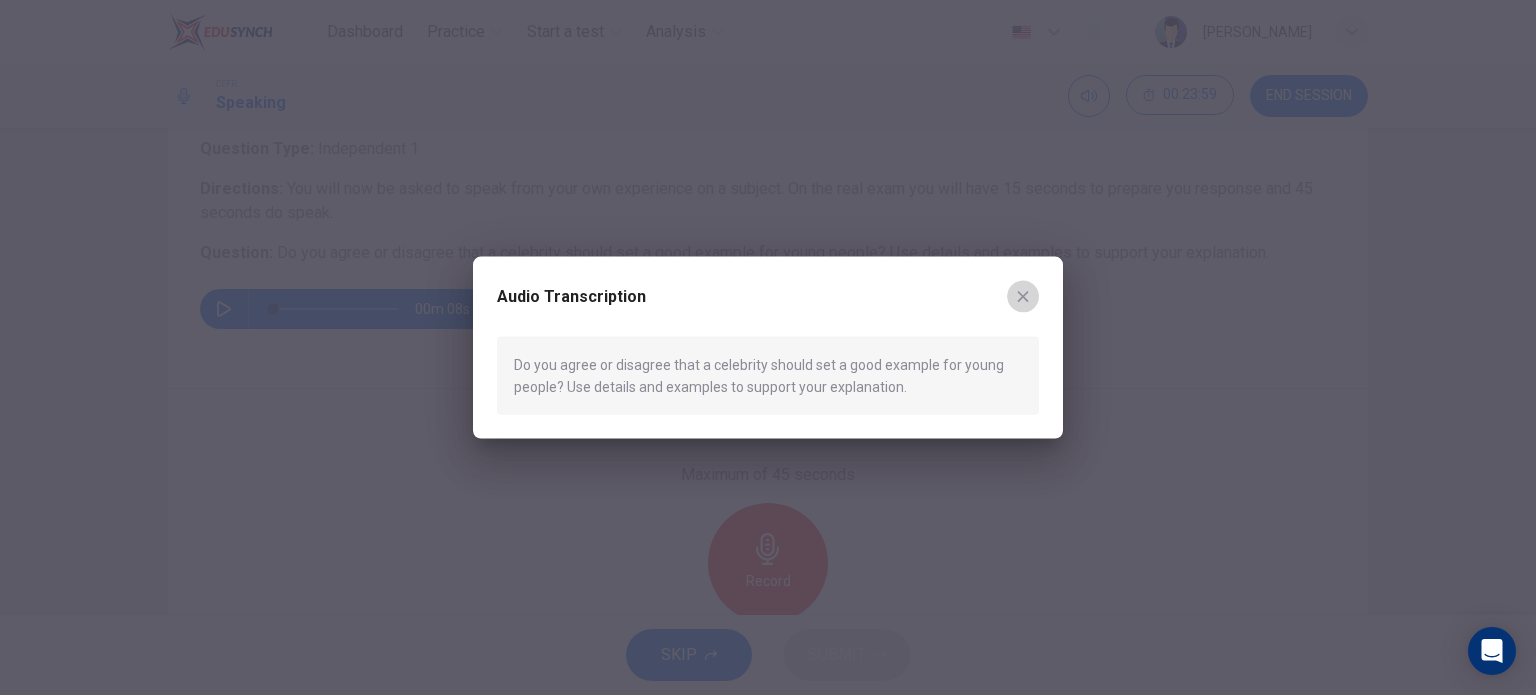 click at bounding box center (1023, 296) 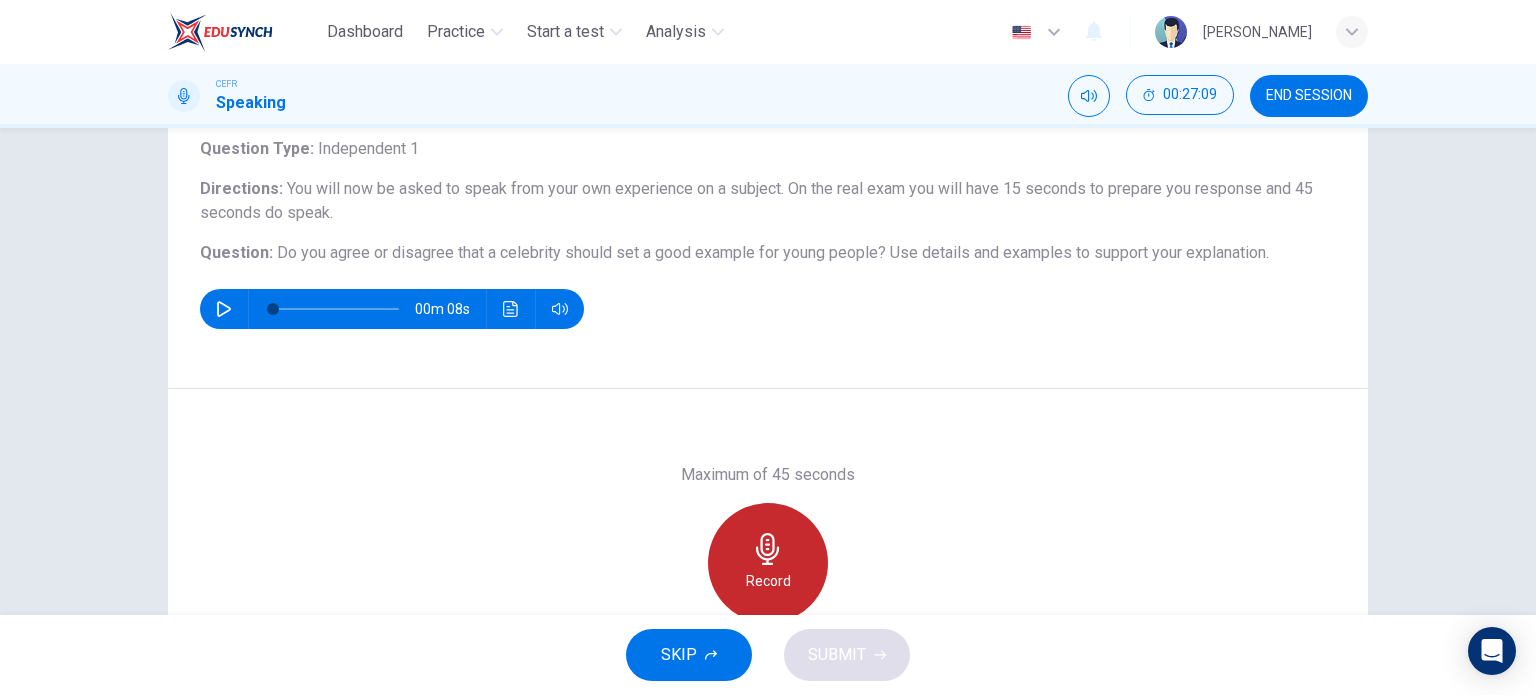 click on "Record" at bounding box center (768, 563) 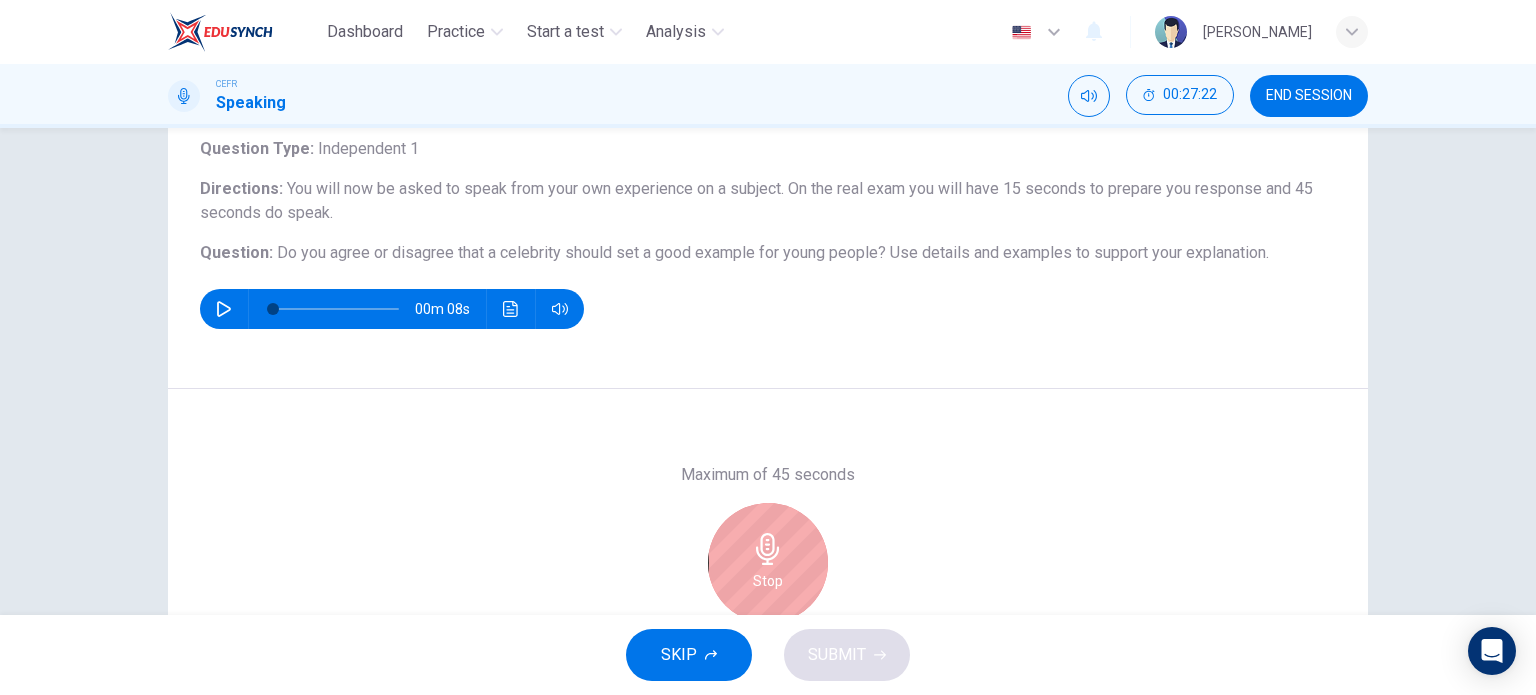 click on "Stop" at bounding box center [768, 563] 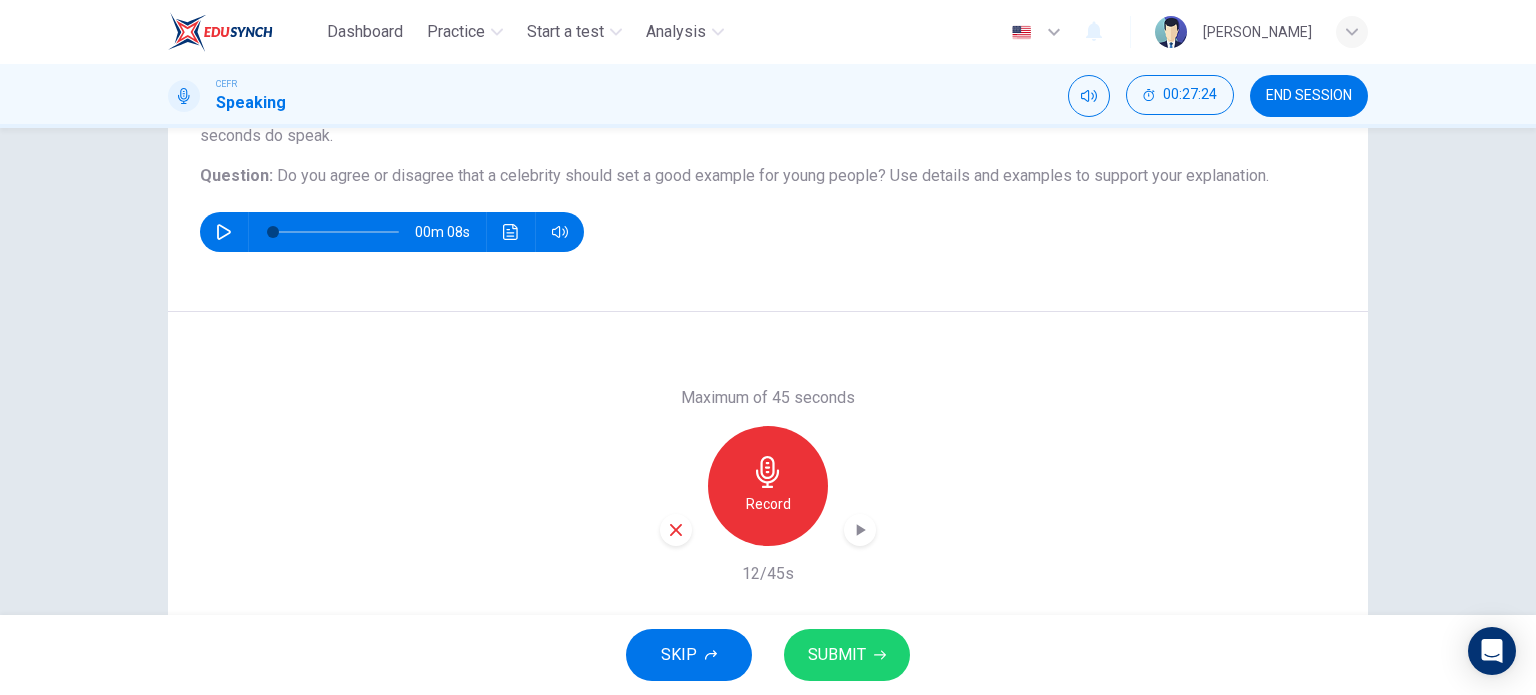 scroll, scrollTop: 204, scrollLeft: 0, axis: vertical 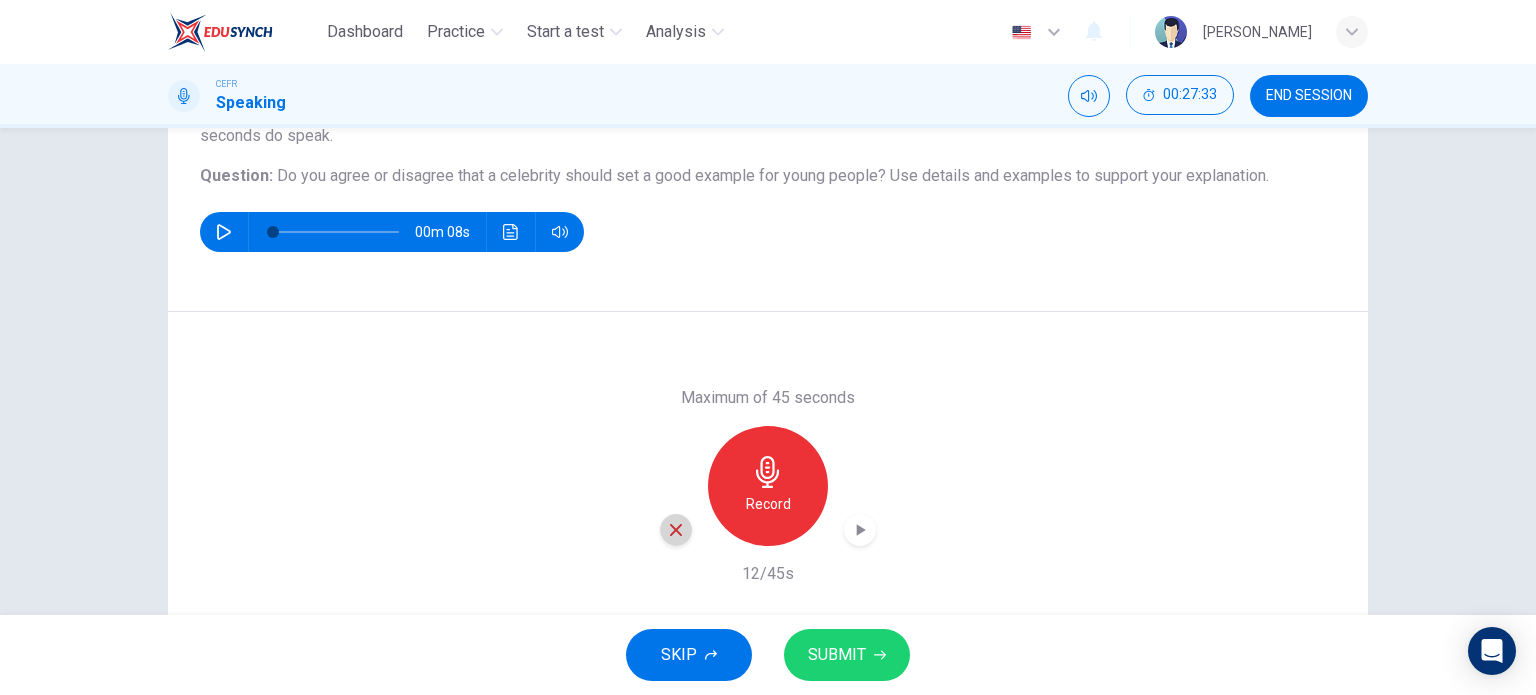 click at bounding box center [676, 530] 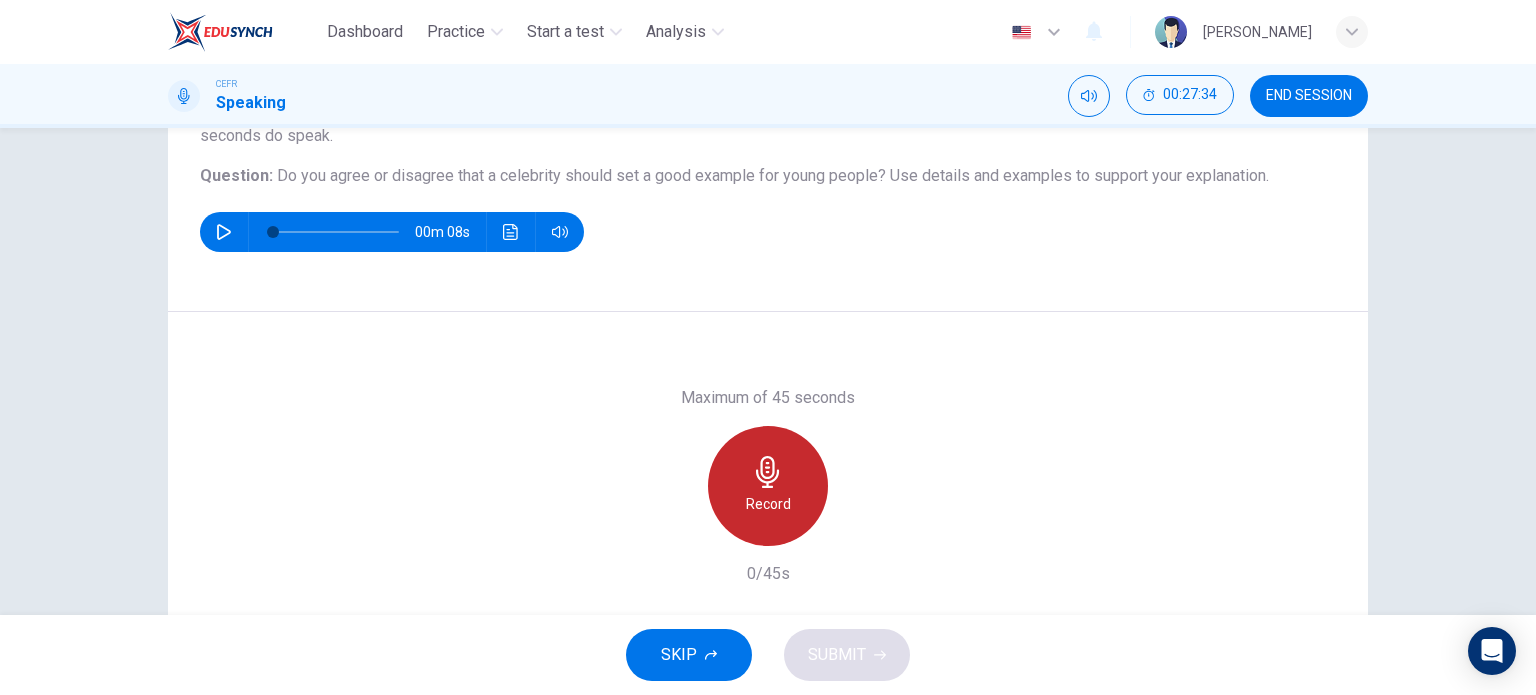 click 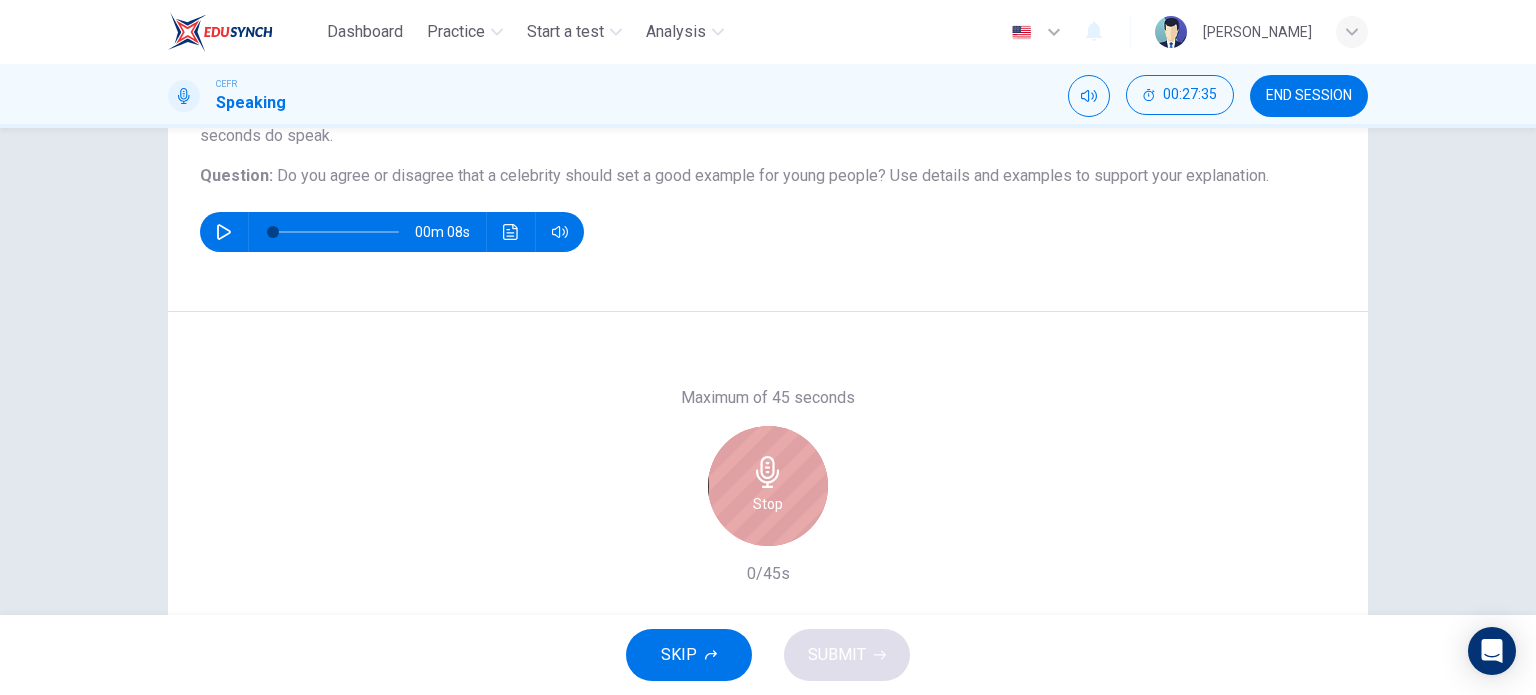 click 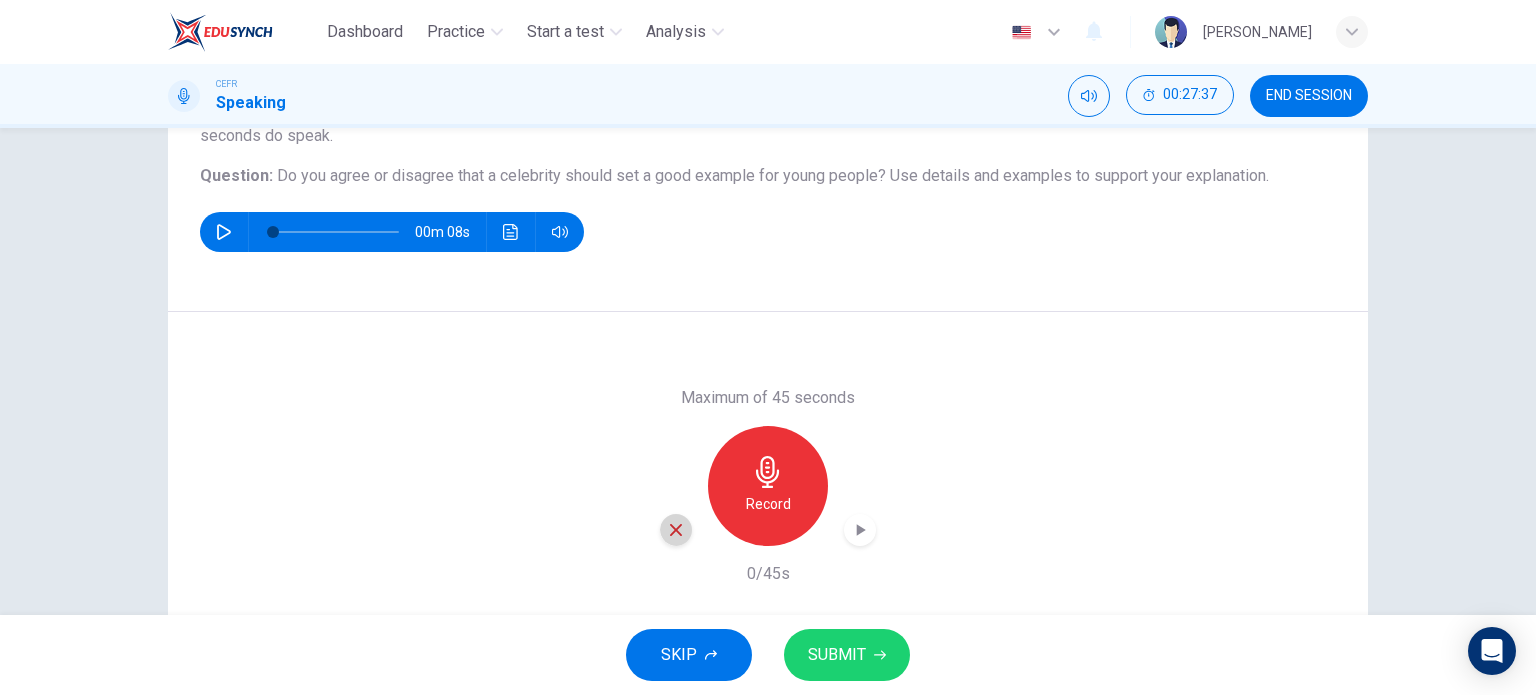 click 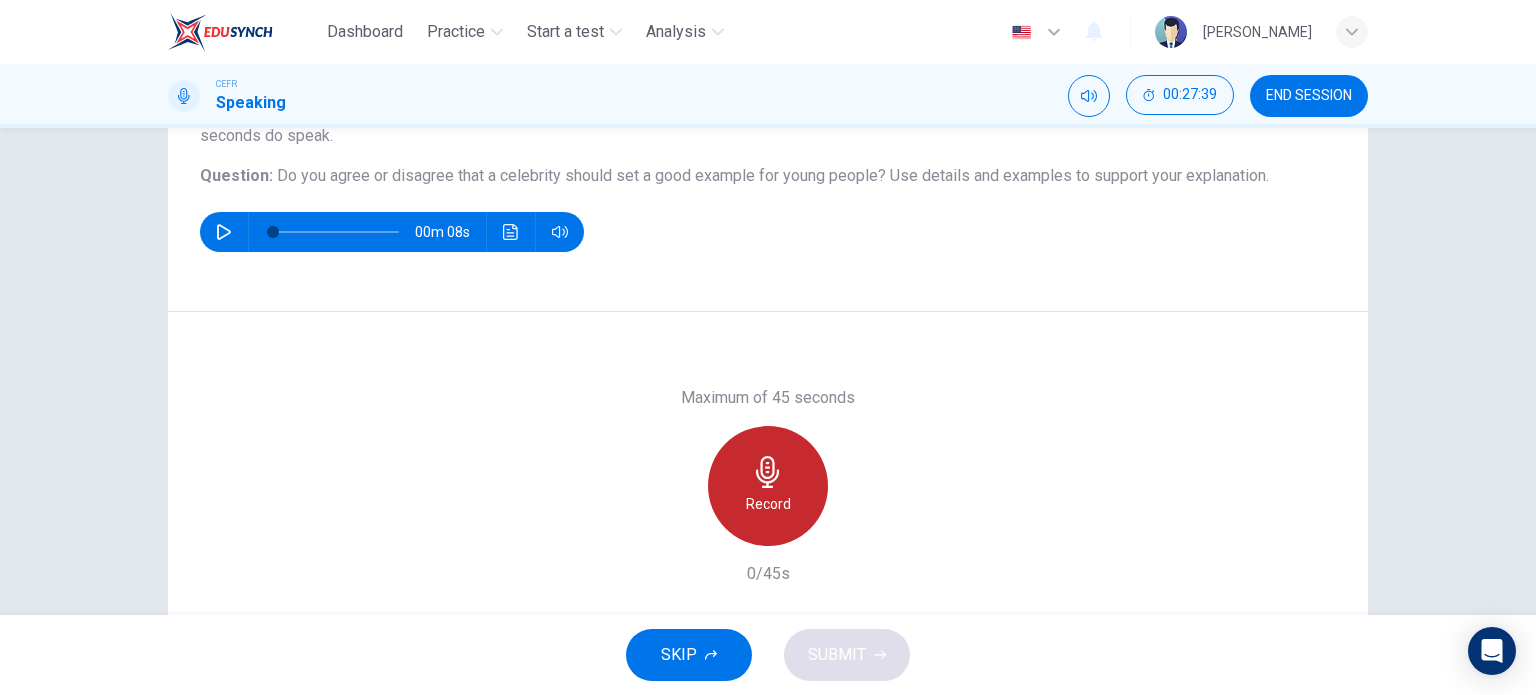 click on "Record" at bounding box center (768, 504) 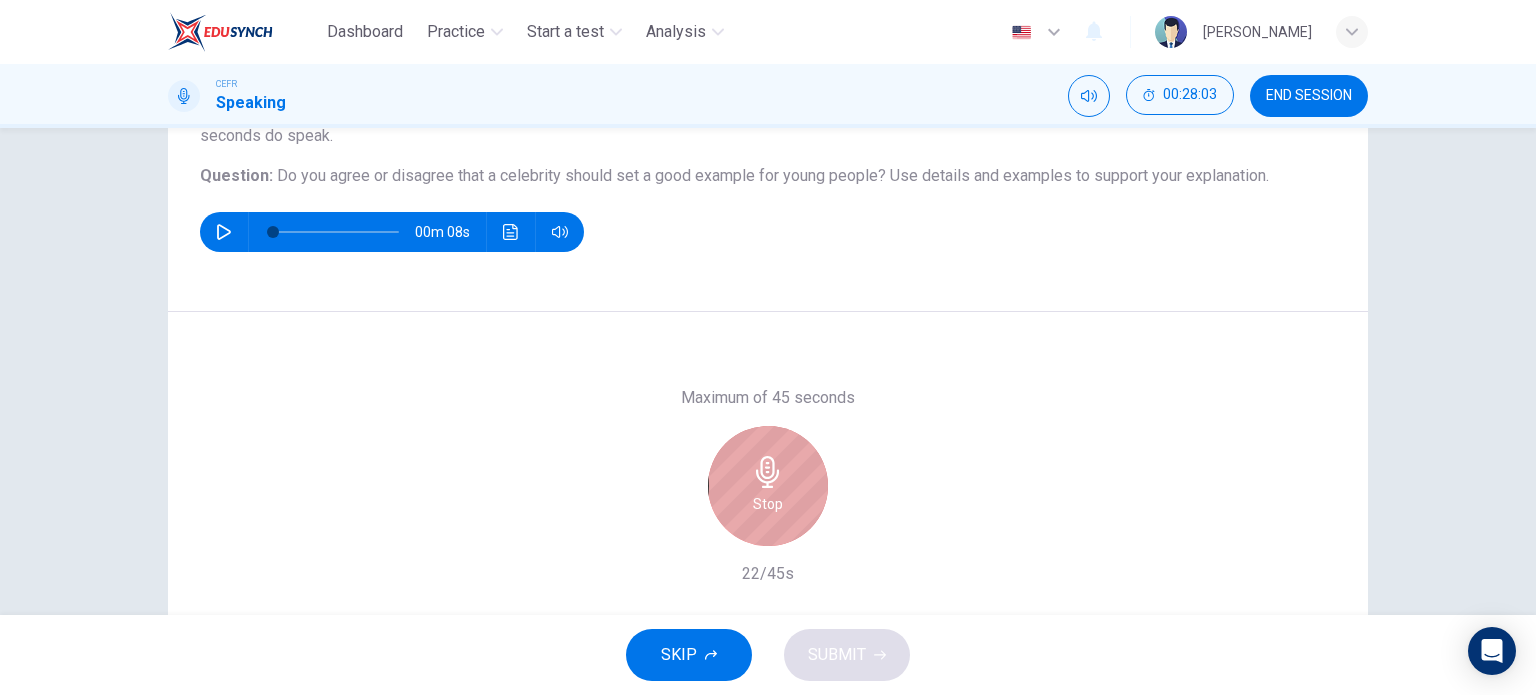 click on "Stop" at bounding box center [768, 504] 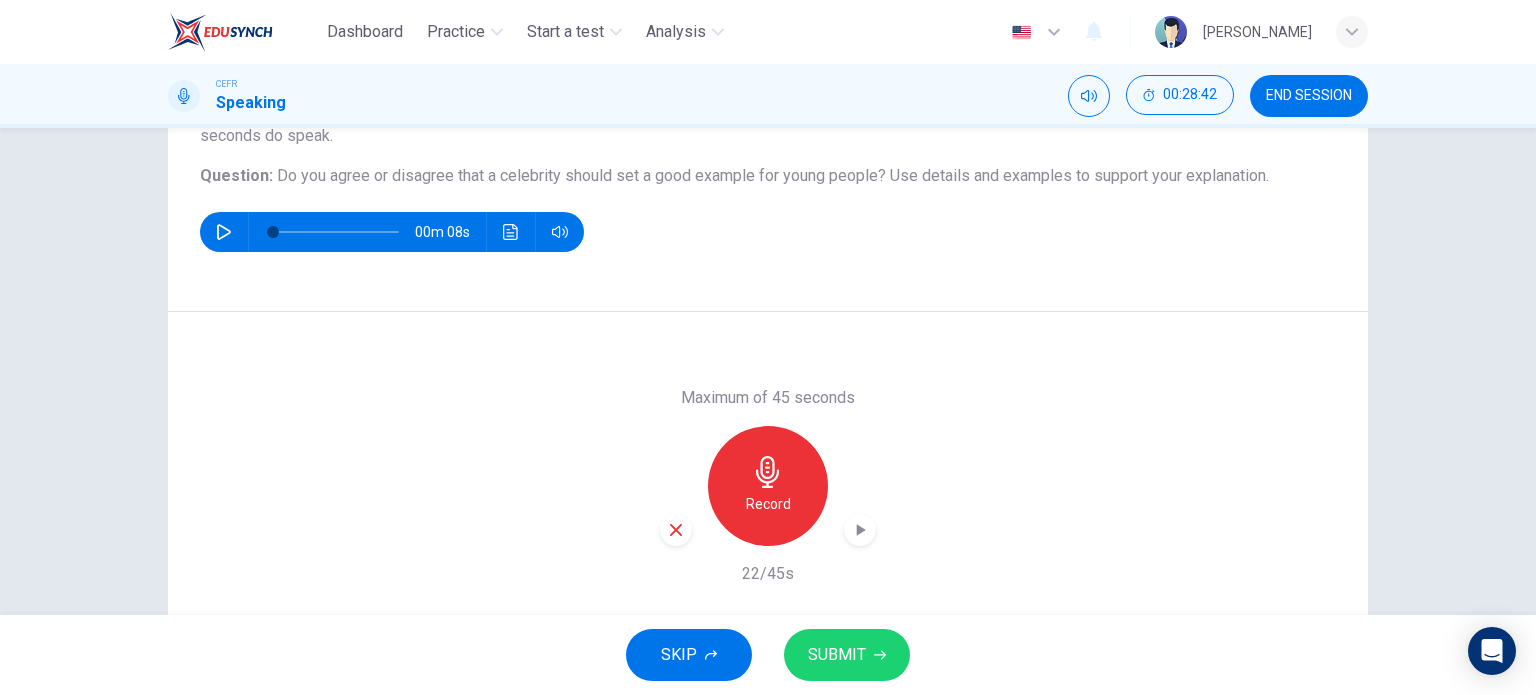 click 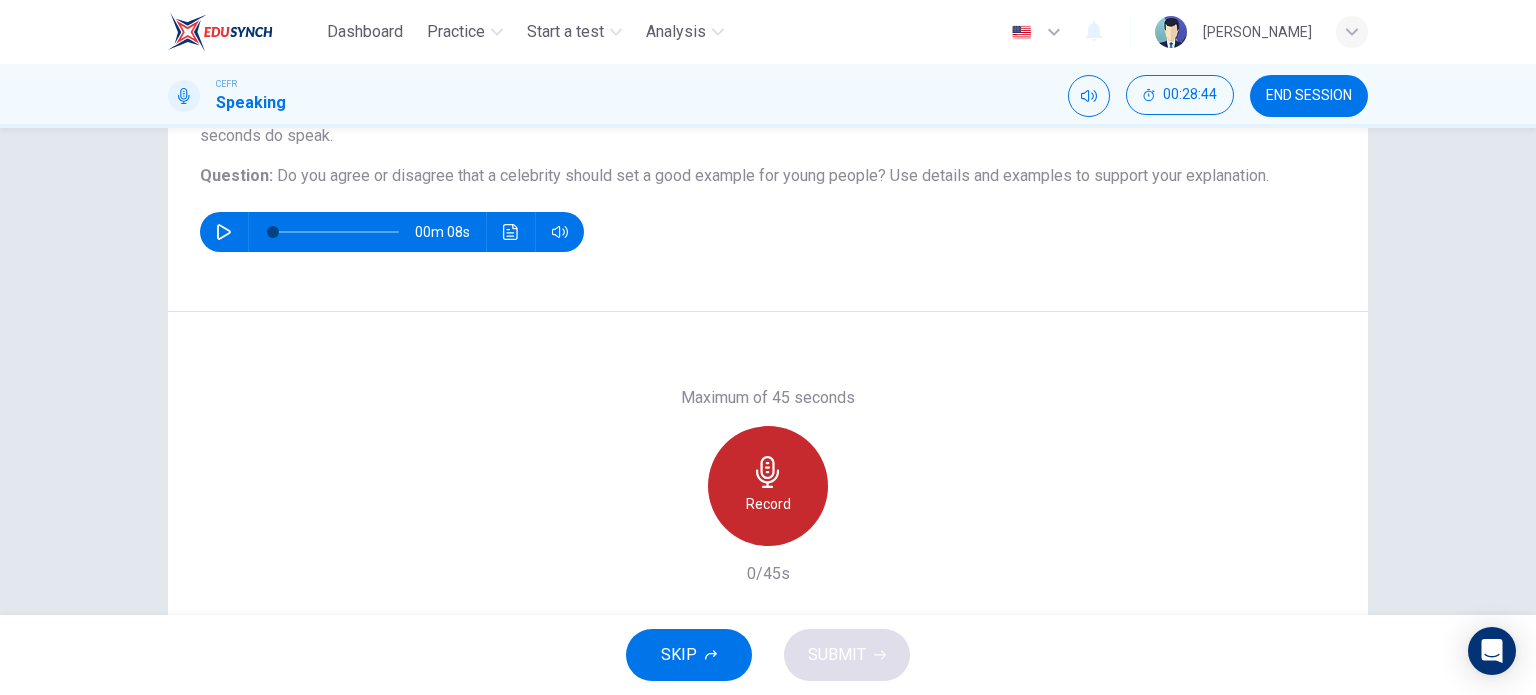 click on "Record" at bounding box center (768, 504) 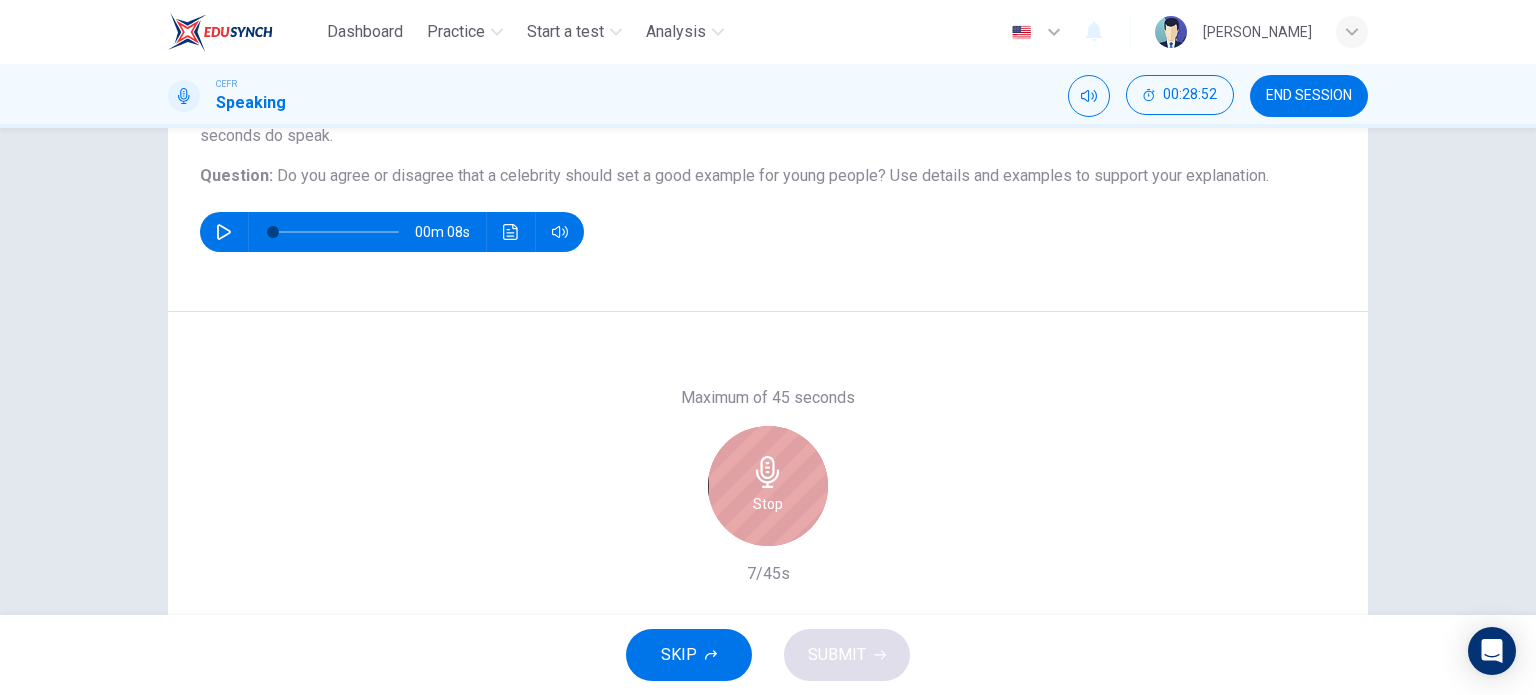 click on "Stop" at bounding box center [768, 504] 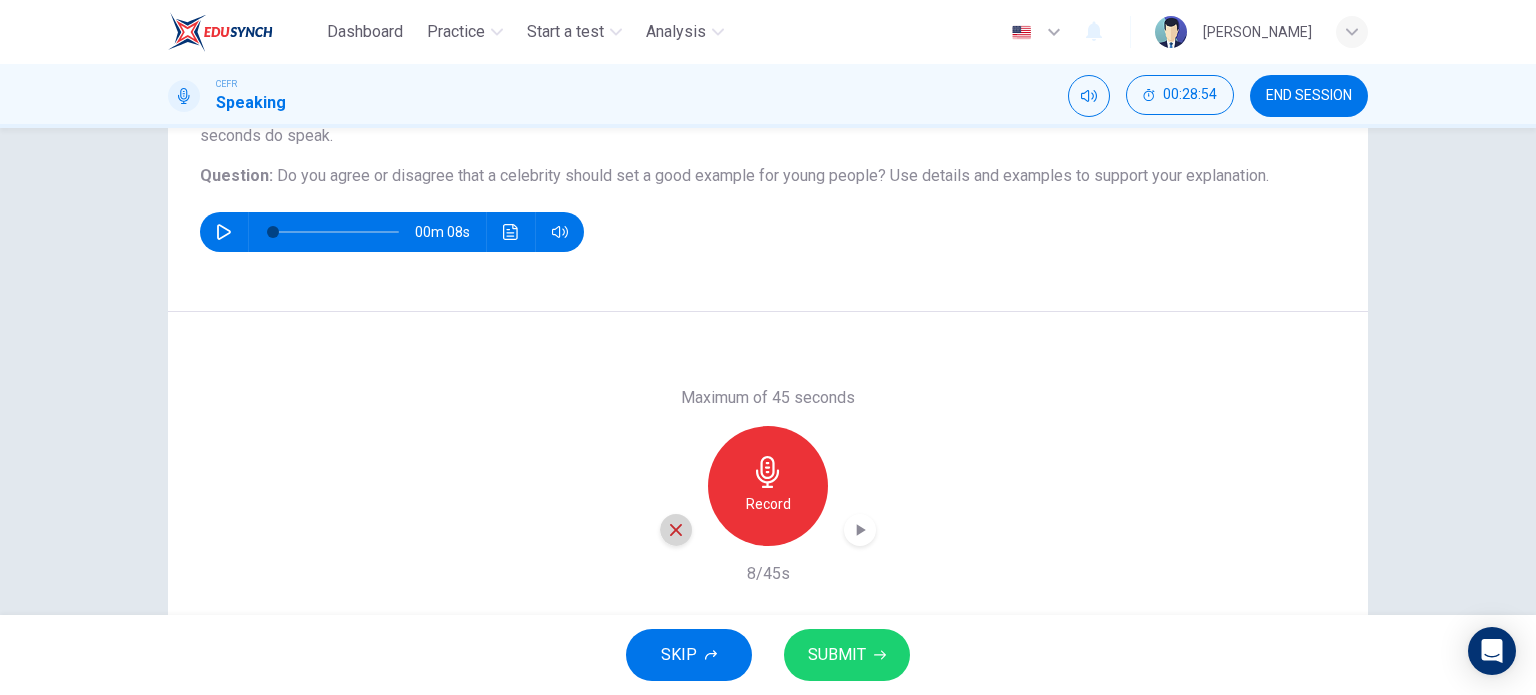 click 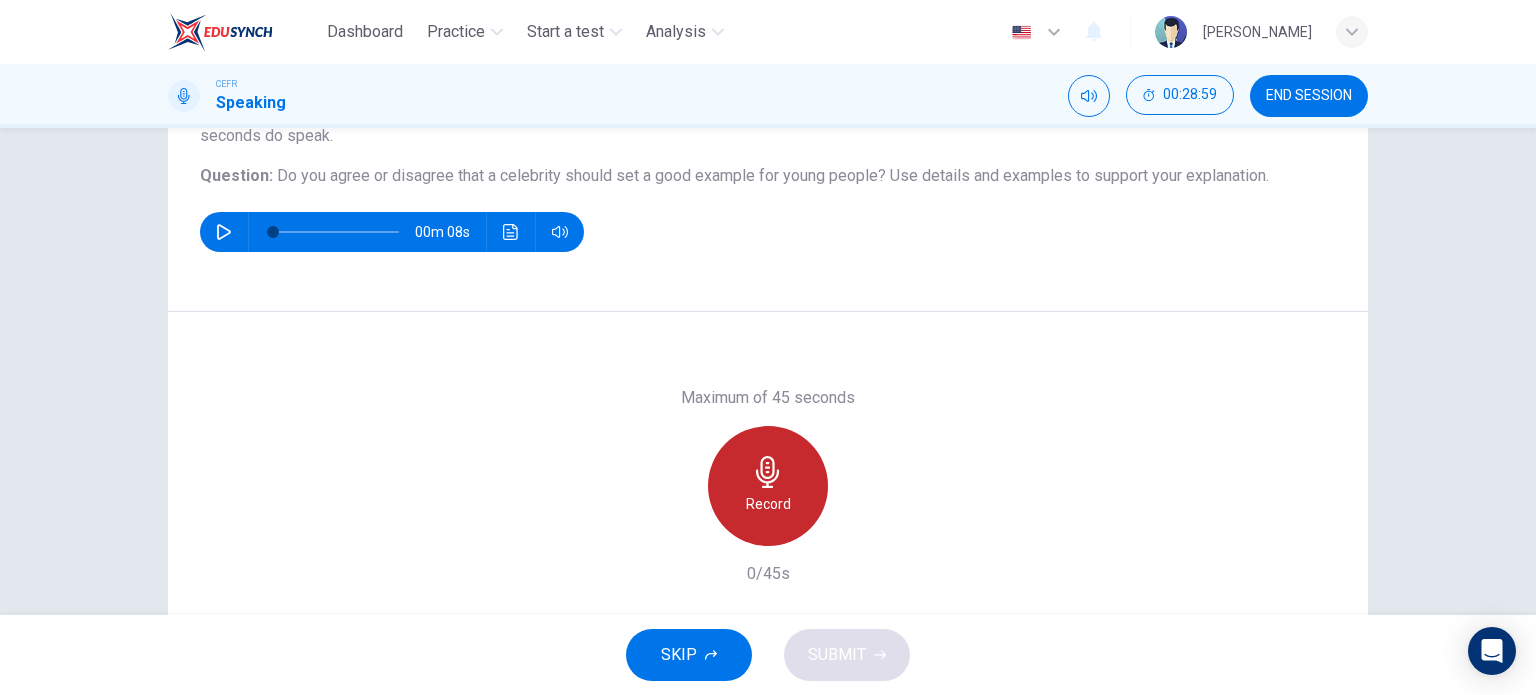 click 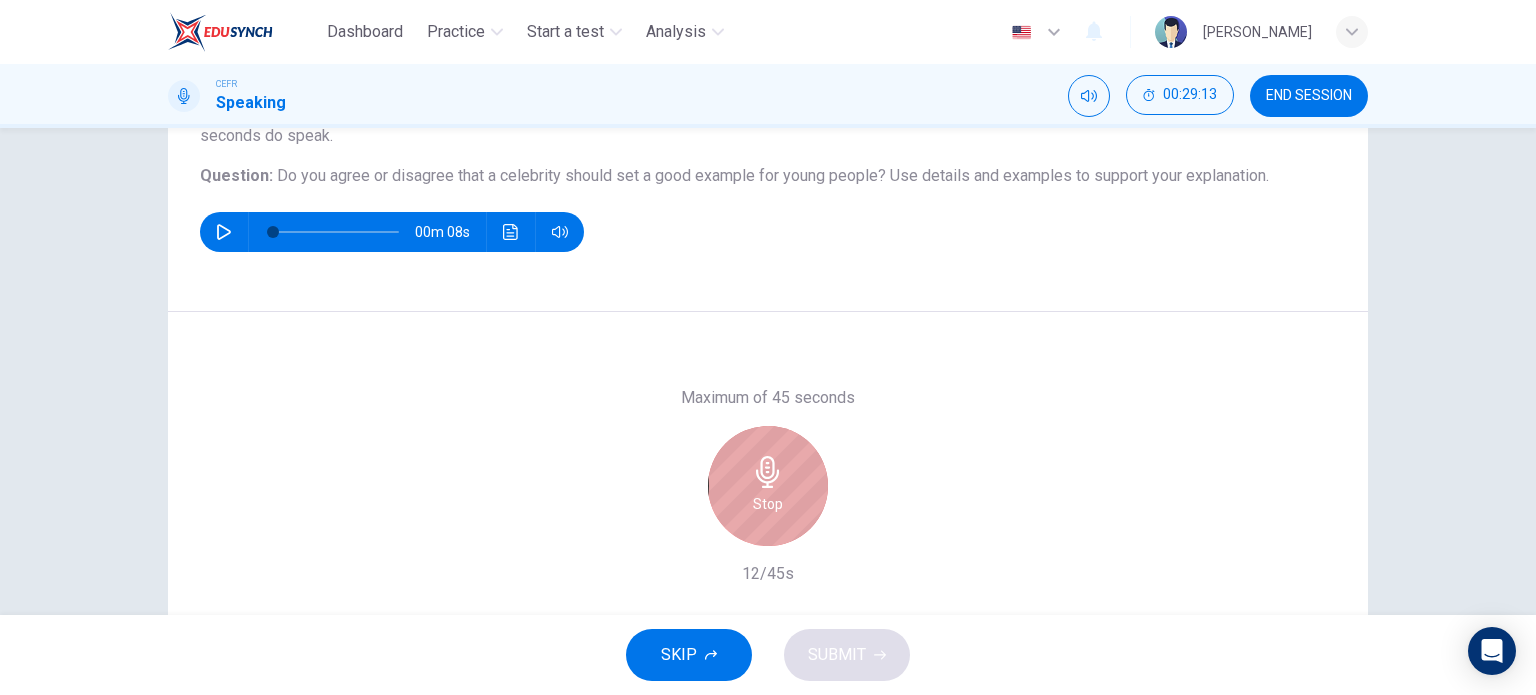 click 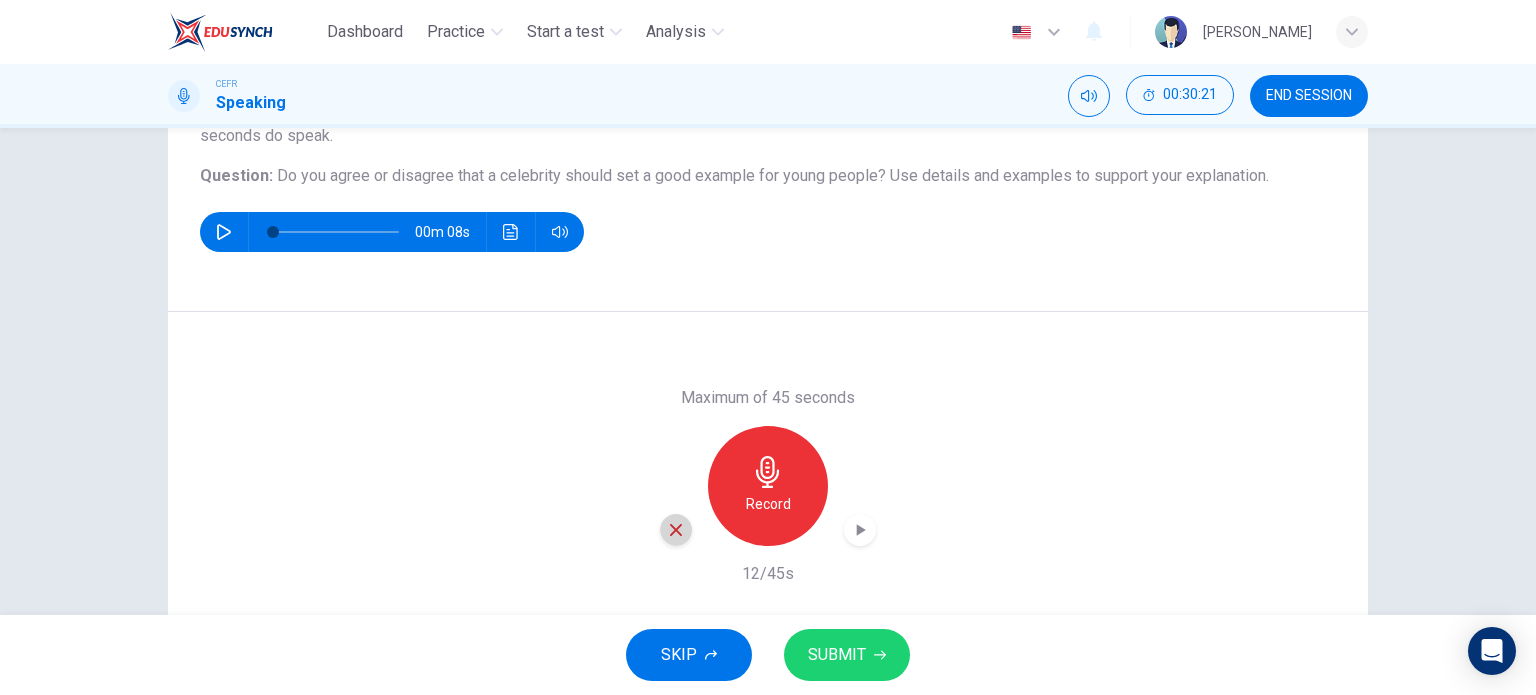 click 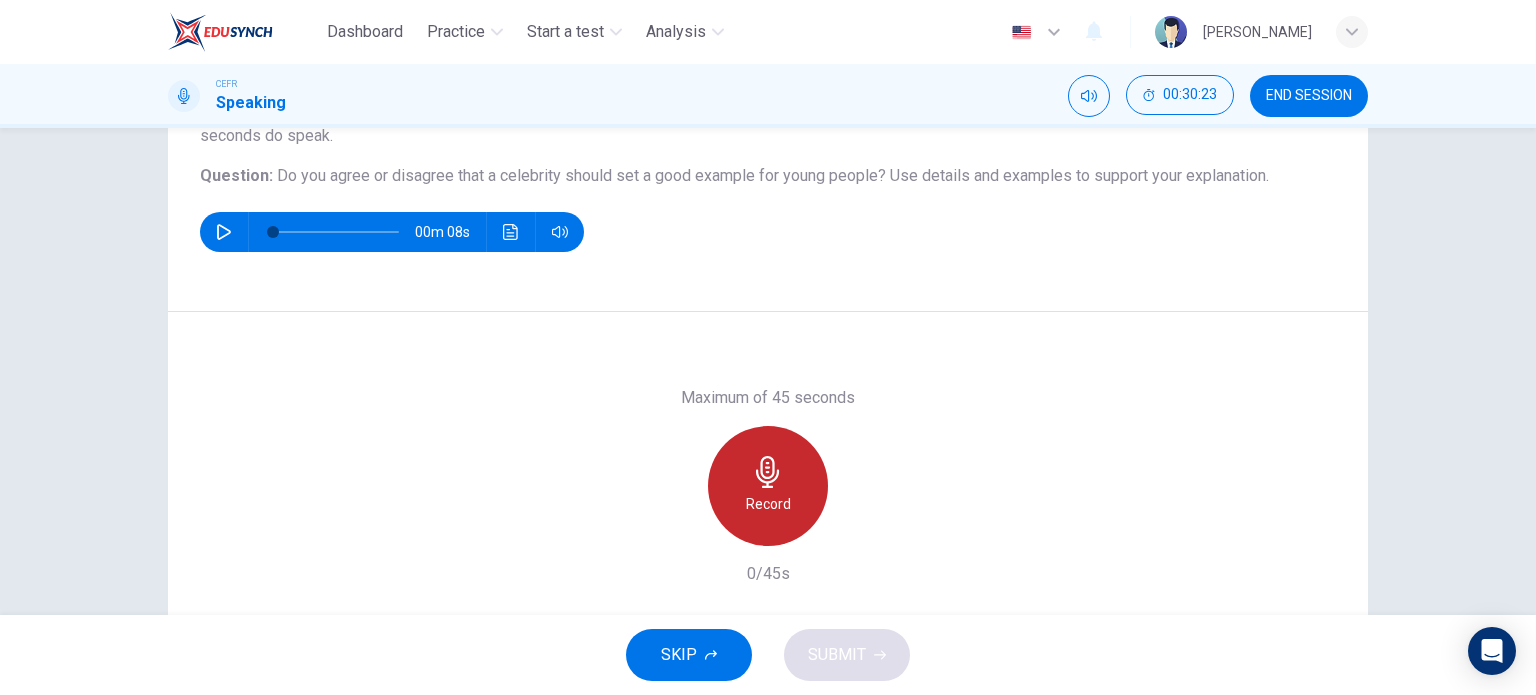 click 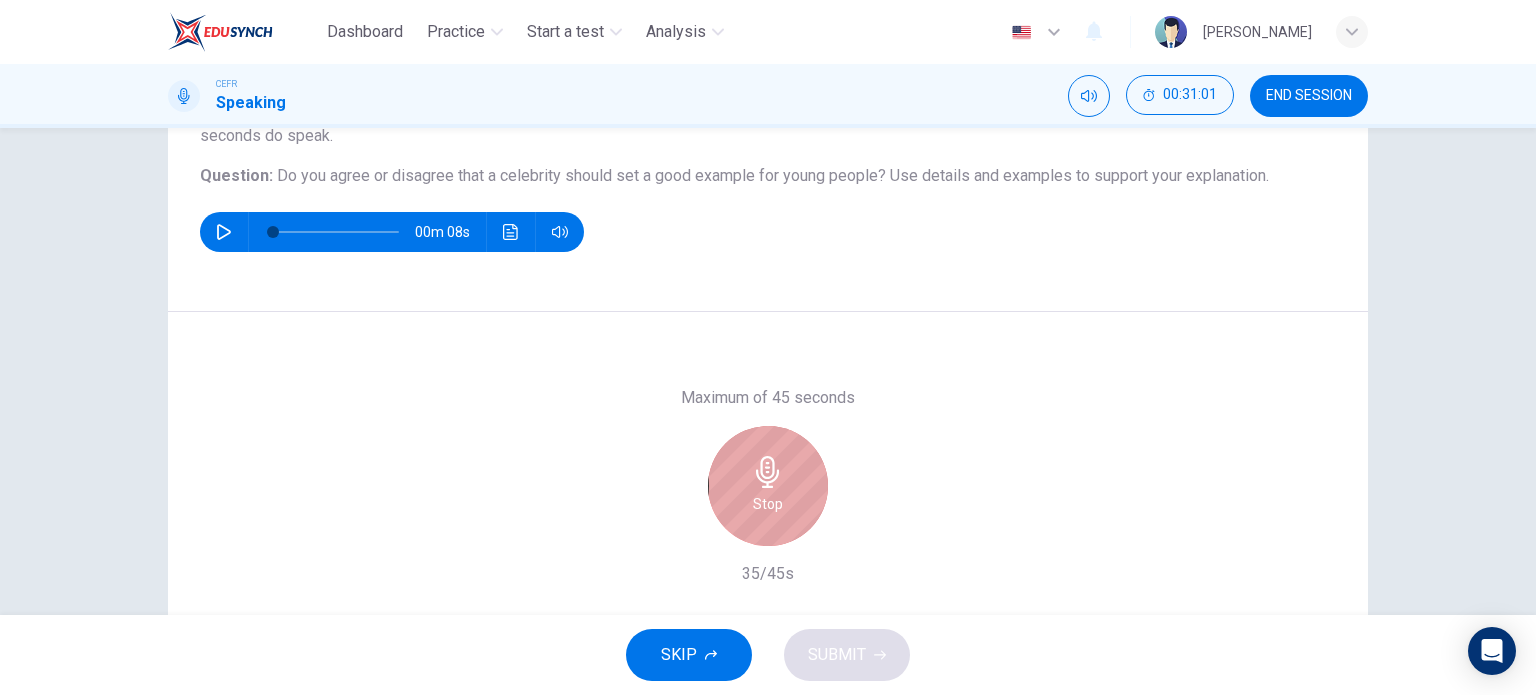 click 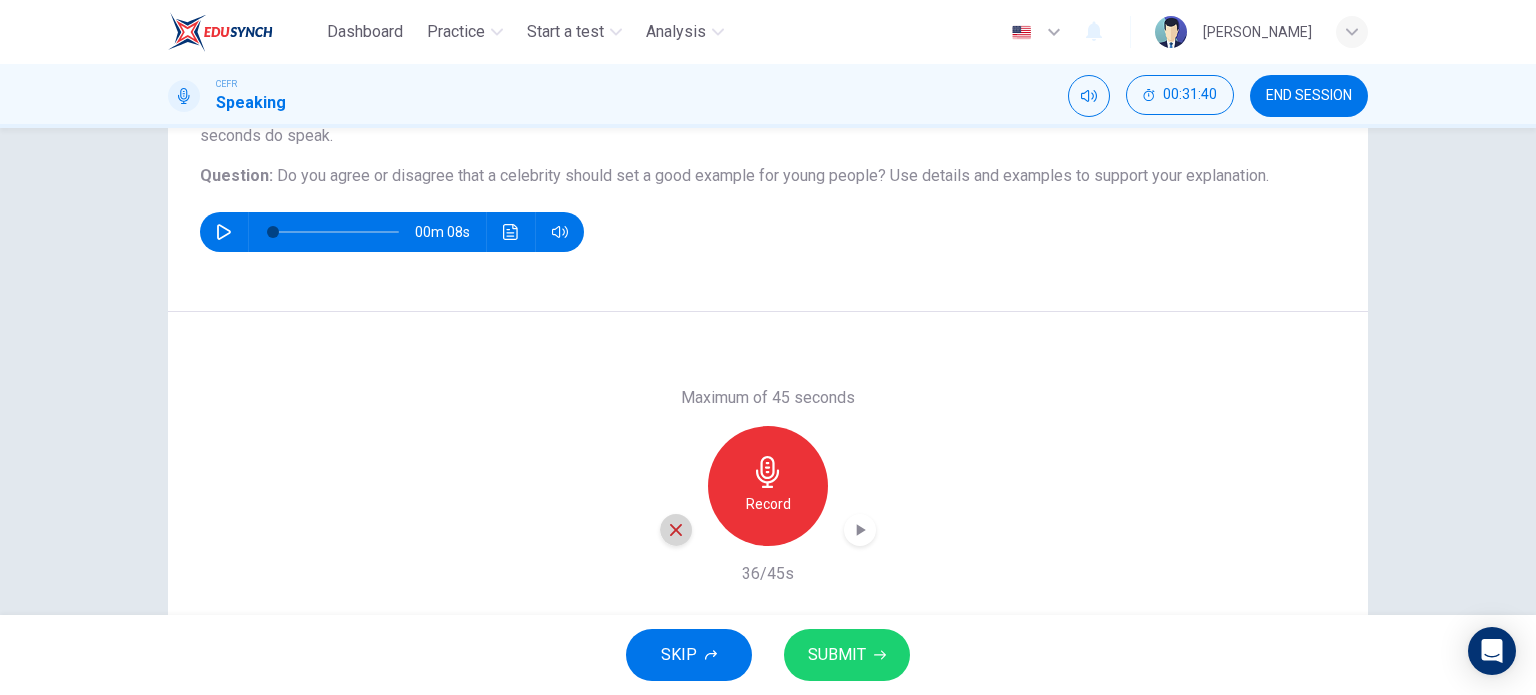 click at bounding box center (676, 530) 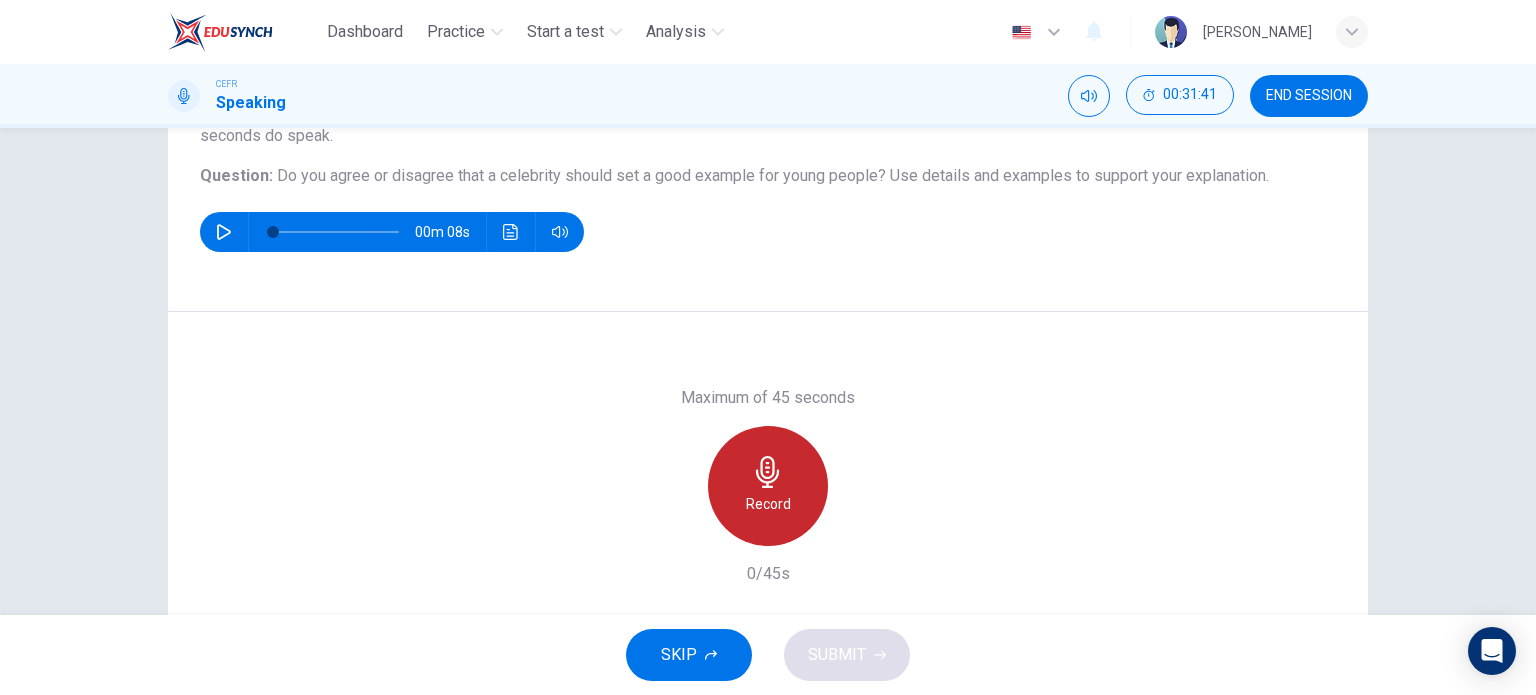 click on "Record" at bounding box center [768, 504] 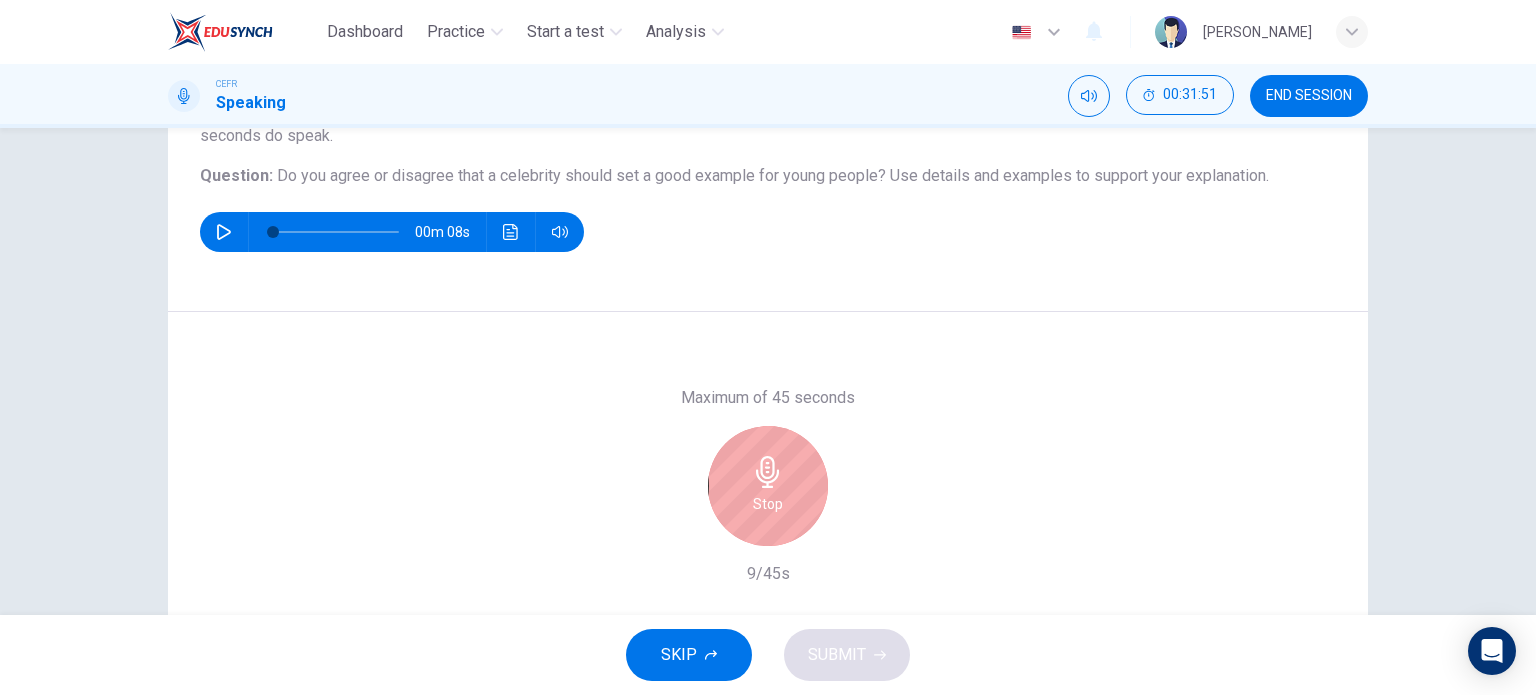 click on "Stop" at bounding box center (768, 504) 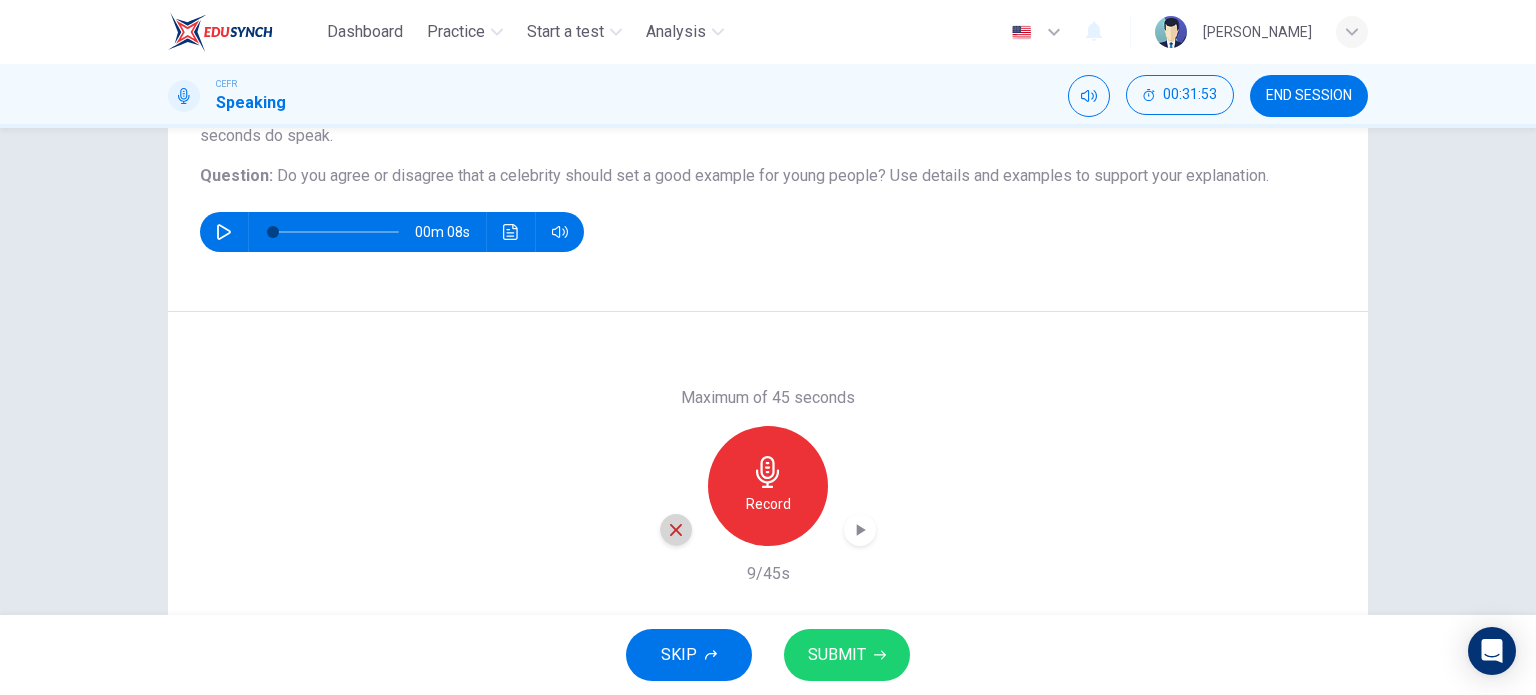 click 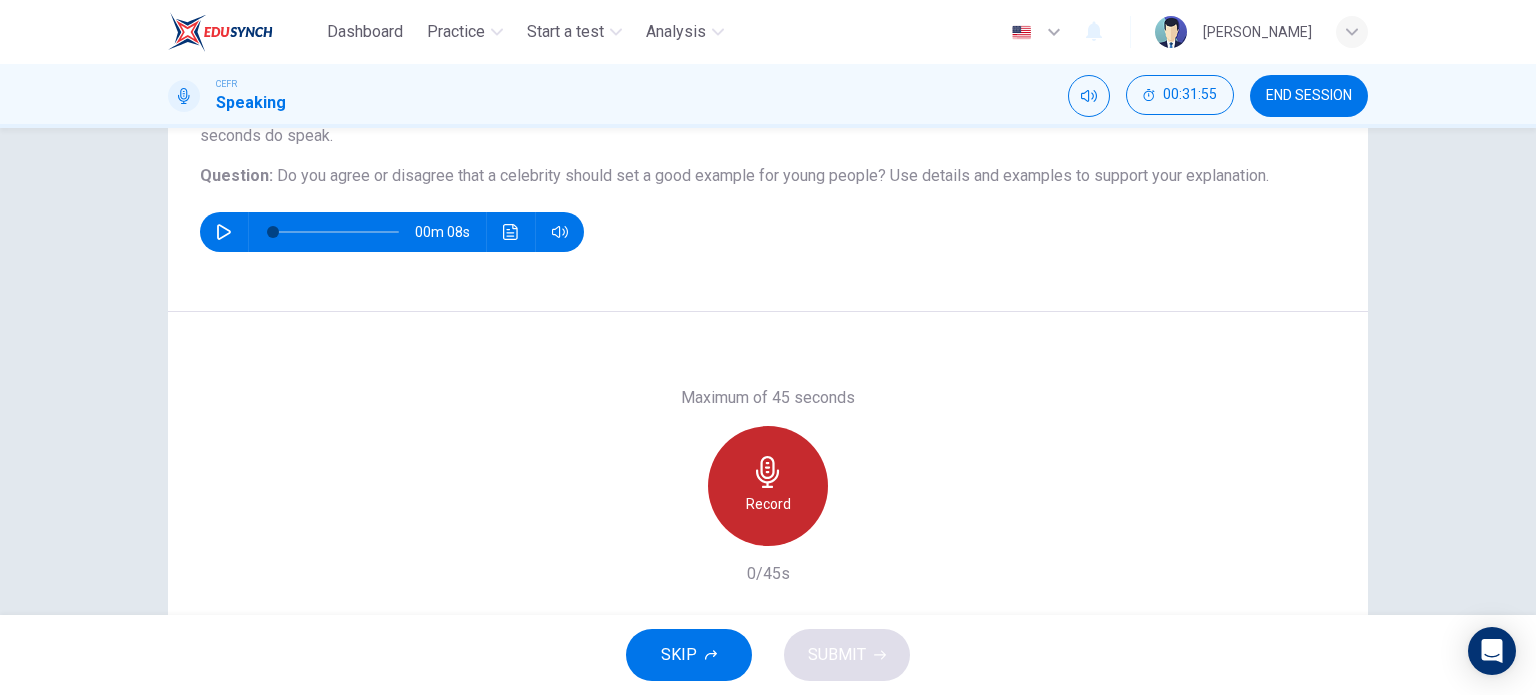 click on "Record" at bounding box center [768, 504] 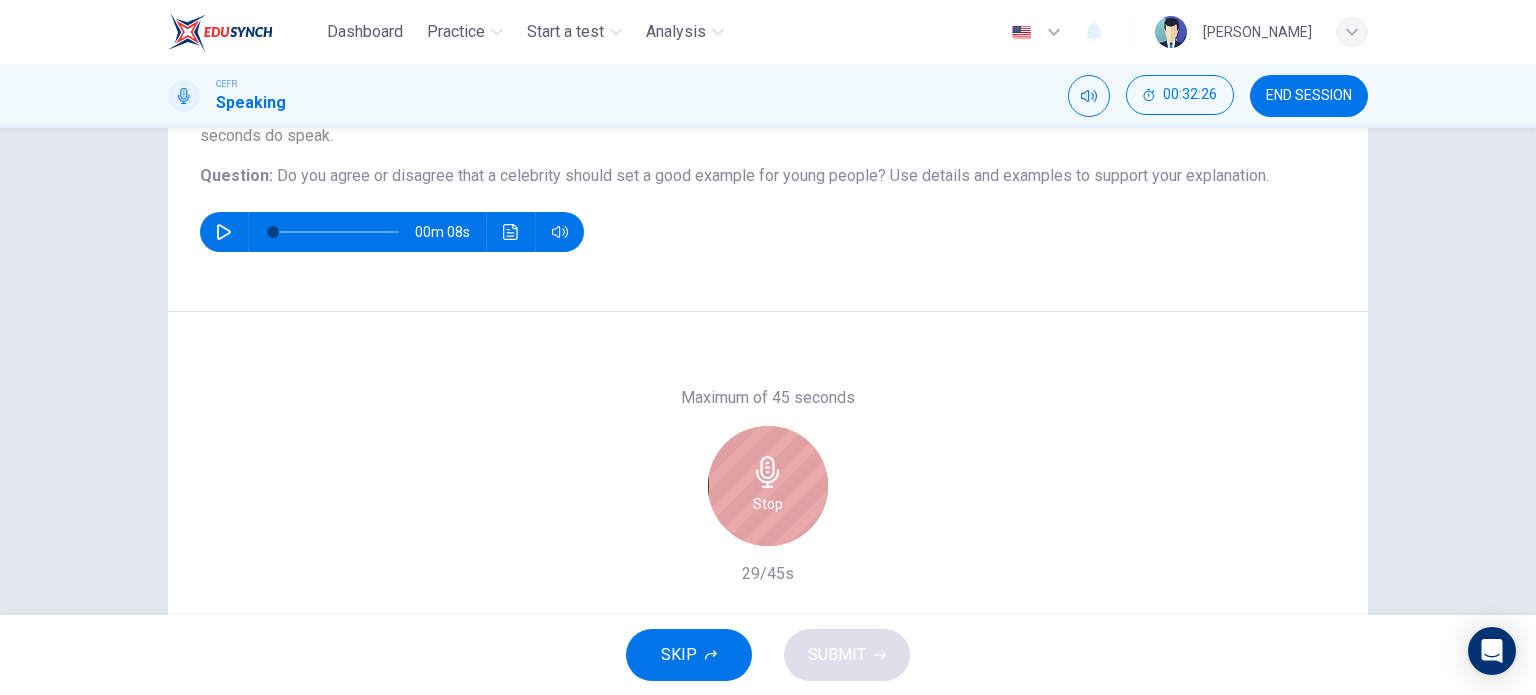 click on "Stop" at bounding box center (768, 486) 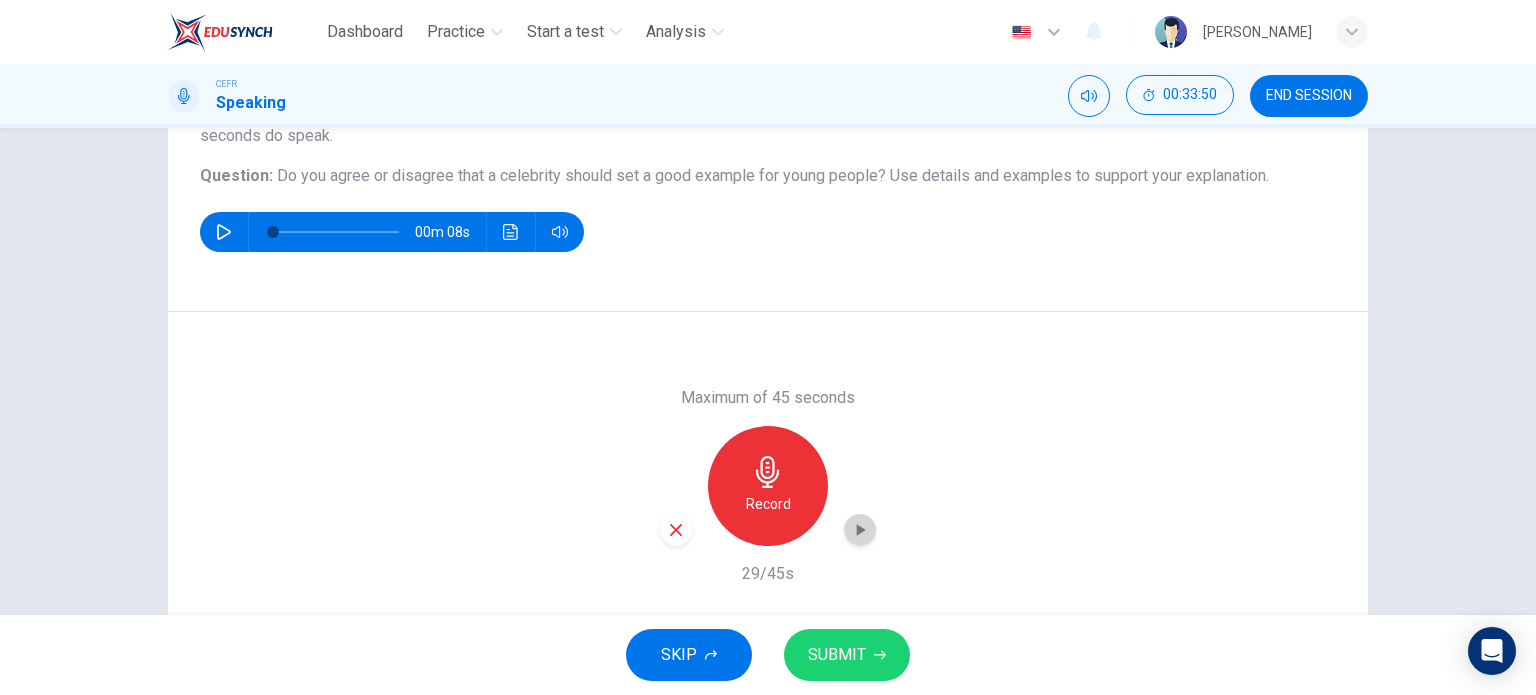 click at bounding box center (860, 530) 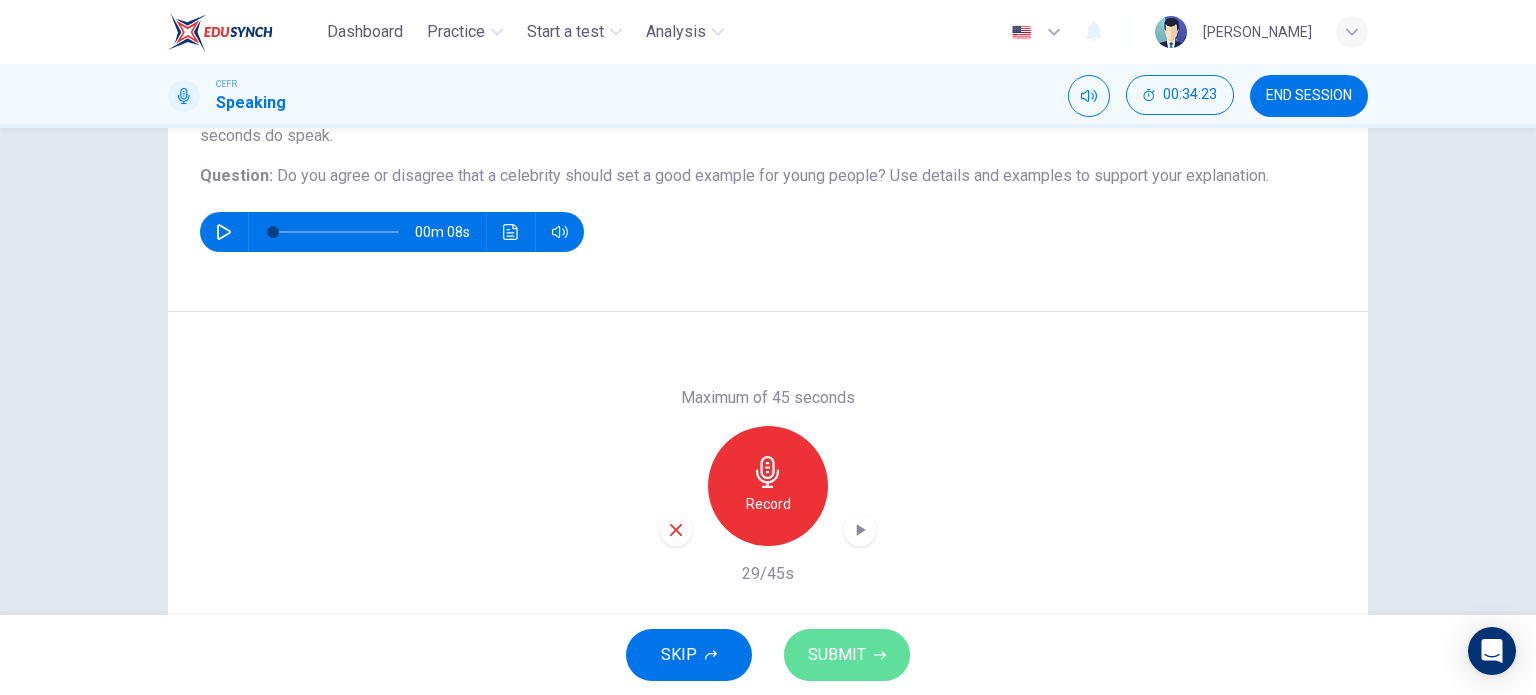 click on "SUBMIT" at bounding box center [837, 655] 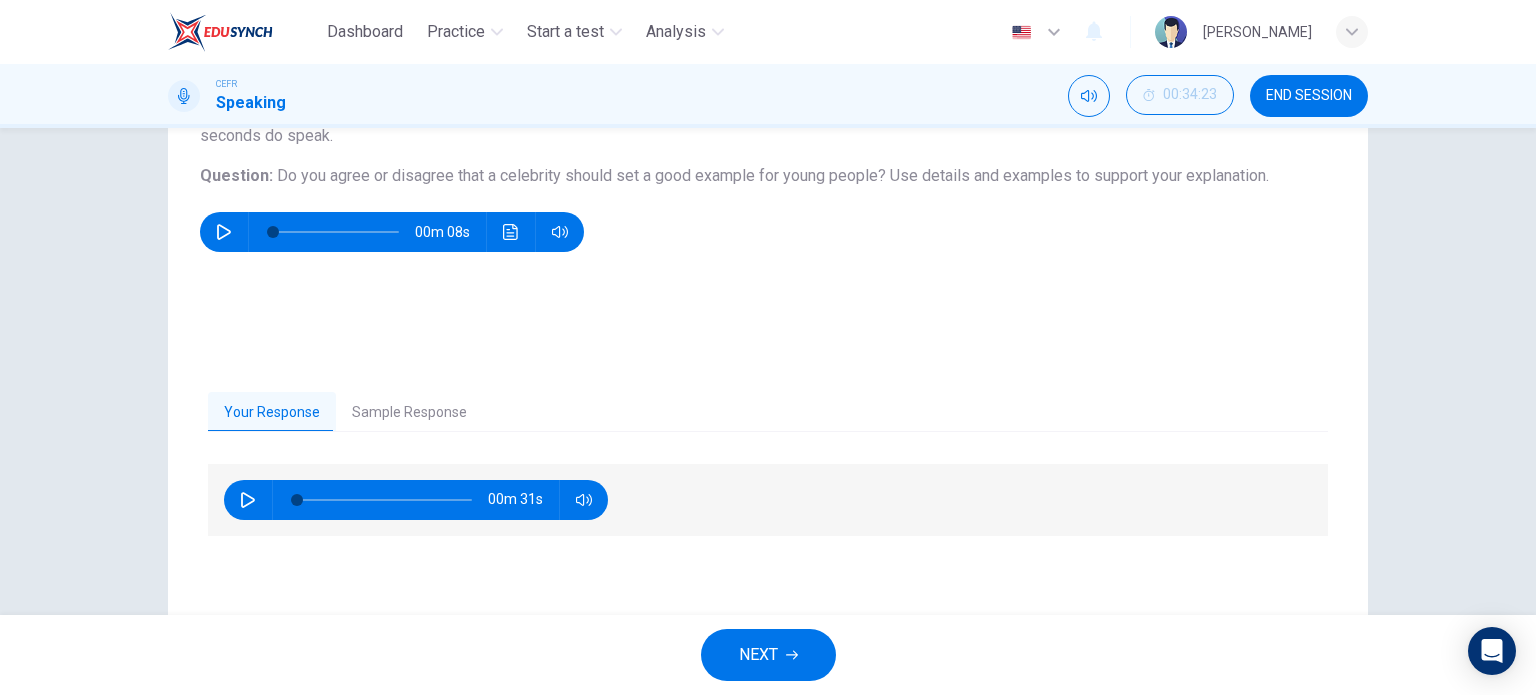 click on "Sample Response" at bounding box center (409, 413) 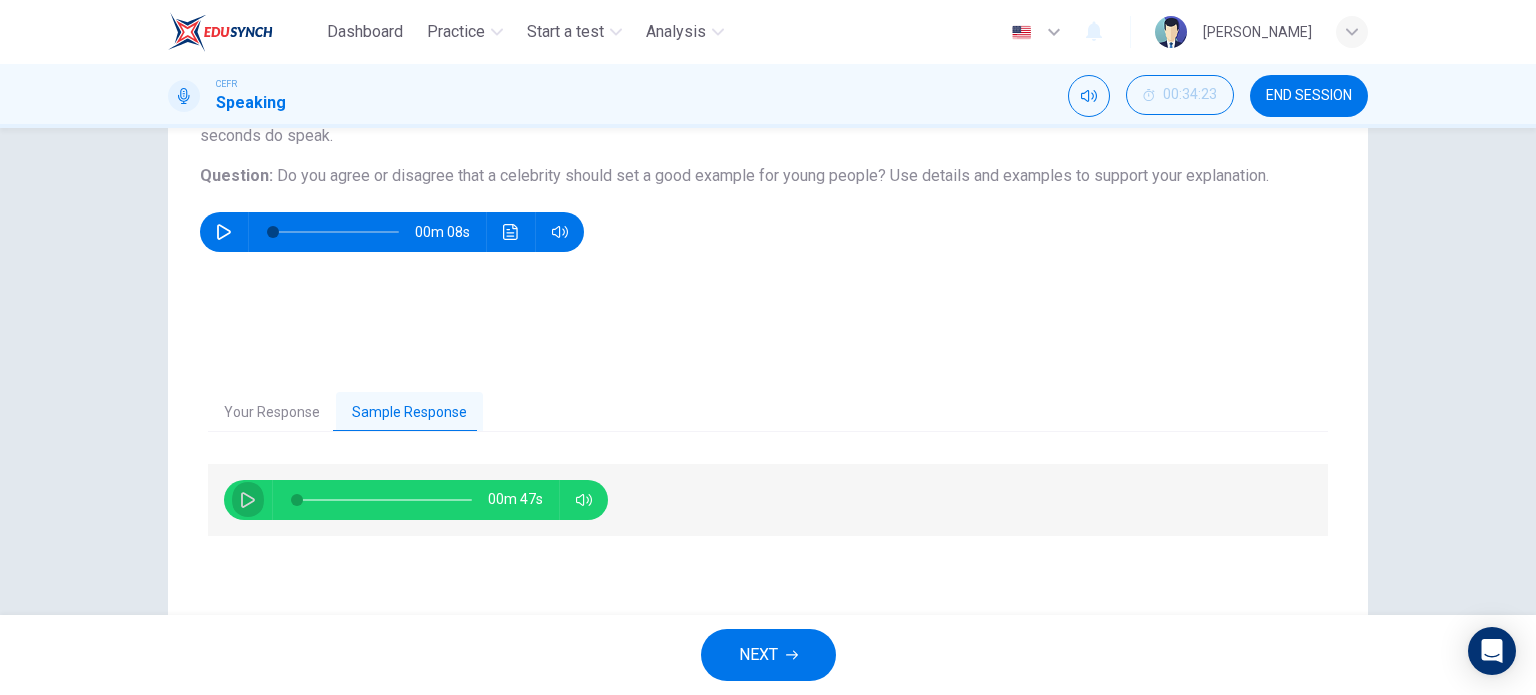 click 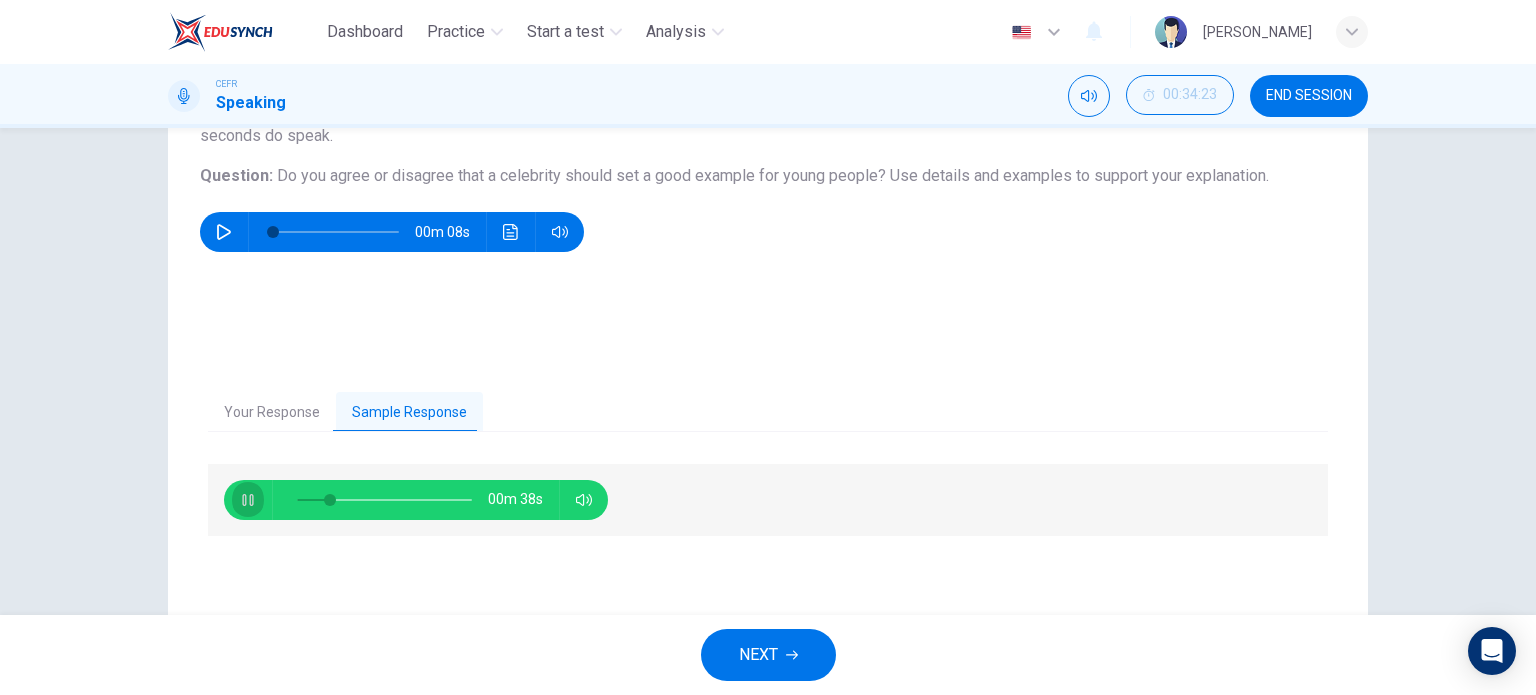 click 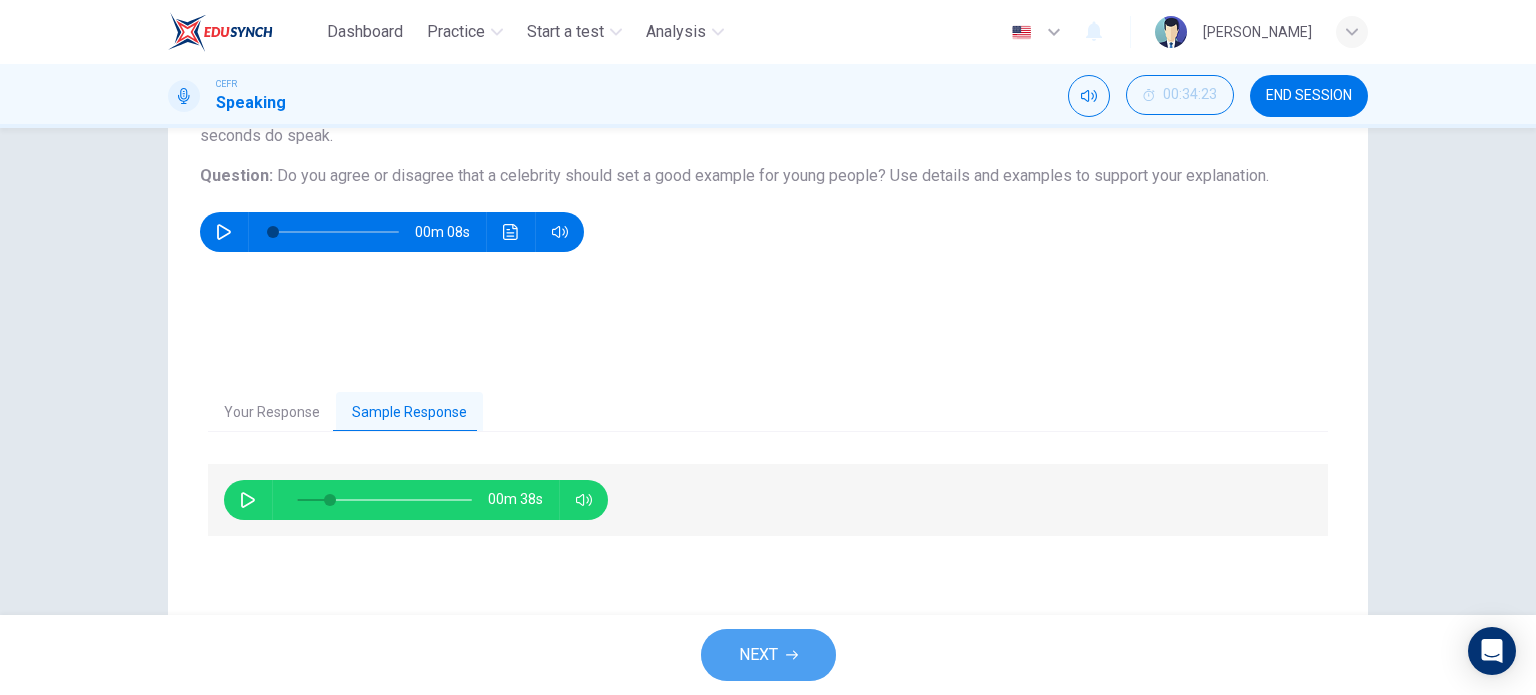 click on "NEXT" at bounding box center (758, 655) 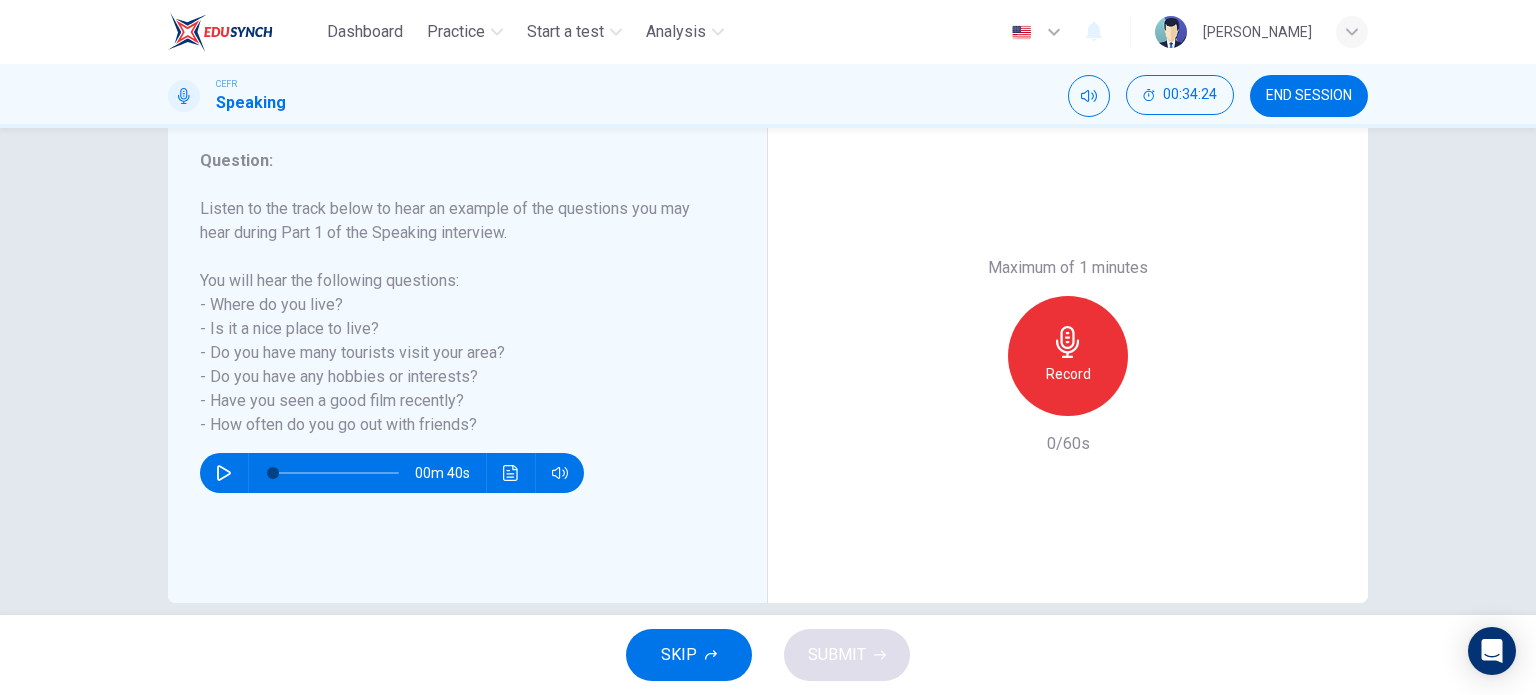 scroll, scrollTop: 264, scrollLeft: 0, axis: vertical 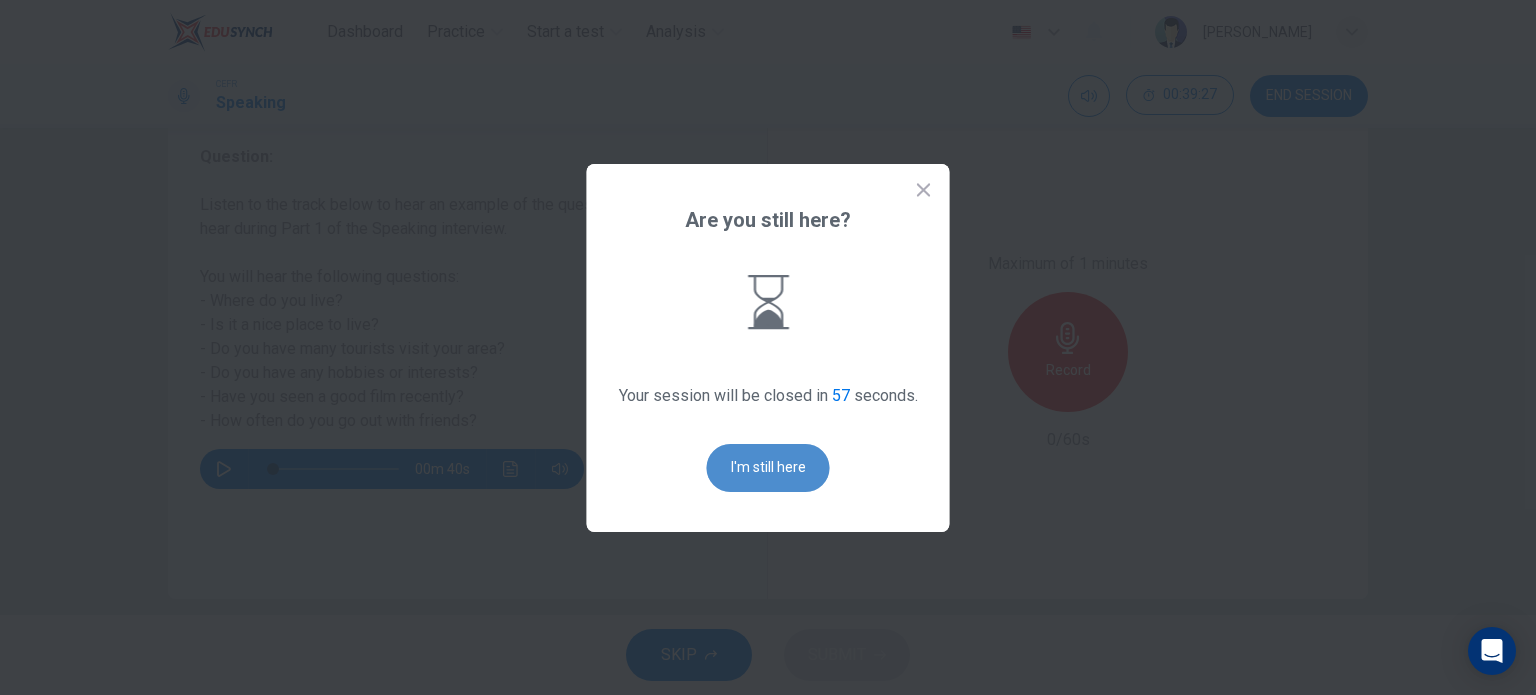 click on "I'm still here" at bounding box center (768, 468) 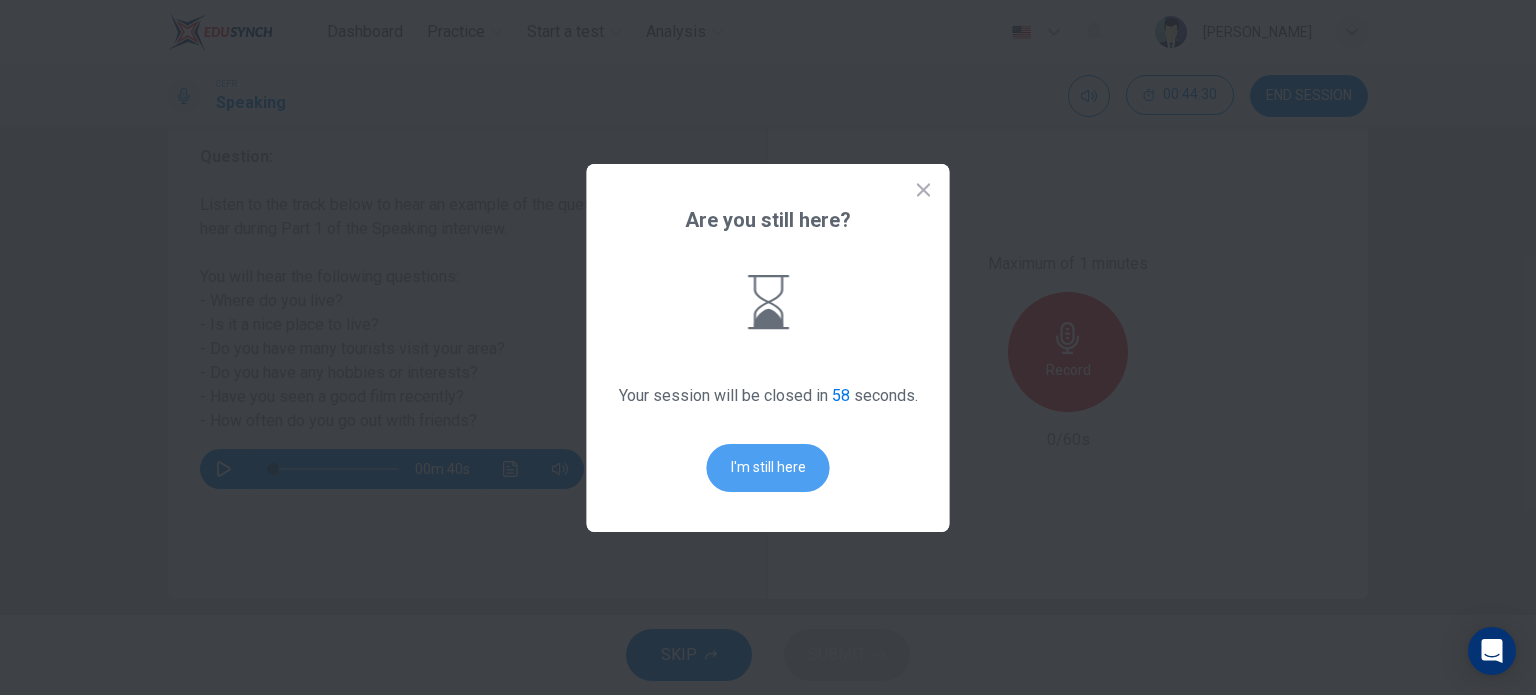 click on "I'm still here" at bounding box center [768, 468] 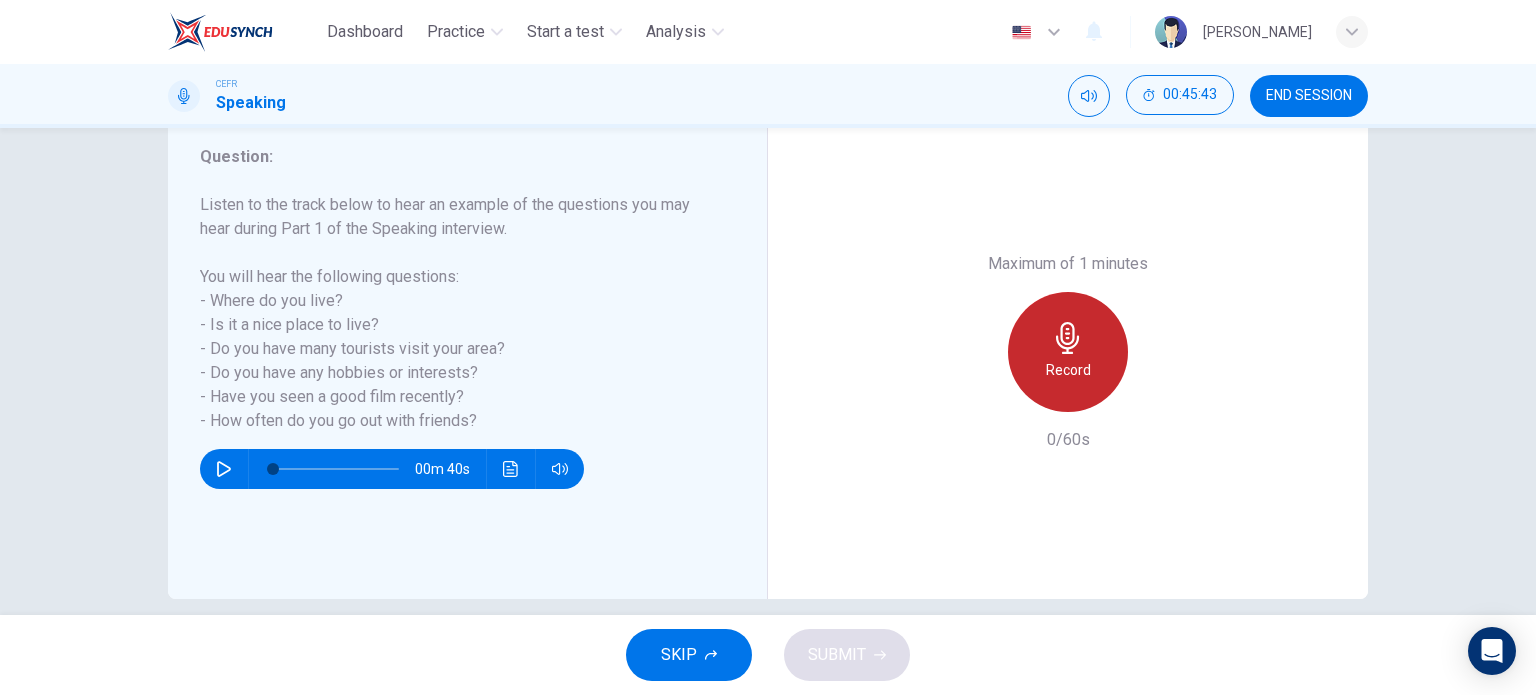 click on "Record" at bounding box center [1068, 352] 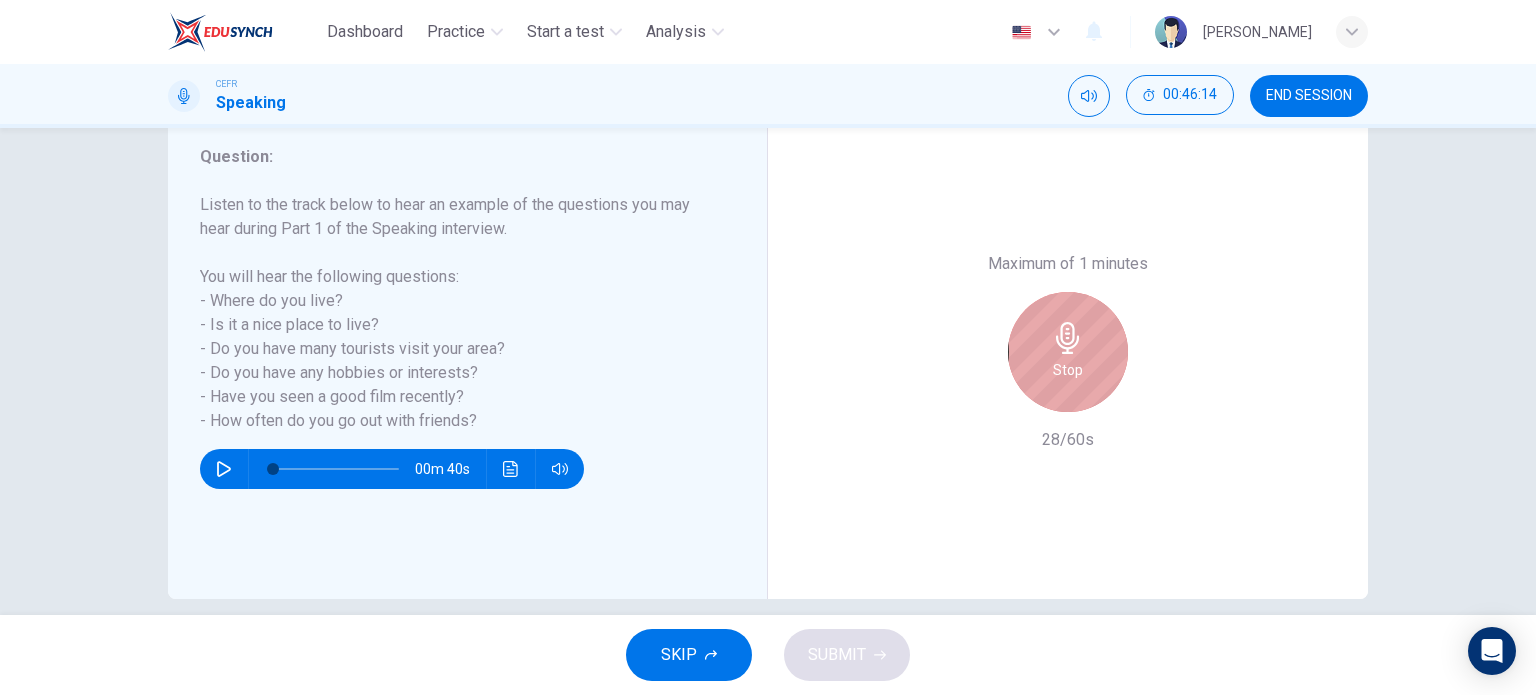 click on "Stop" at bounding box center [1068, 352] 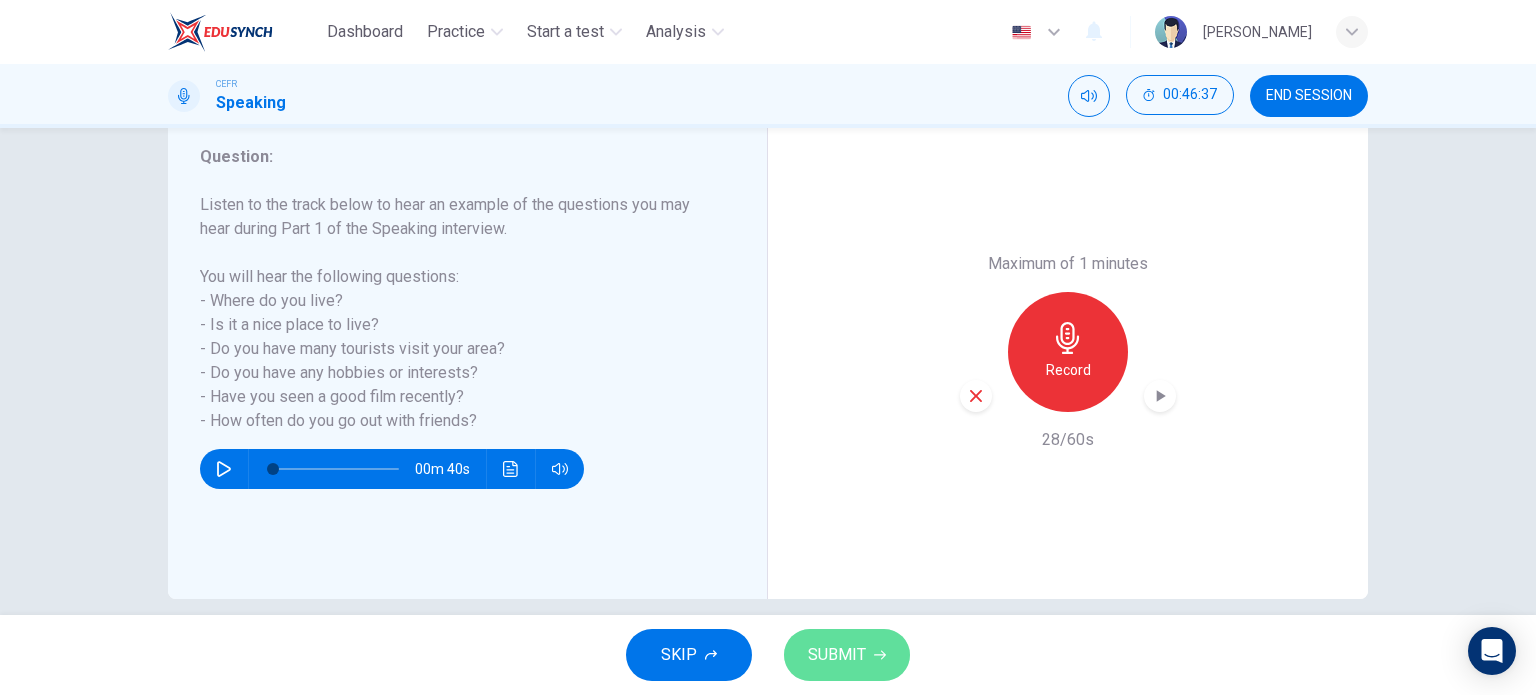 click 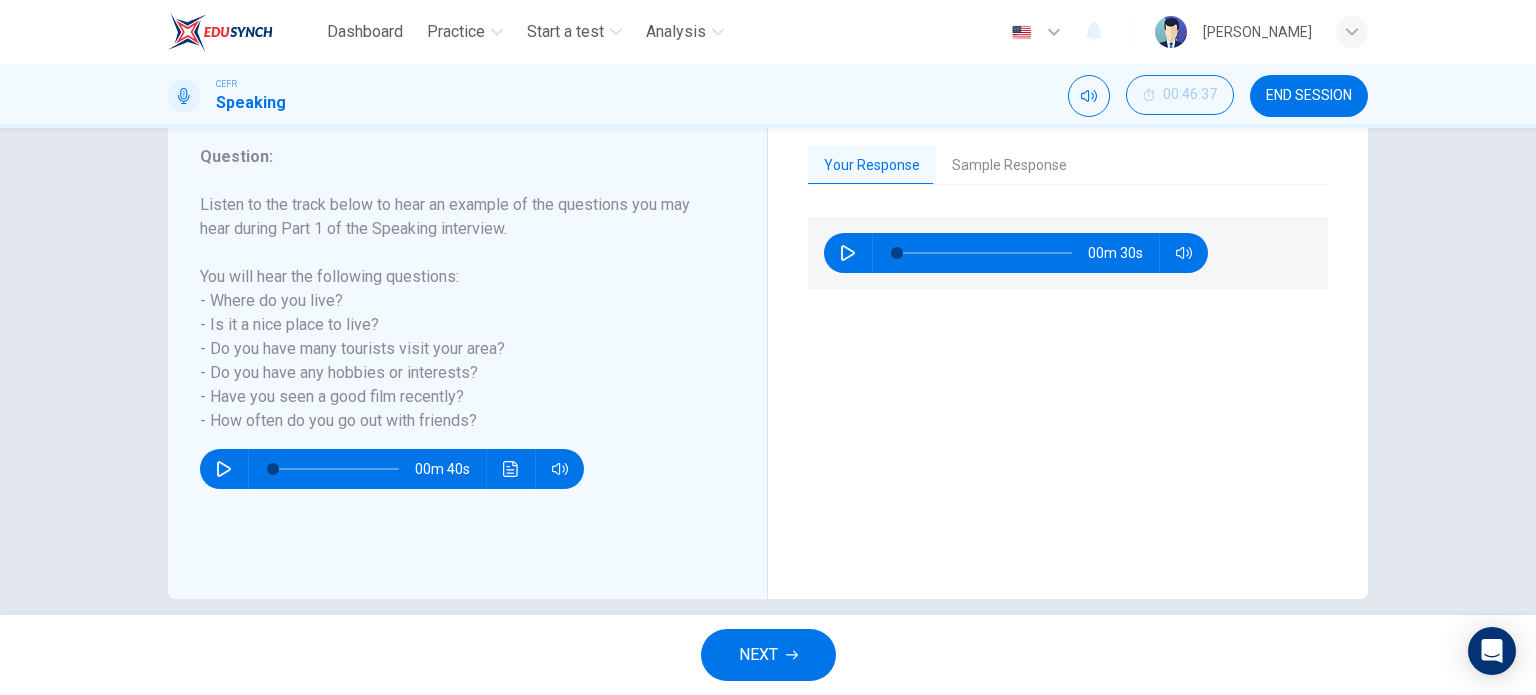 click on "00m 30s" at bounding box center [1068, 396] 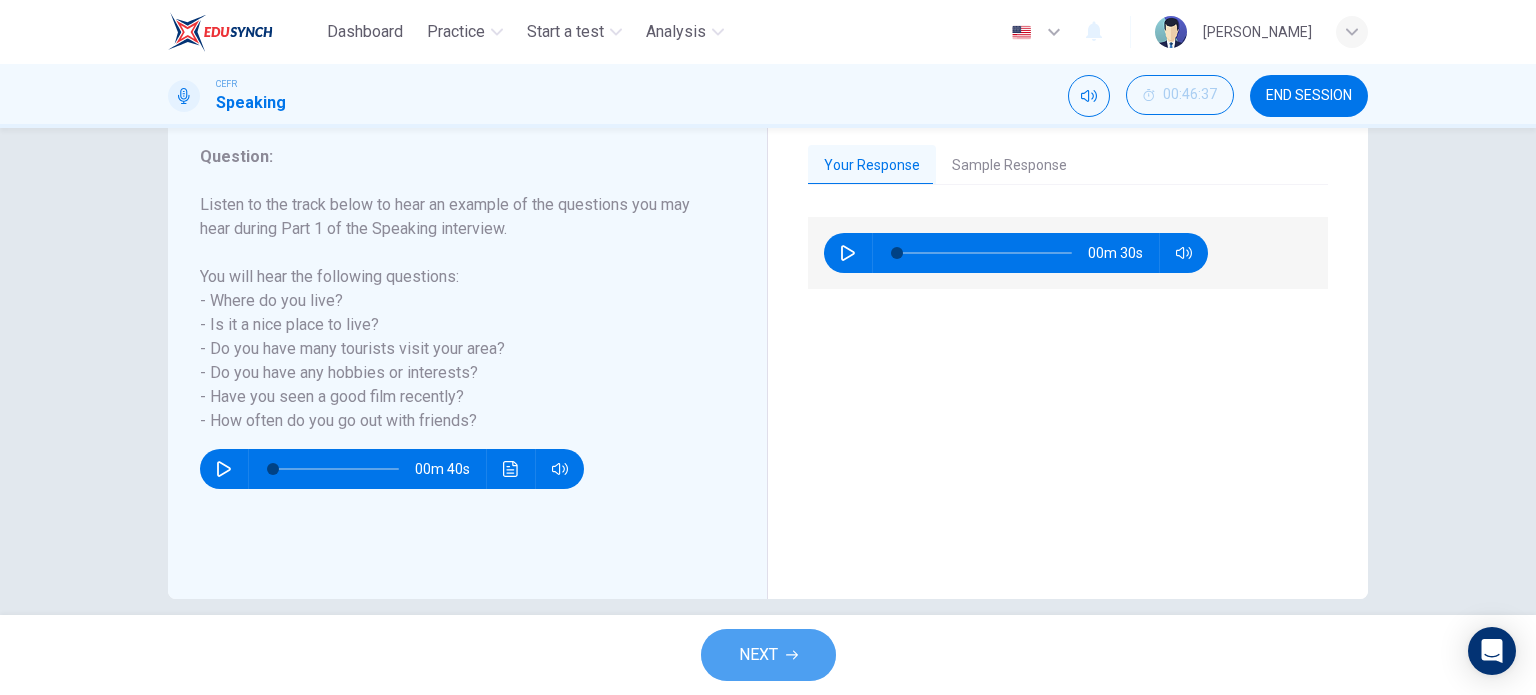click on "NEXT" at bounding box center (768, 655) 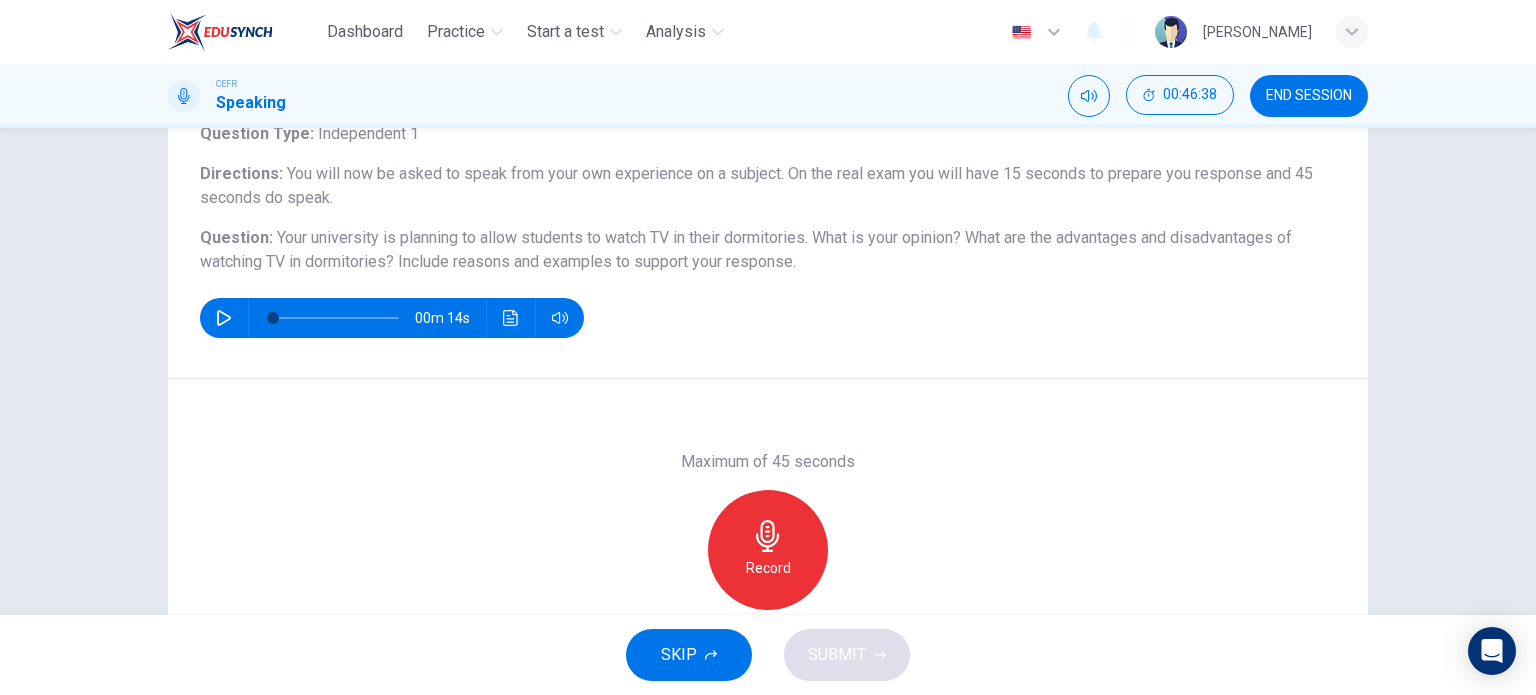 scroll, scrollTop: 144, scrollLeft: 0, axis: vertical 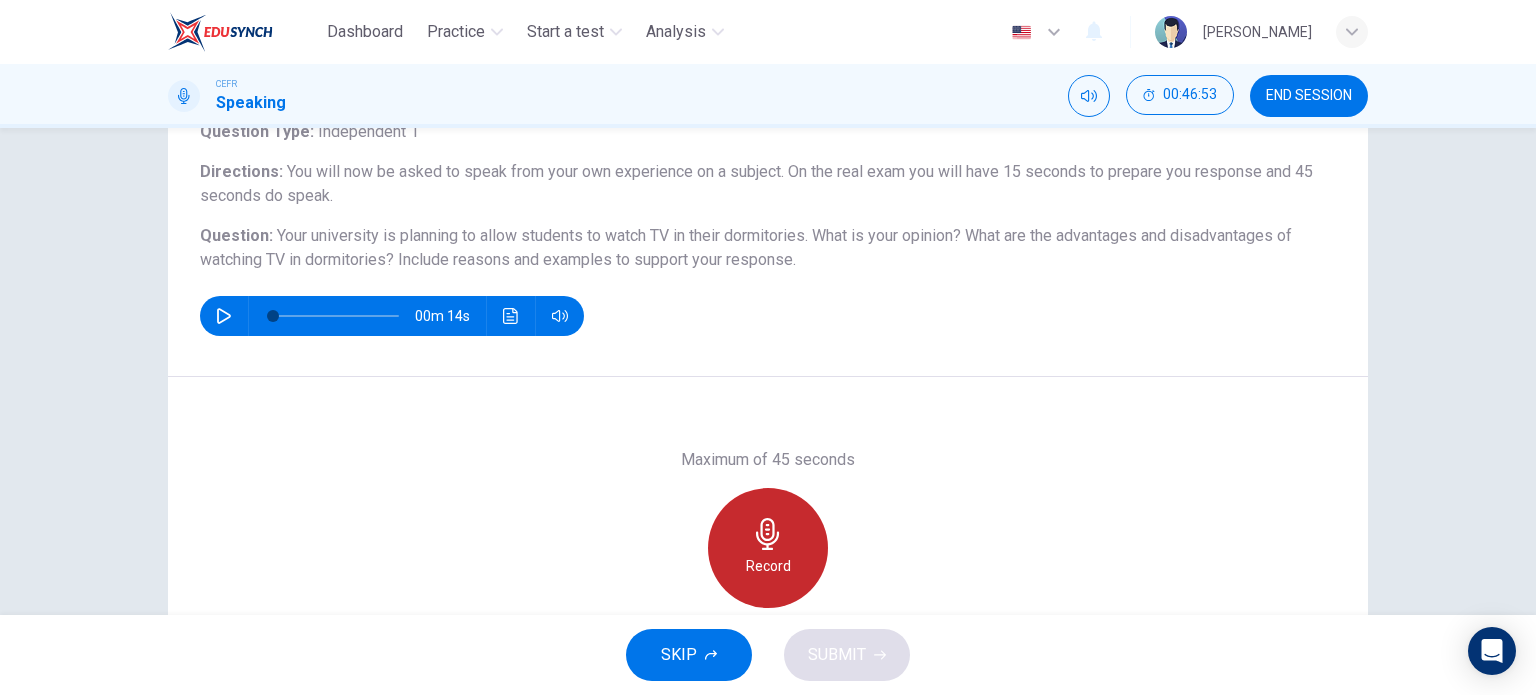 click on "Record" at bounding box center [768, 548] 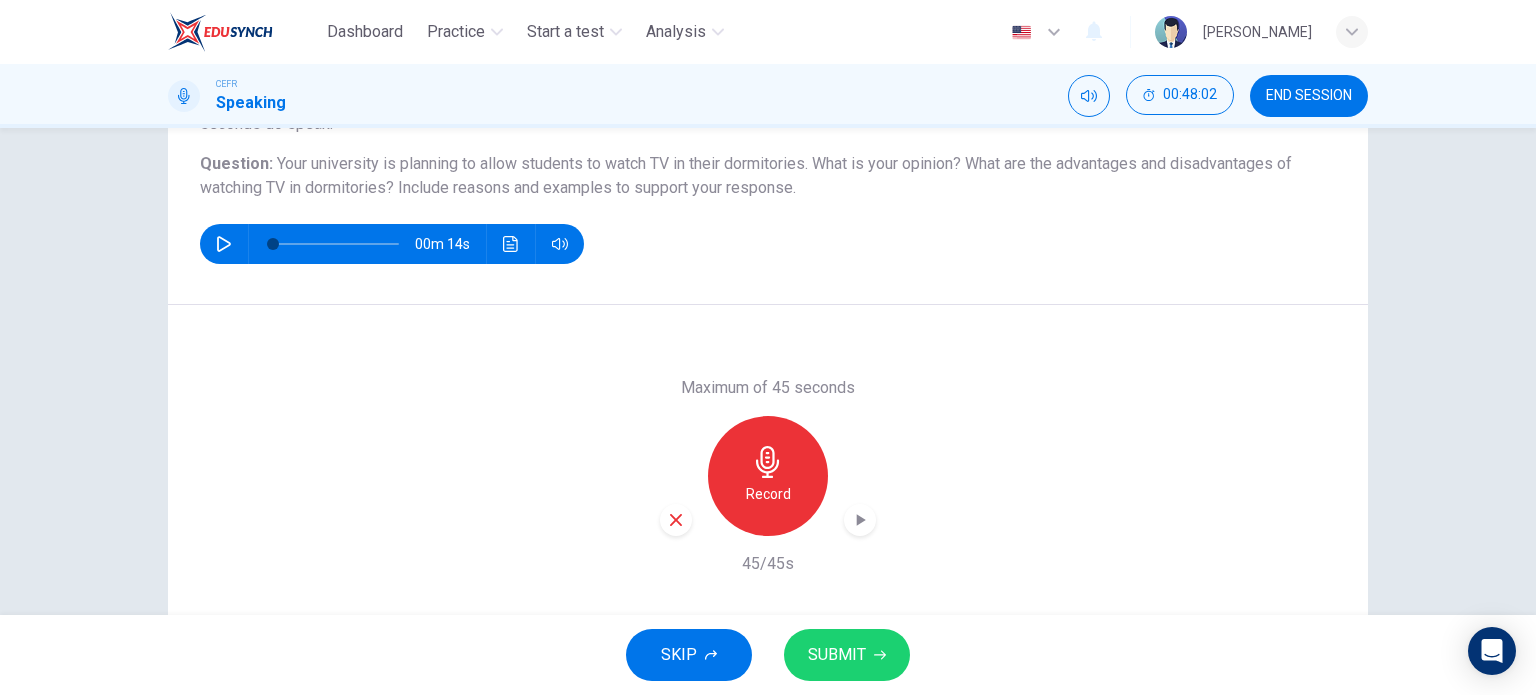 scroll, scrollTop: 215, scrollLeft: 0, axis: vertical 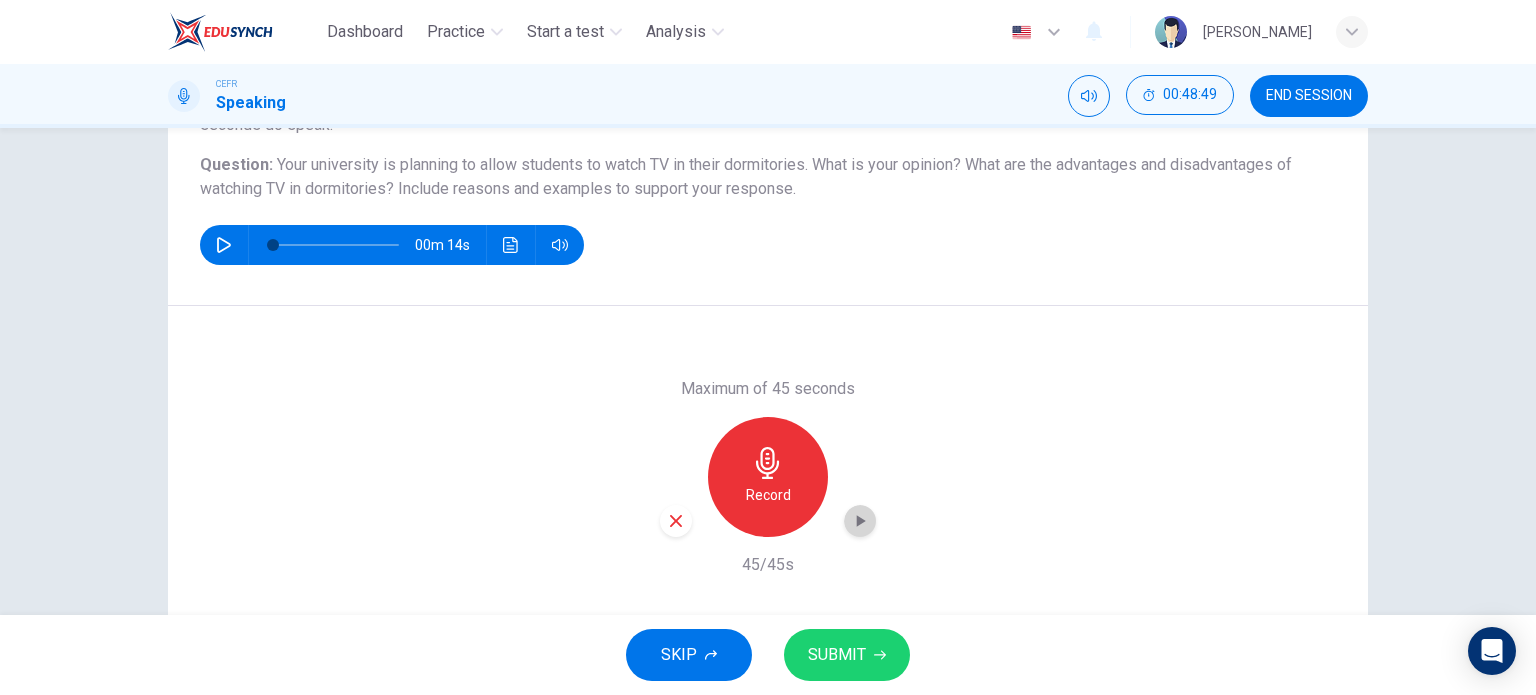 click at bounding box center [860, 521] 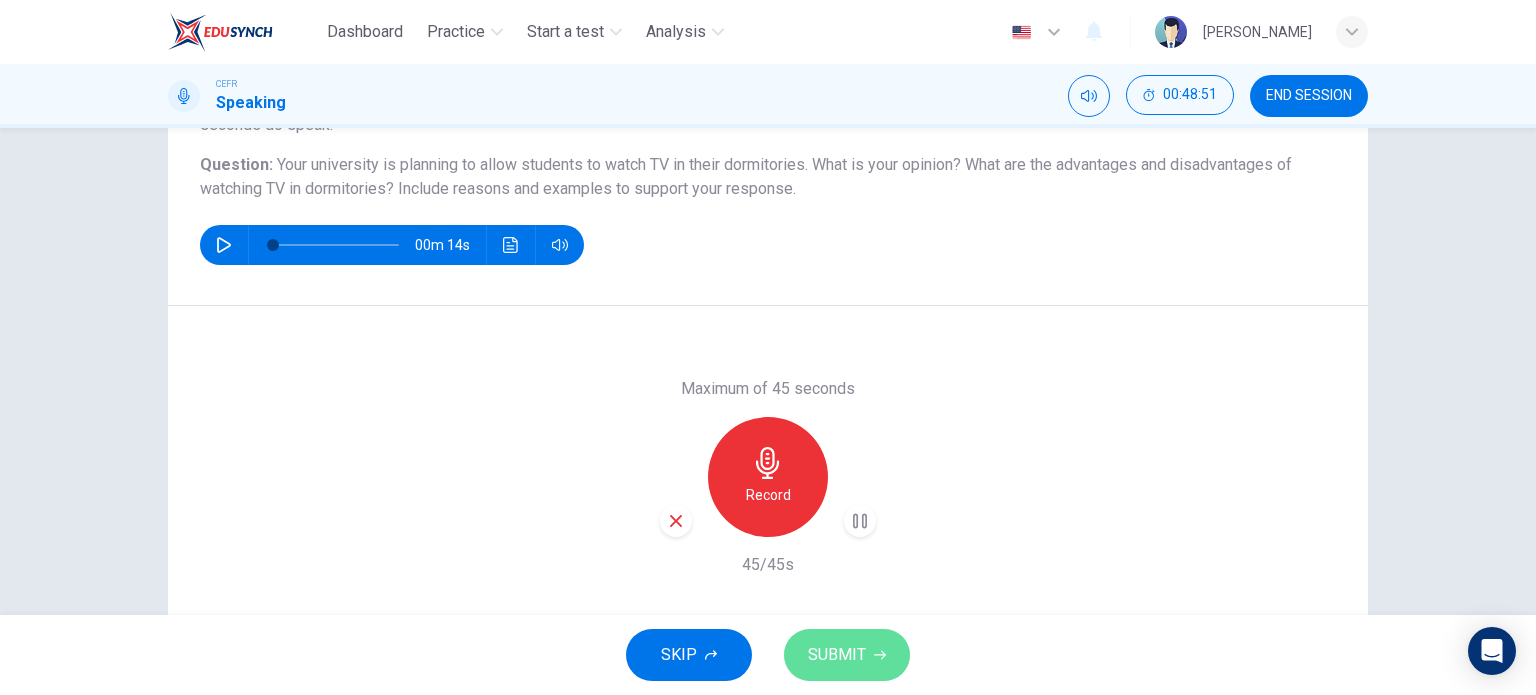 click on "SUBMIT" at bounding box center [837, 655] 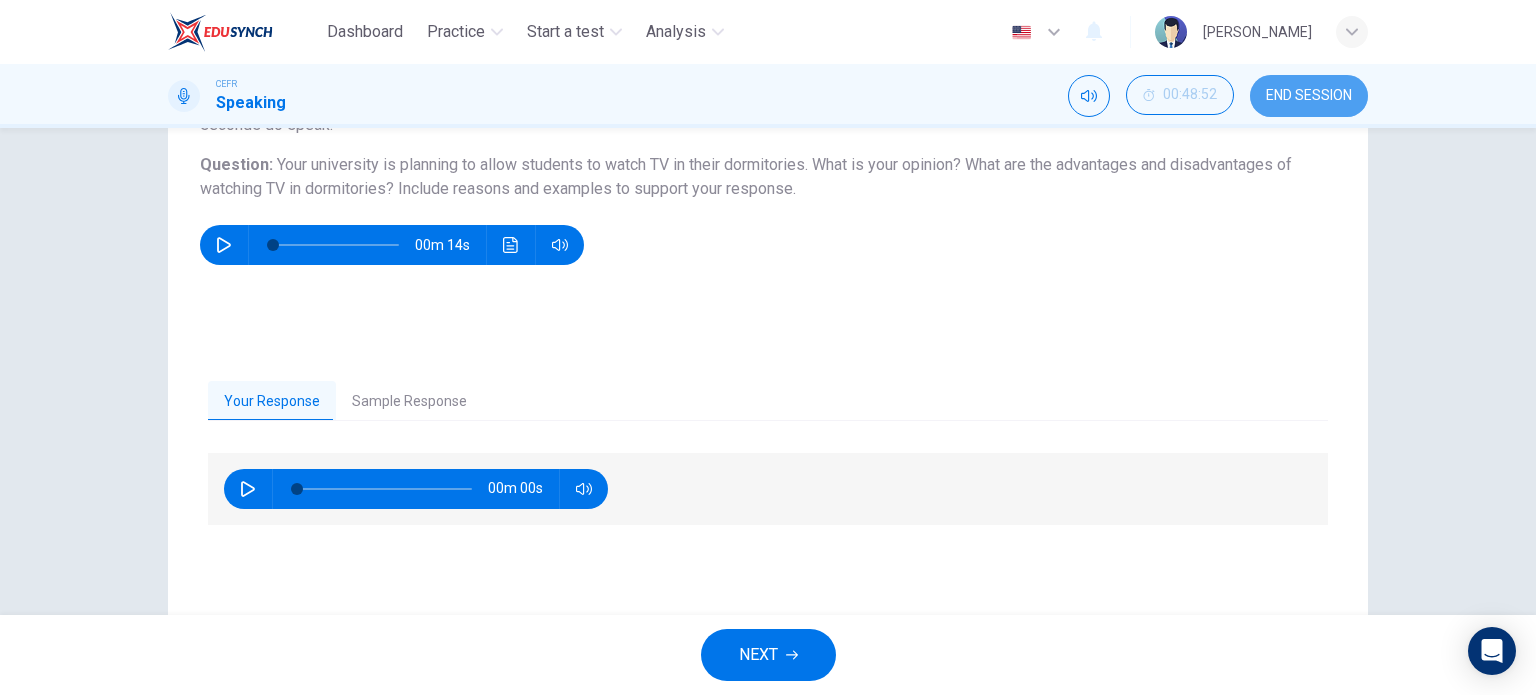 click on "END SESSION" at bounding box center (1309, 96) 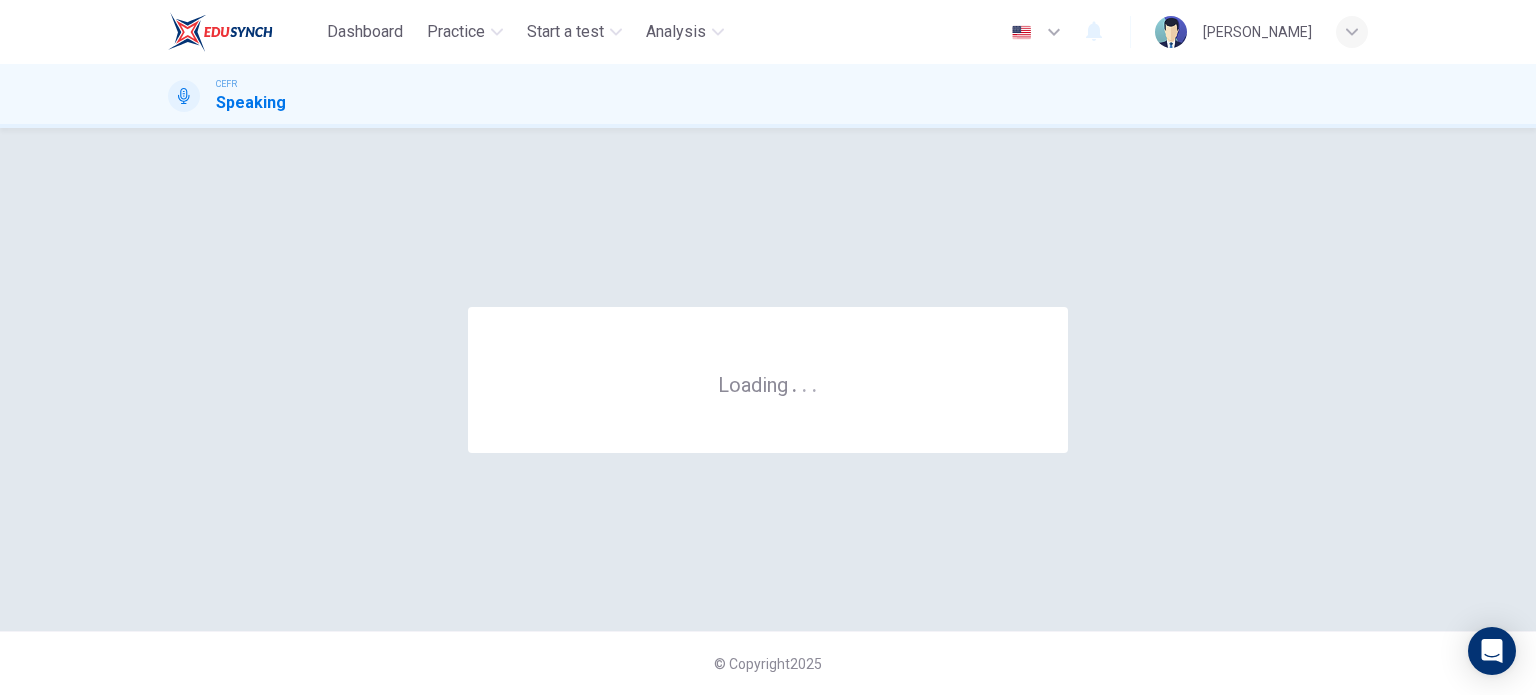 scroll, scrollTop: 0, scrollLeft: 0, axis: both 